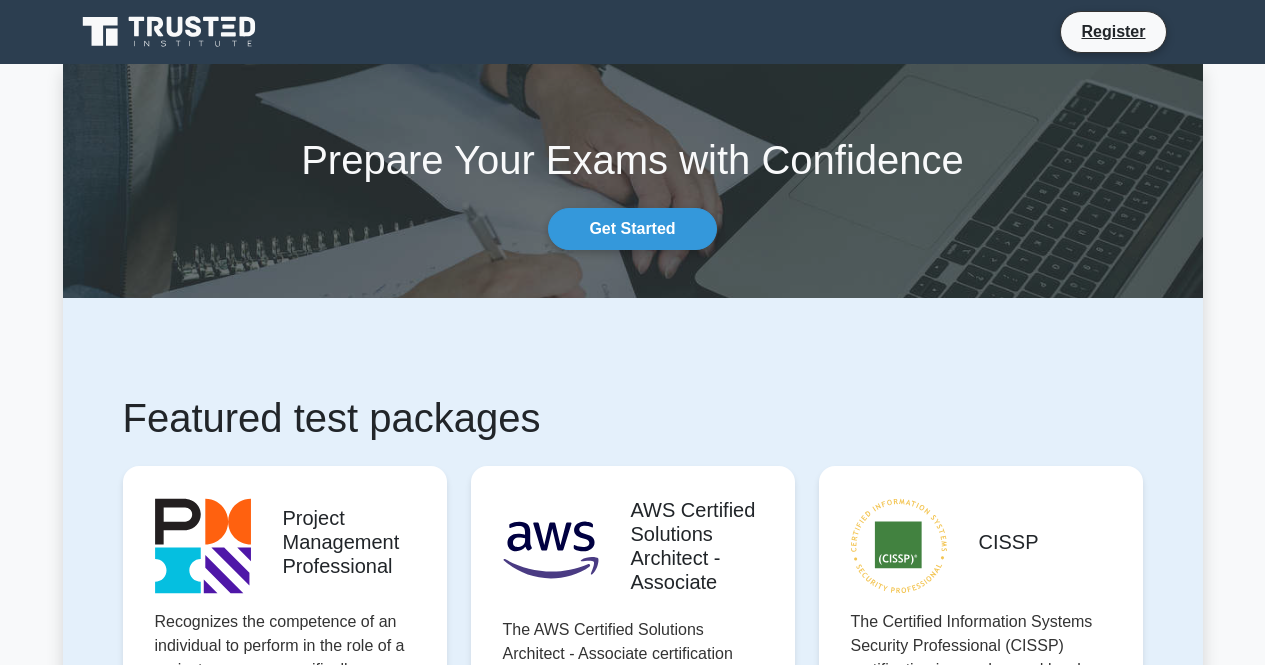 scroll, scrollTop: 0, scrollLeft: 0, axis: both 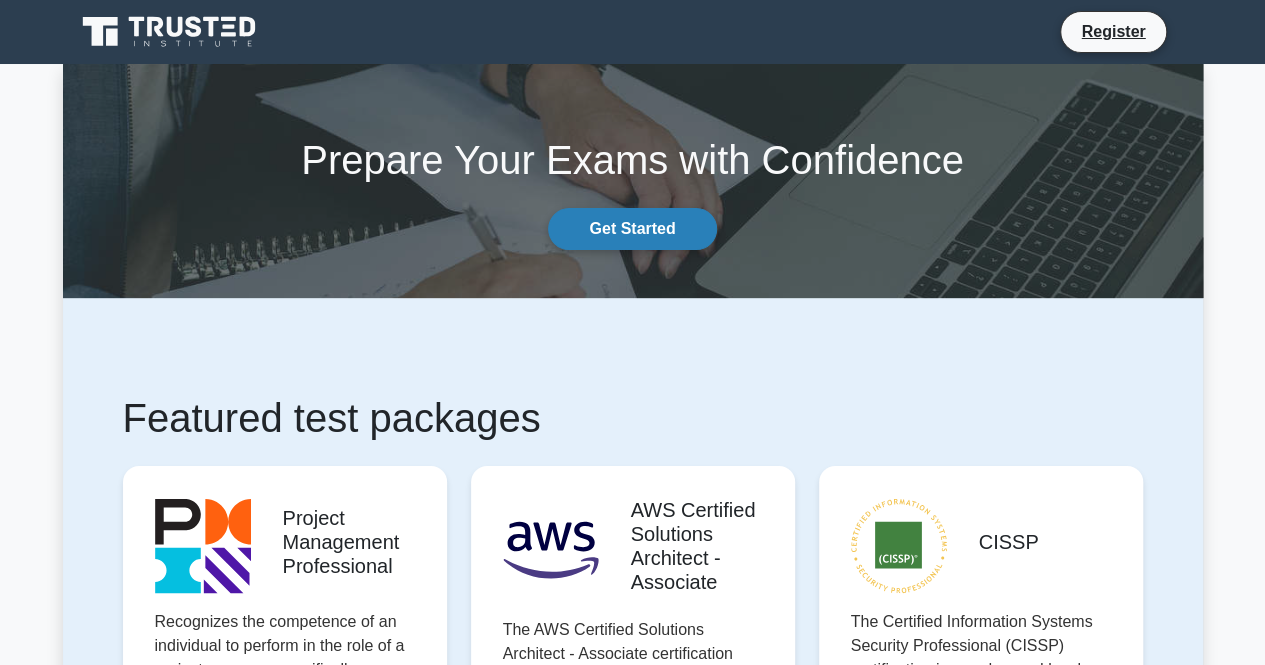 click on "Get Started" at bounding box center [632, 229] 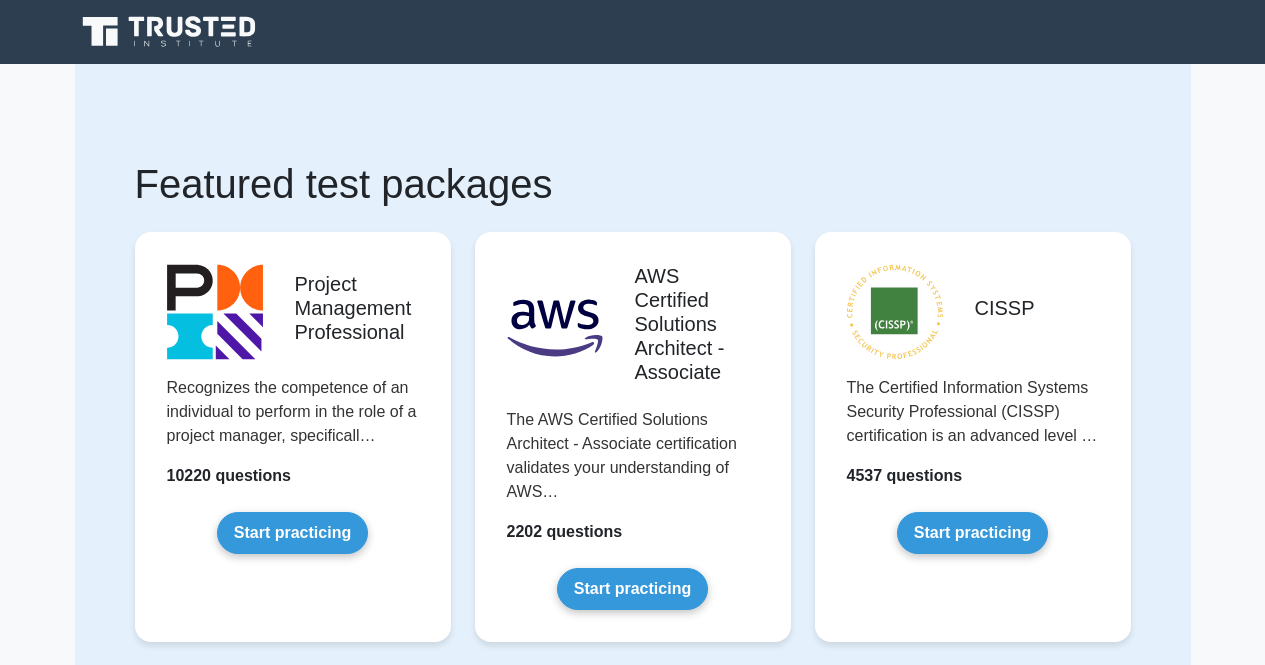 scroll, scrollTop: 0, scrollLeft: 0, axis: both 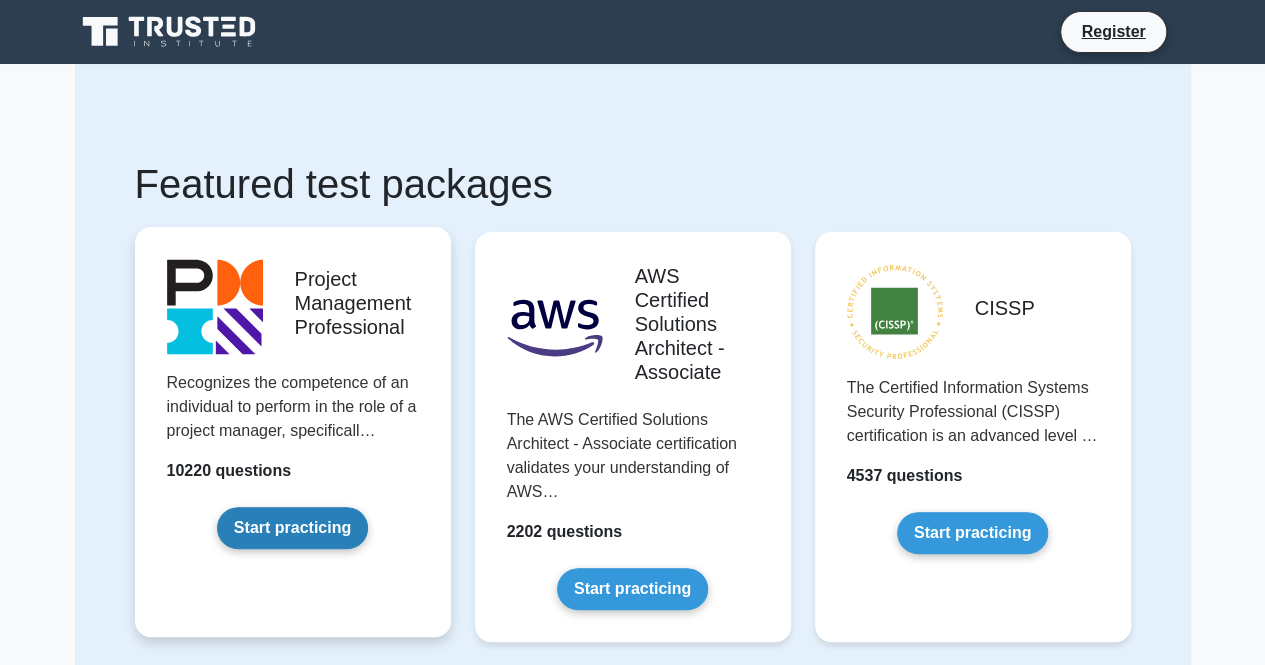 click on "Start practicing" at bounding box center [292, 528] 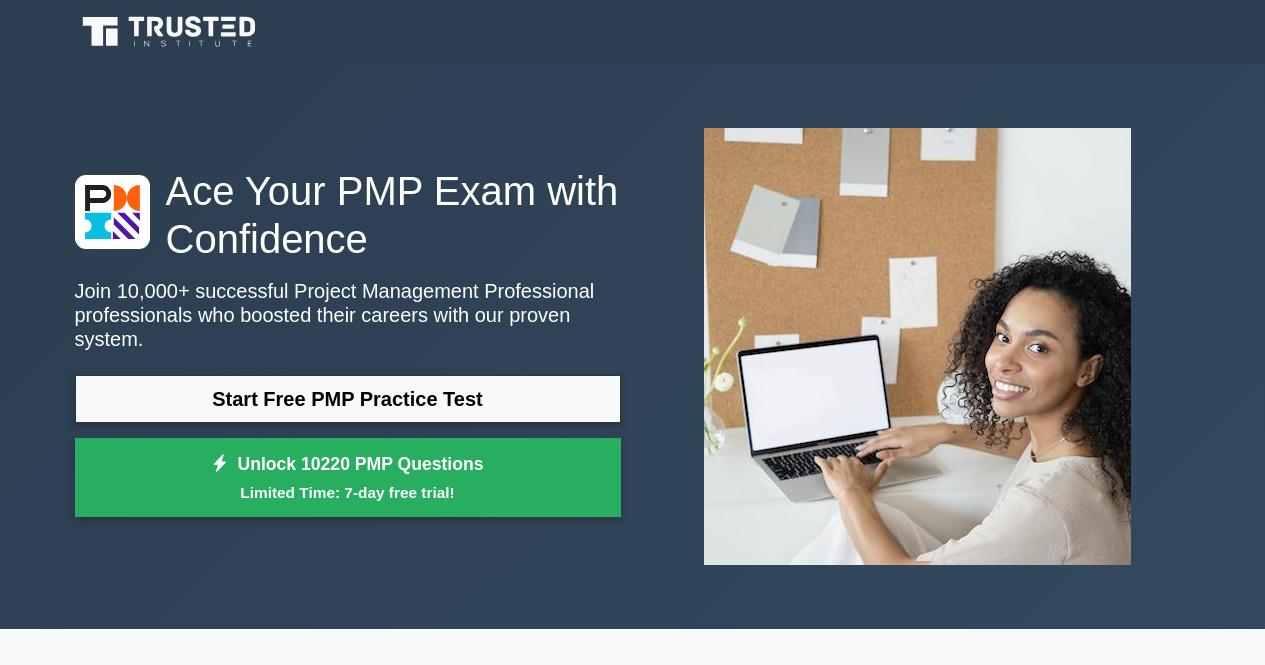 scroll, scrollTop: 0, scrollLeft: 0, axis: both 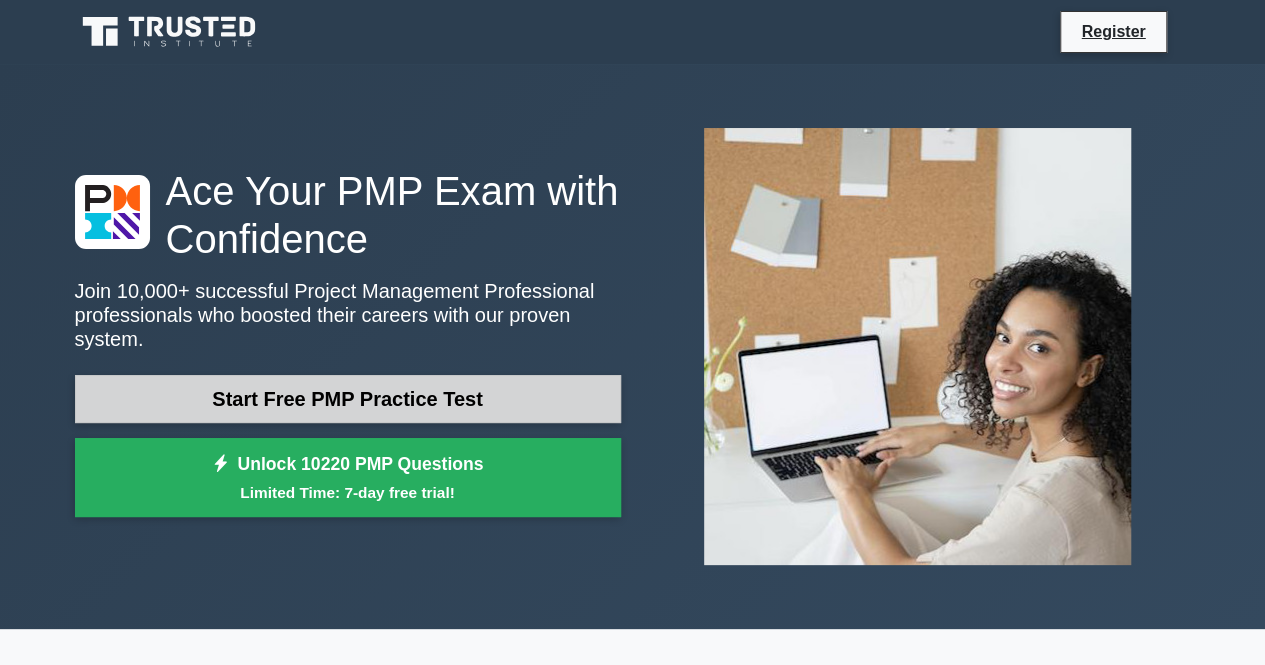 click on "Start Free PMP Practice Test" at bounding box center (348, 399) 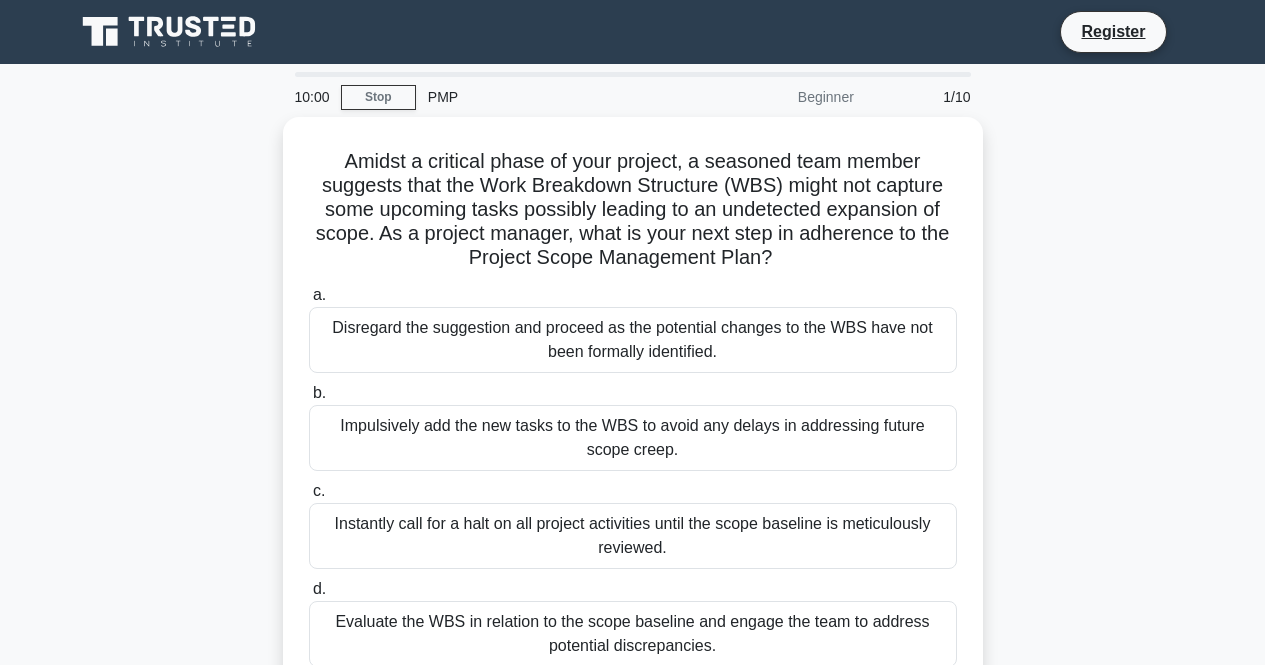 scroll, scrollTop: 0, scrollLeft: 0, axis: both 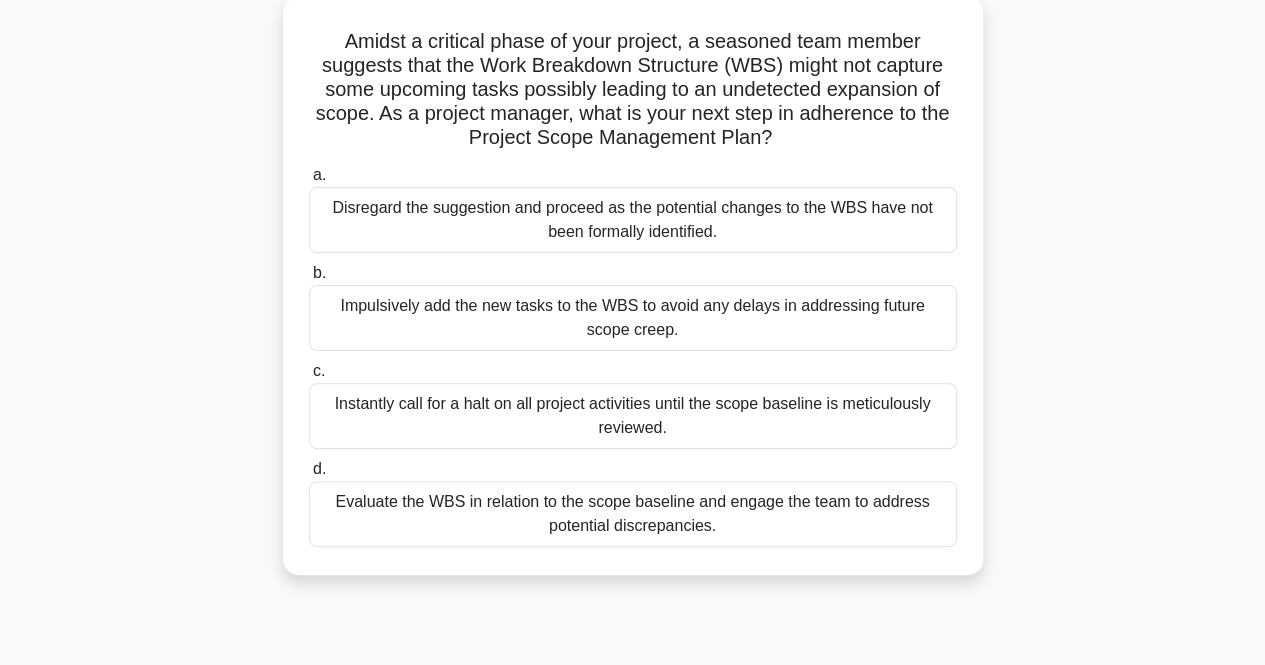 click on "Evaluate the WBS in relation to the scope baseline and engage the team to address potential discrepancies." at bounding box center [633, 514] 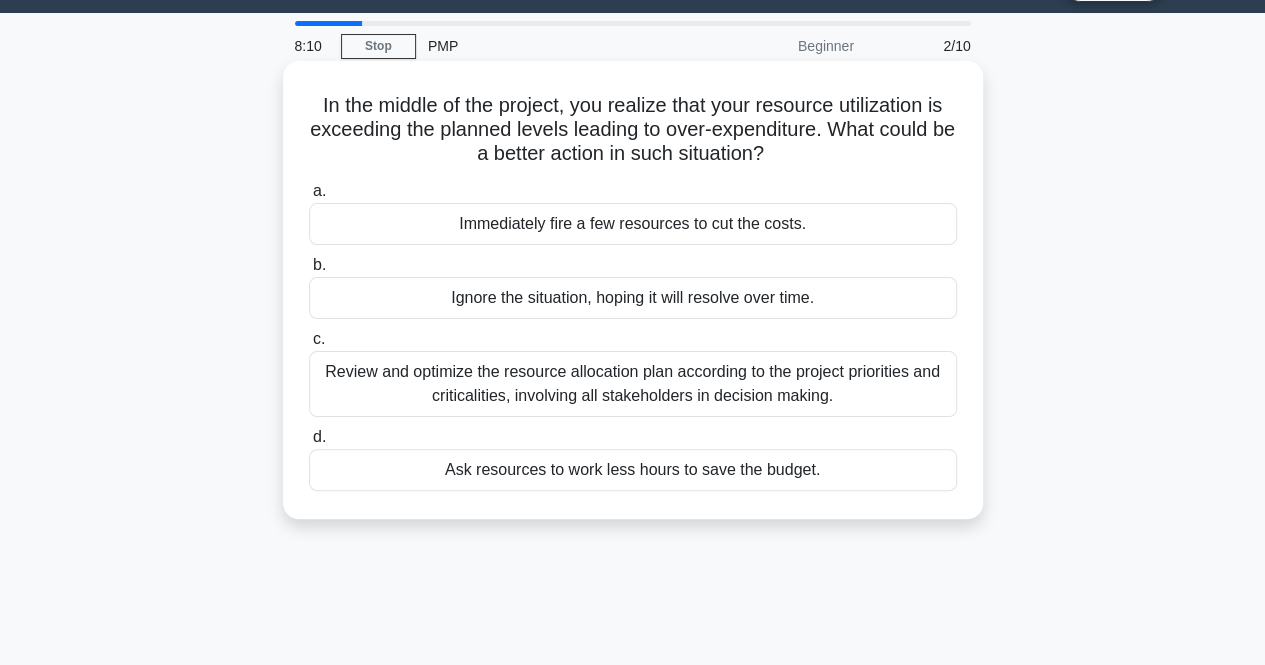 scroll, scrollTop: 0, scrollLeft: 0, axis: both 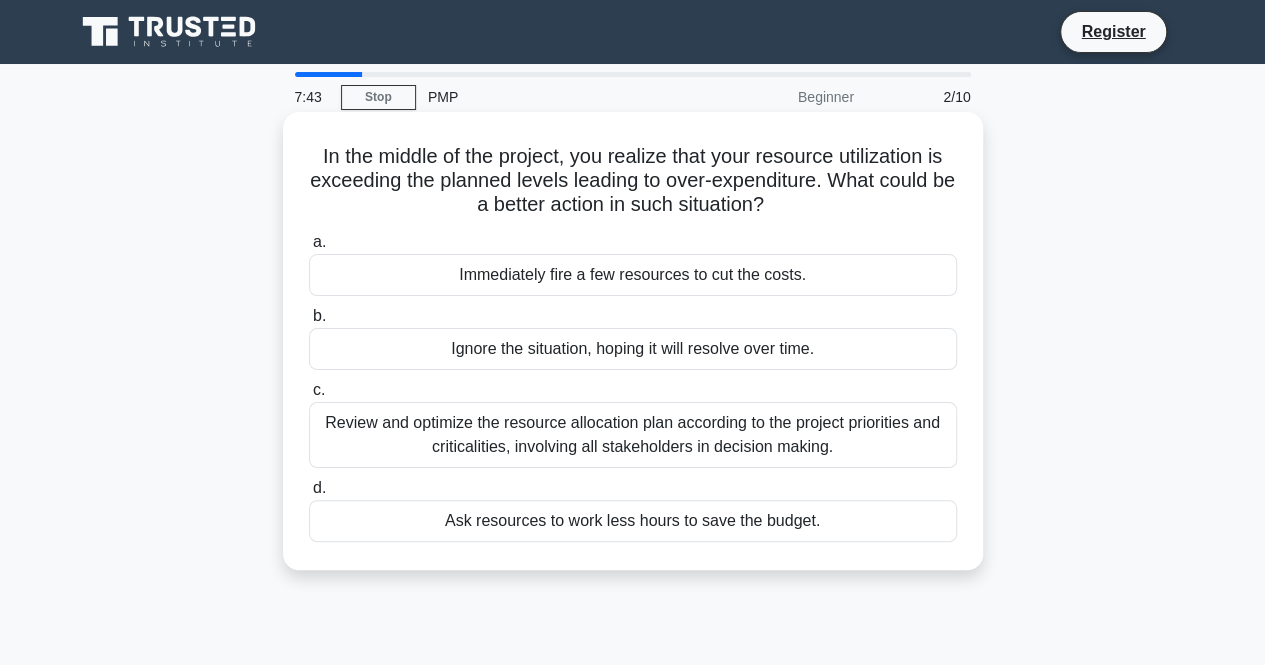 click on "Review and optimize the resource allocation plan according to the project priorities and criticalities, involving all stakeholders in decision making." at bounding box center [633, 435] 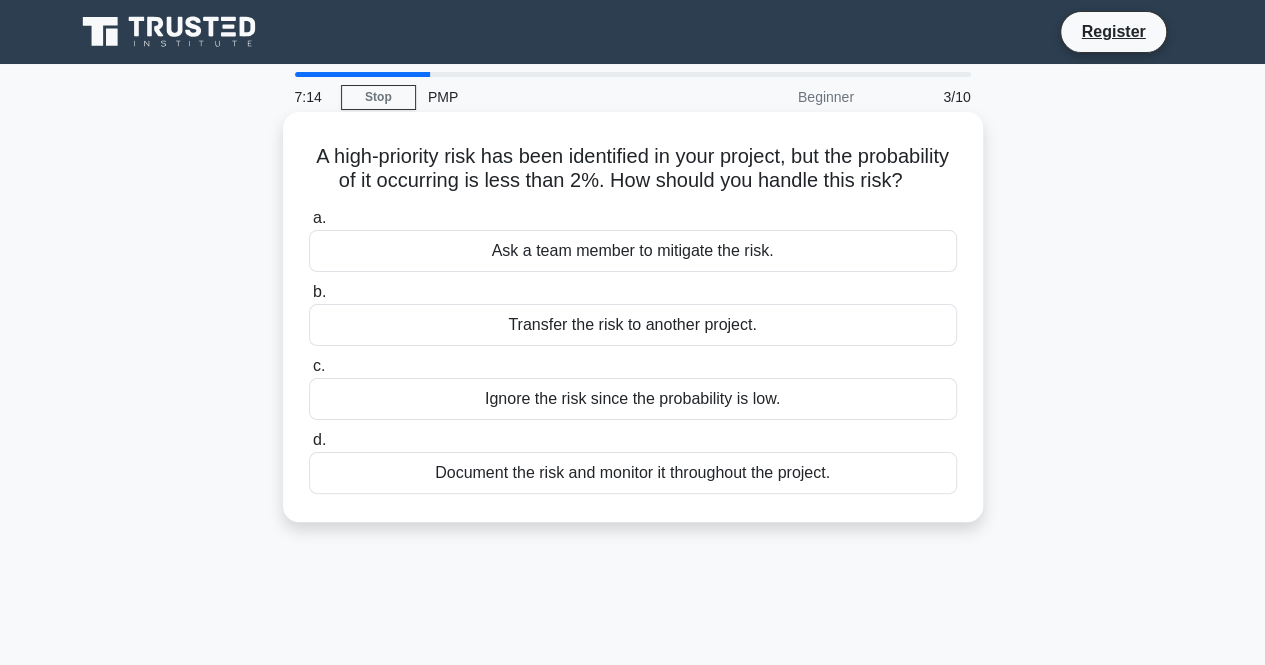 click on "Document the risk and monitor it throughout the project." at bounding box center [633, 473] 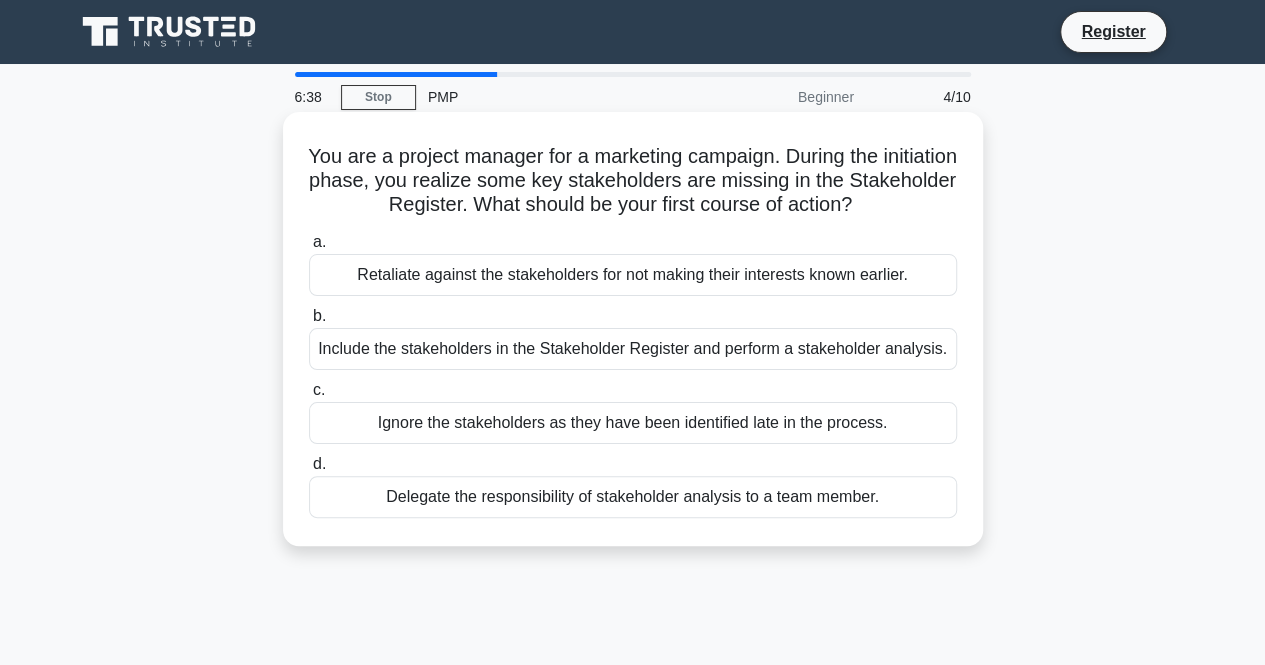 click on "Include the stakeholders in the Stakeholder Register and perform a stakeholder analysis." at bounding box center [633, 349] 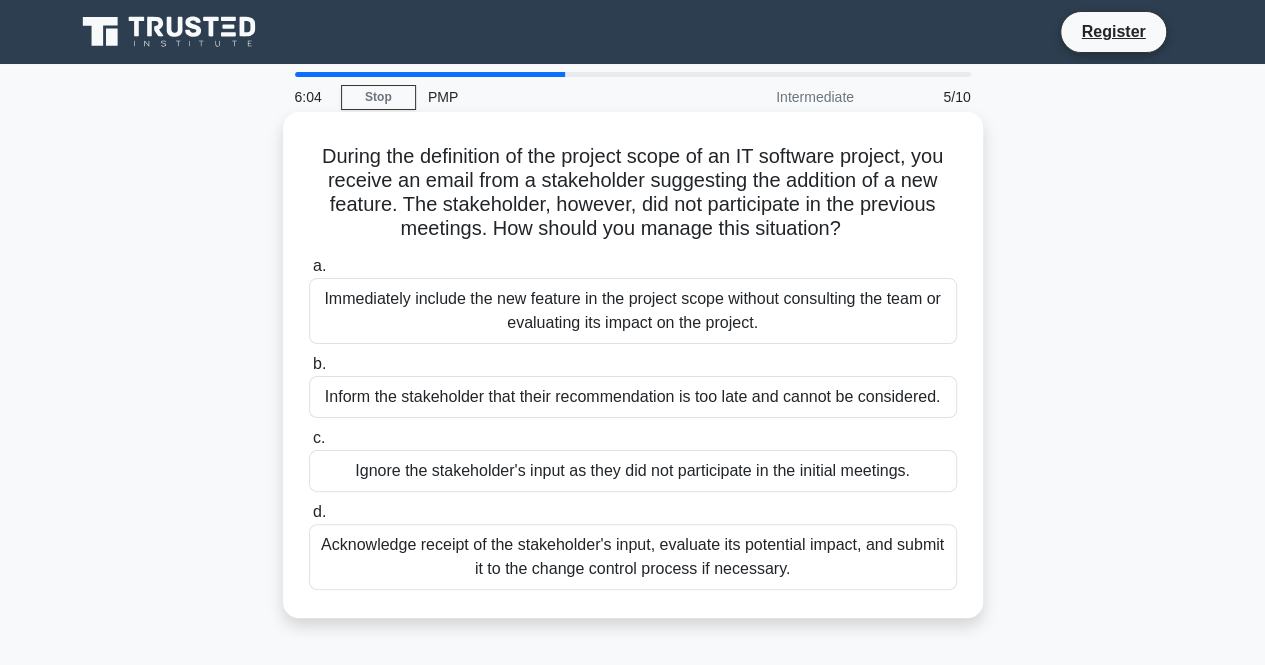 click on "Acknowledge receipt of the stakeholder's input, evaluate its potential impact, and submit it to the change control process if necessary." at bounding box center (633, 557) 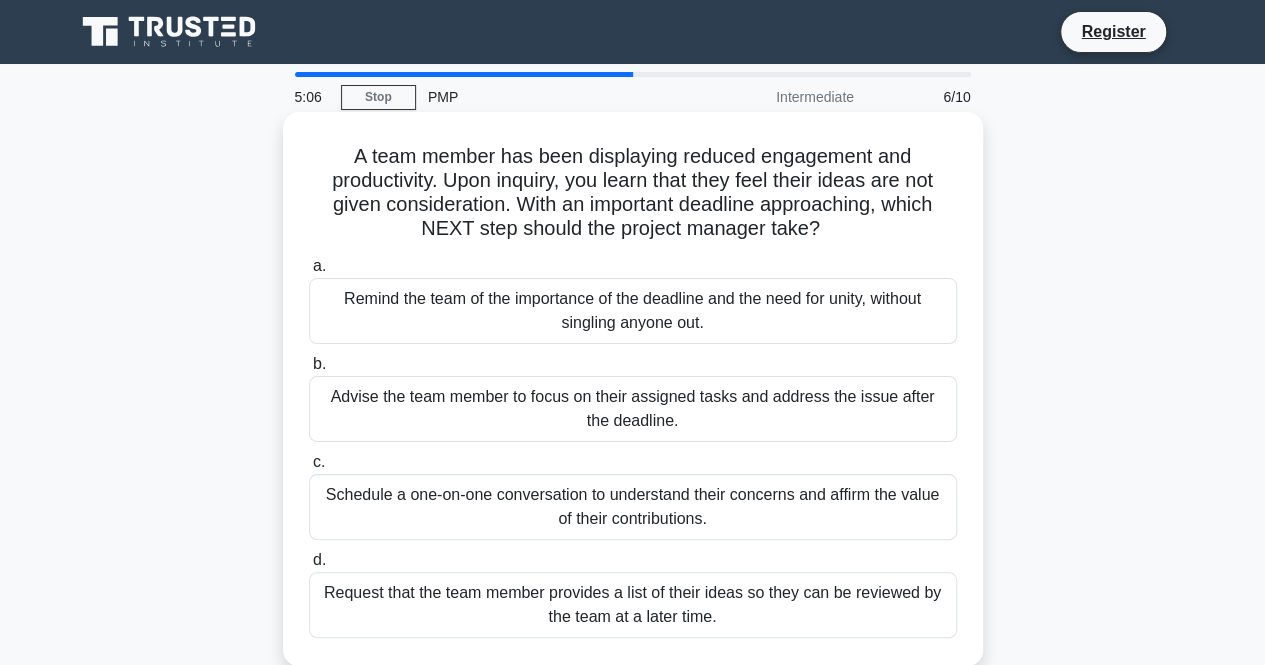 click on "Schedule a one-on-one conversation to understand their concerns and affirm the value of their contributions." at bounding box center [633, 507] 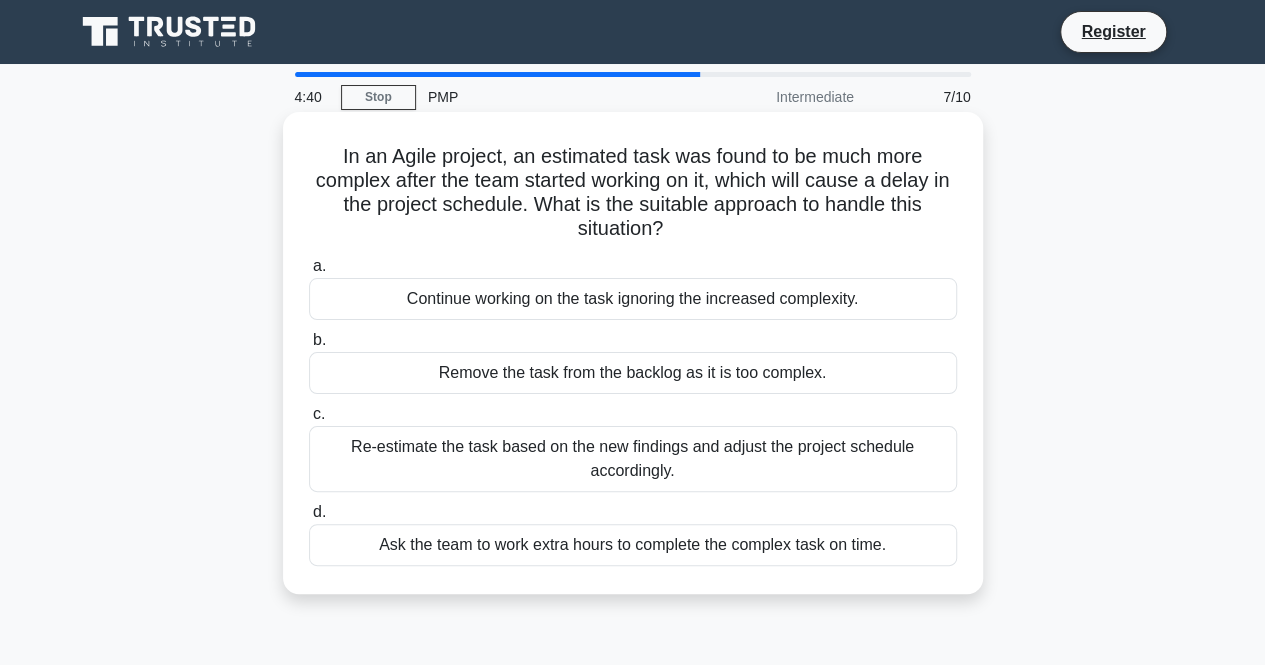 click on "Re-estimate the task based on the new findings and adjust the project schedule accordingly." at bounding box center [633, 459] 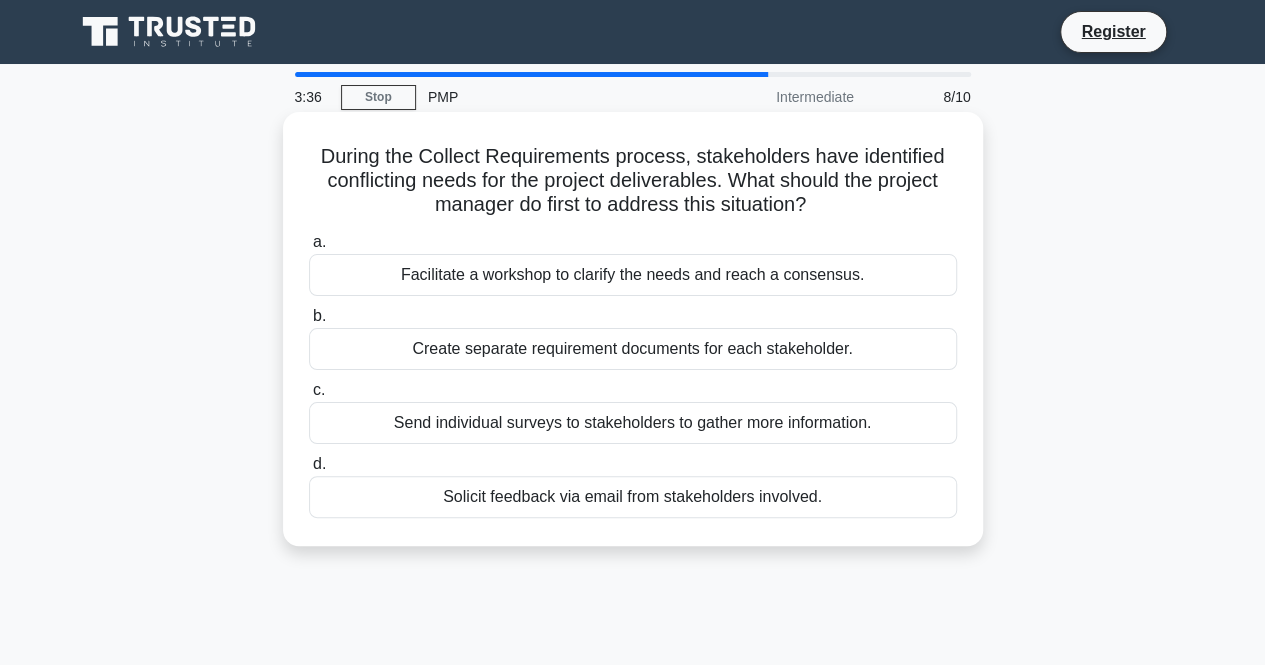 click on "Facilitate a workshop to clarify the needs and reach a consensus." at bounding box center (633, 275) 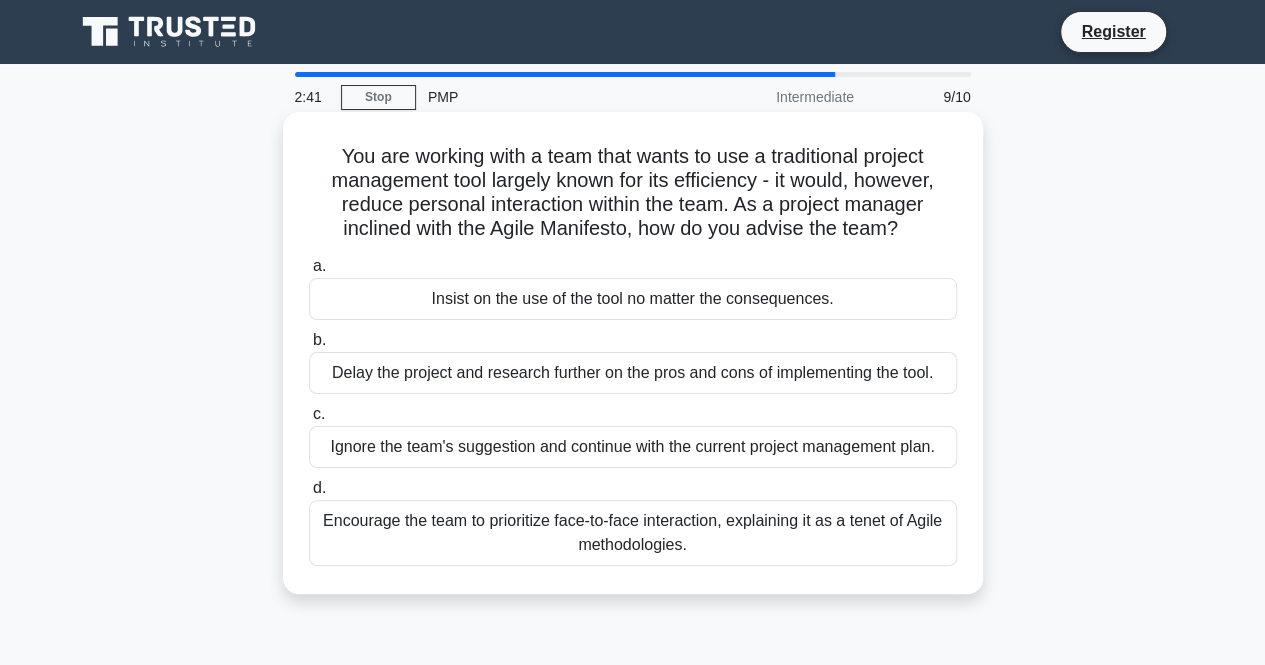 click on "Encourage the team to prioritize face-to-face interaction, explaining it as a tenet of Agile methodologies." at bounding box center [633, 533] 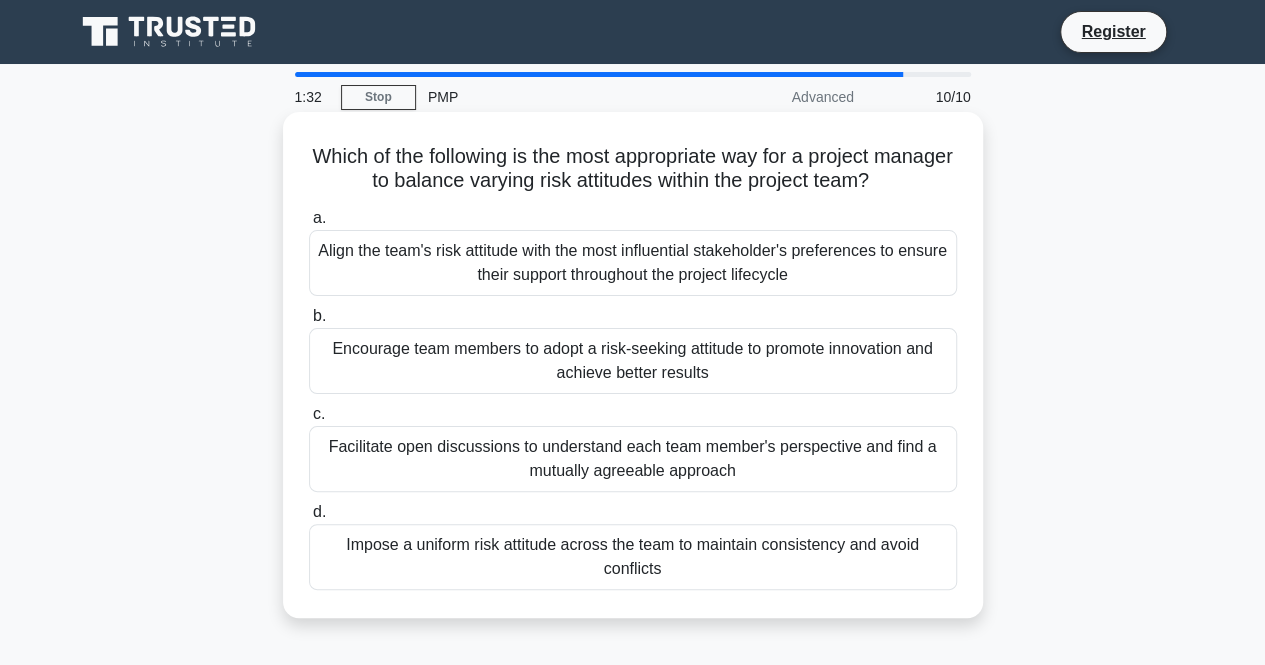 click on "Facilitate open discussions to understand each team member's perspective and find a mutually agreeable approach" at bounding box center [633, 459] 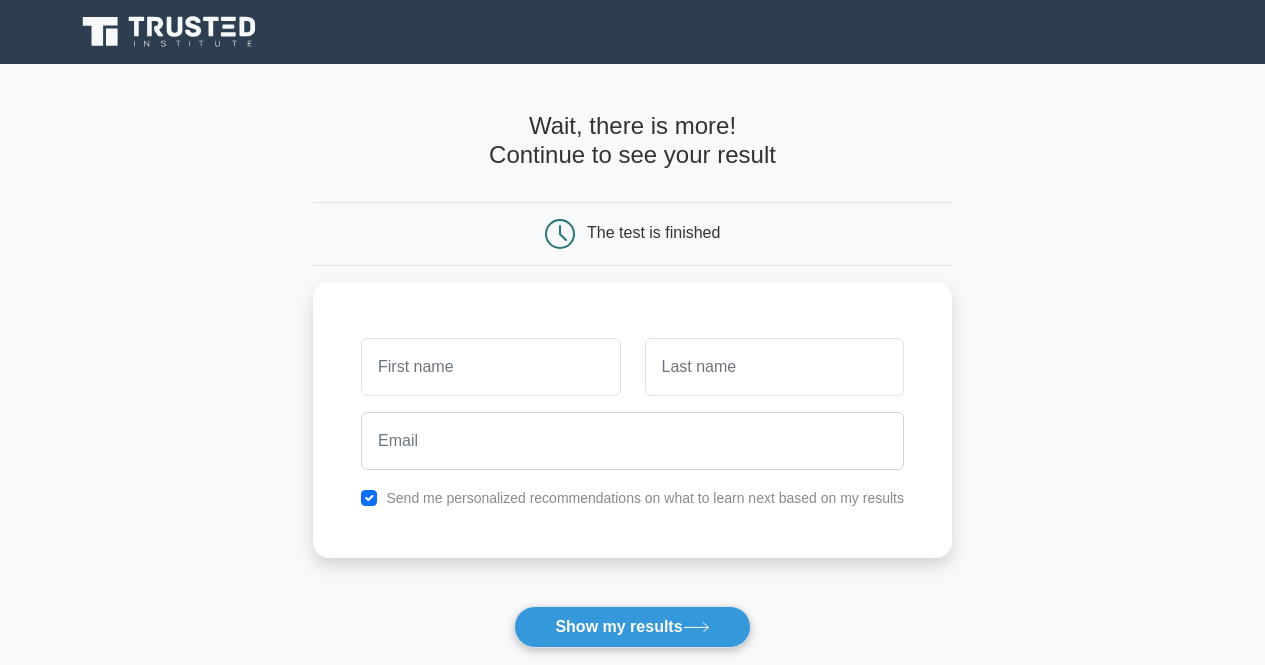 scroll, scrollTop: 0, scrollLeft: 0, axis: both 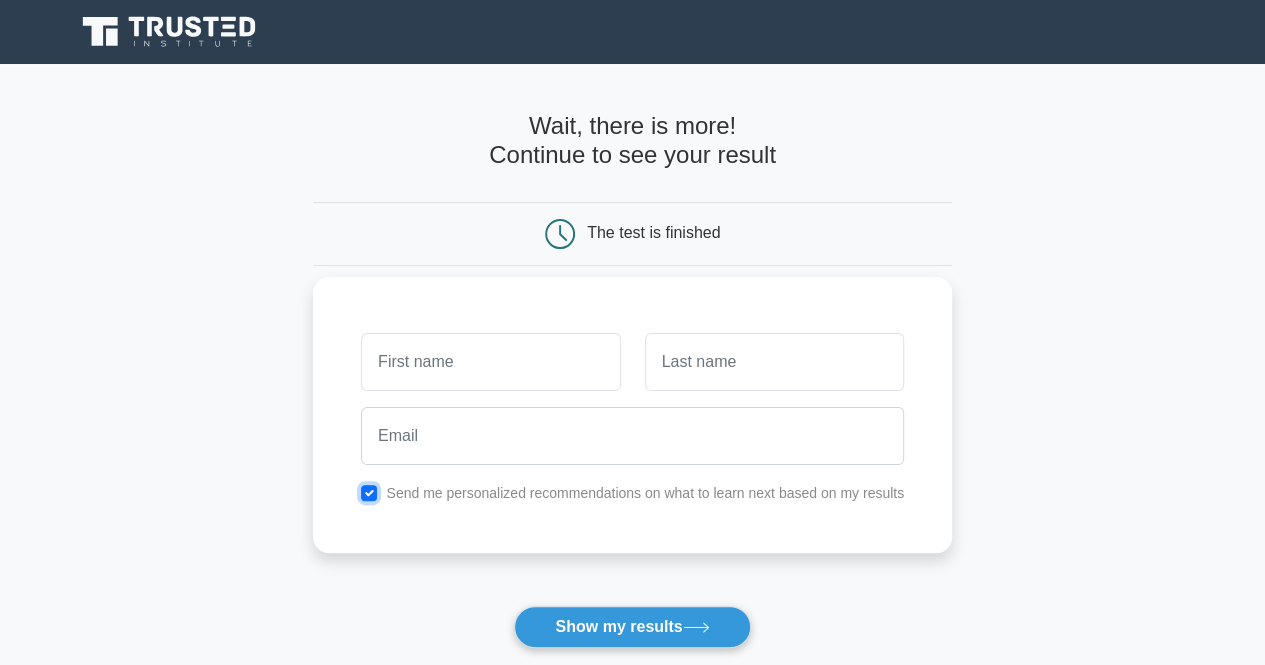 click at bounding box center [369, 493] 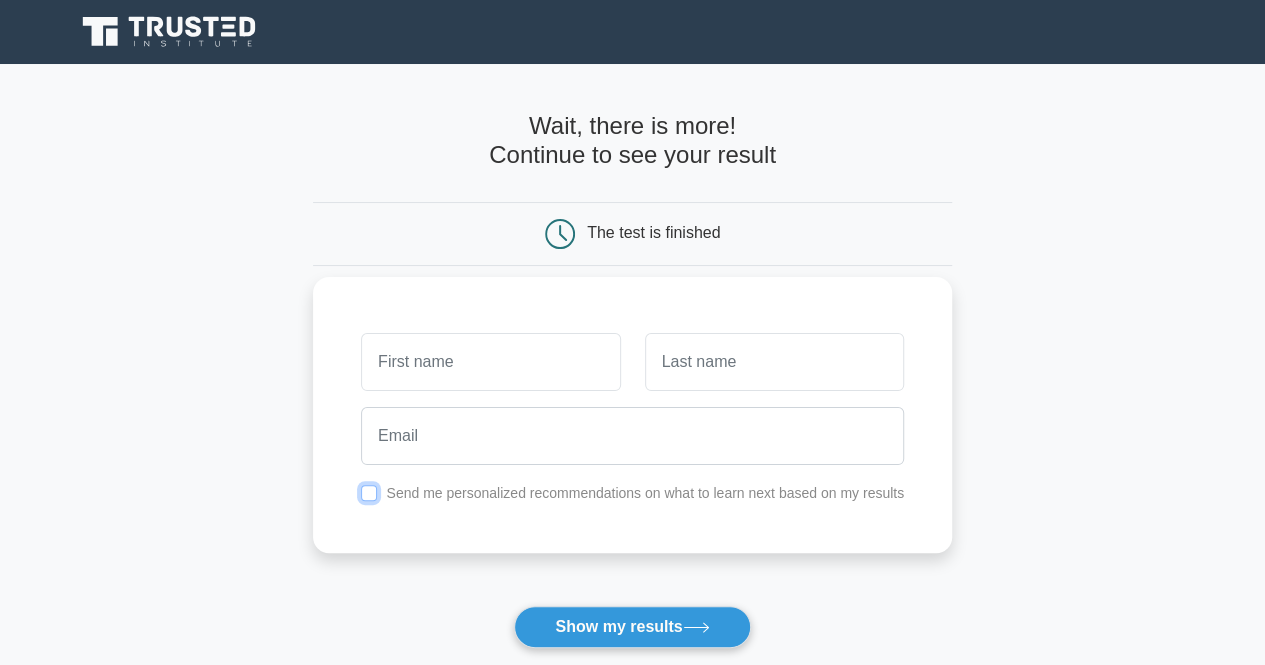 click at bounding box center [369, 493] 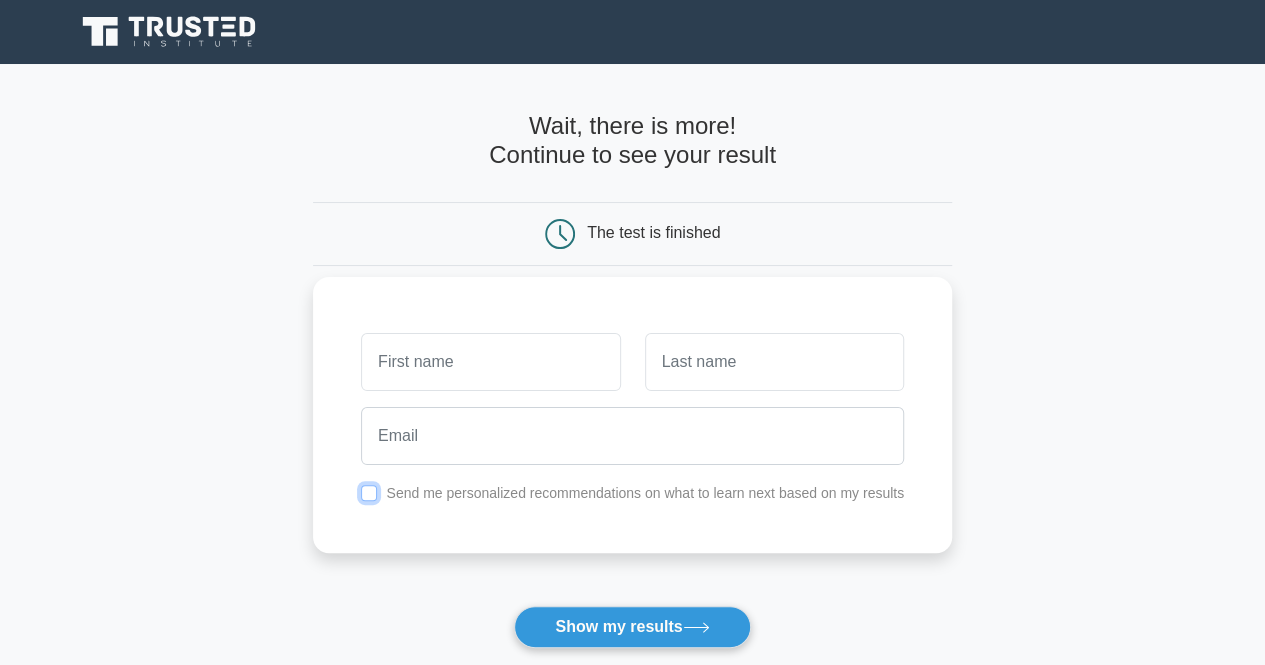 checkbox on "true" 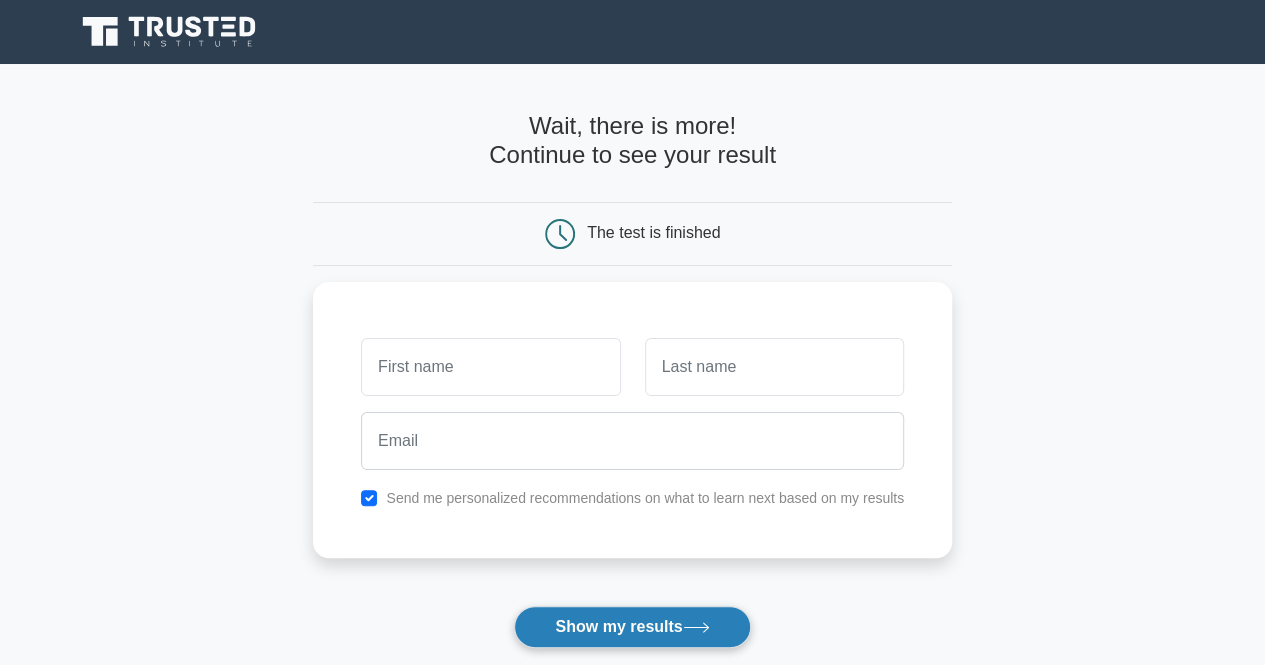 click on "Show my results" at bounding box center [632, 627] 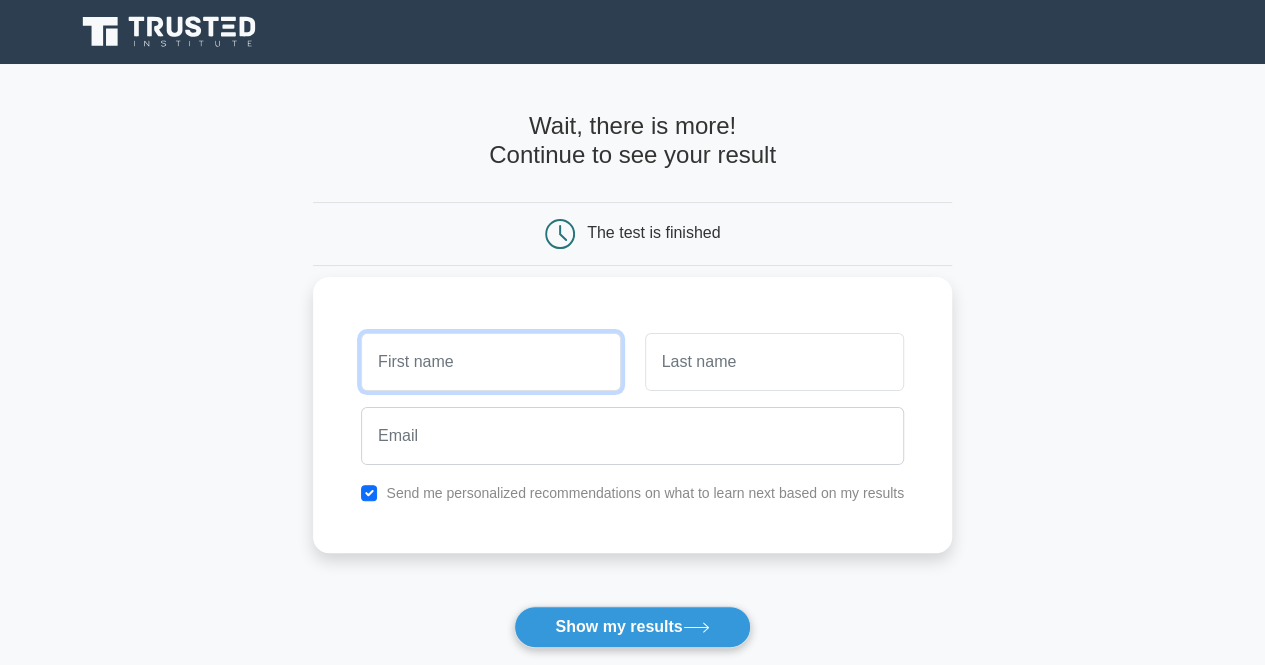 click at bounding box center [490, 362] 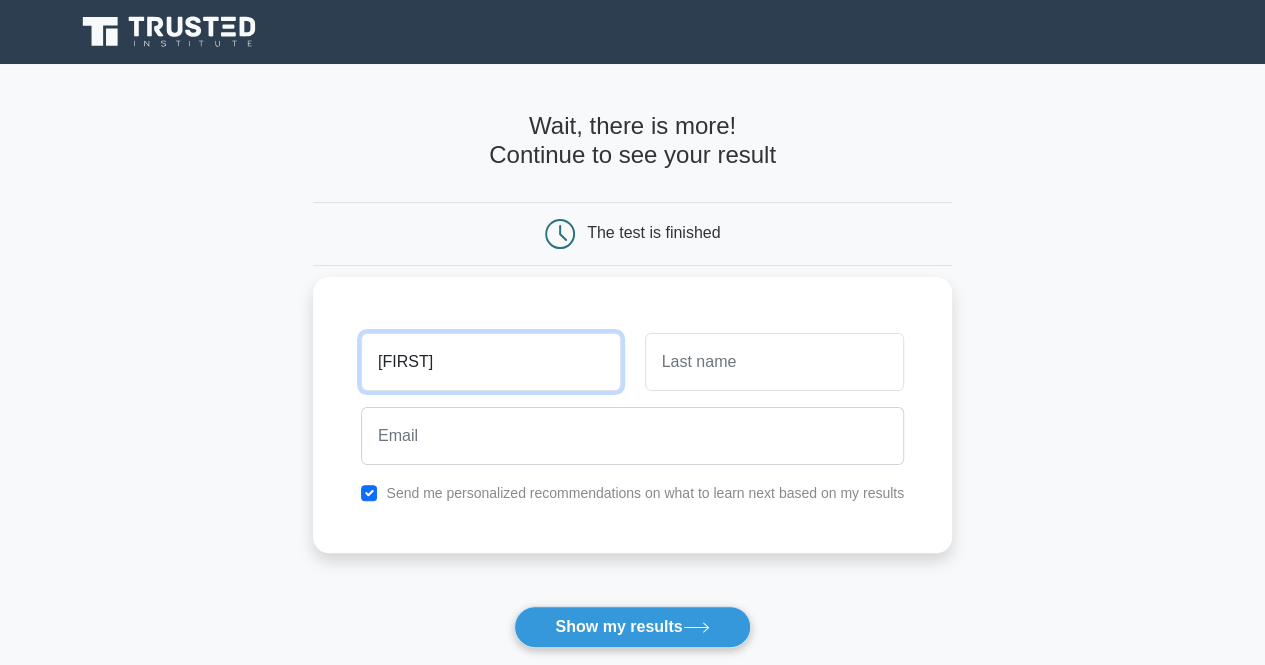 type on "sesastri" 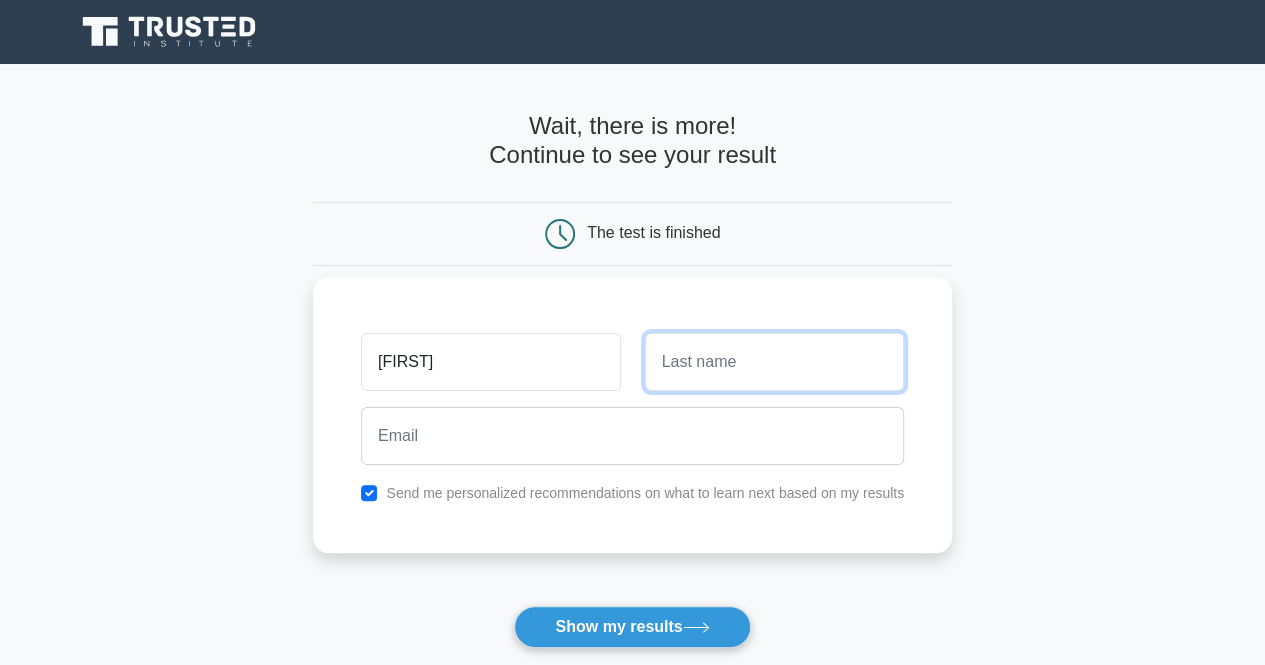 click at bounding box center (774, 362) 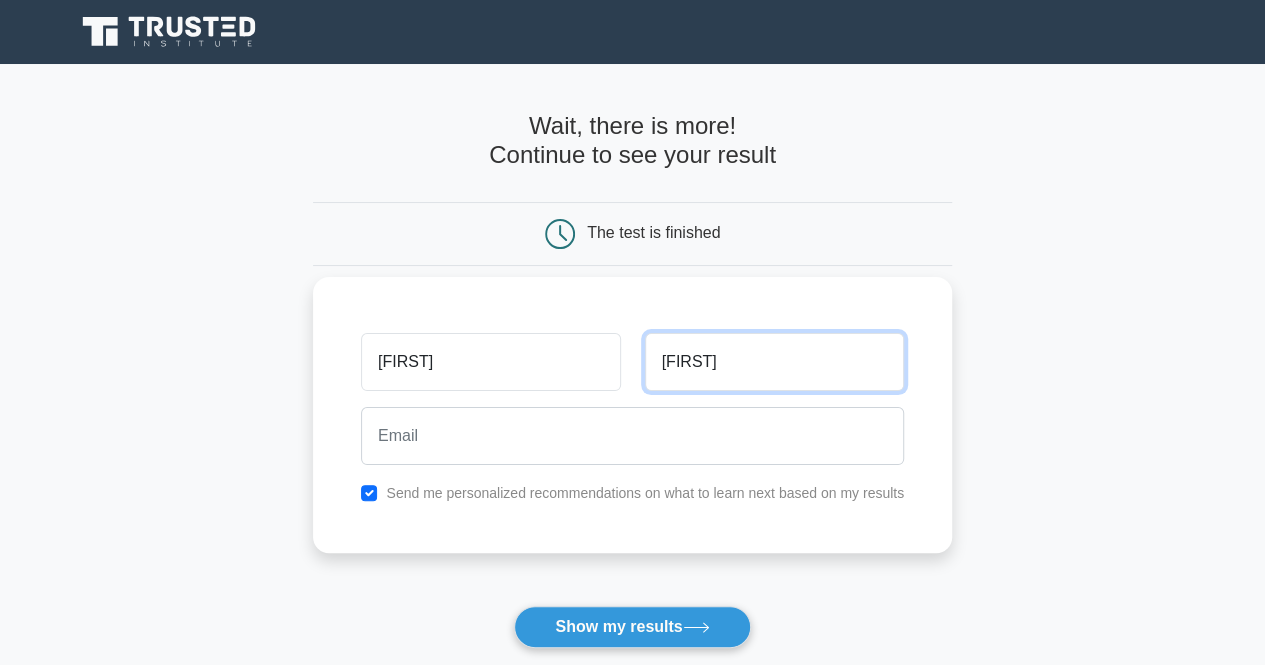 type on "thiagarajan" 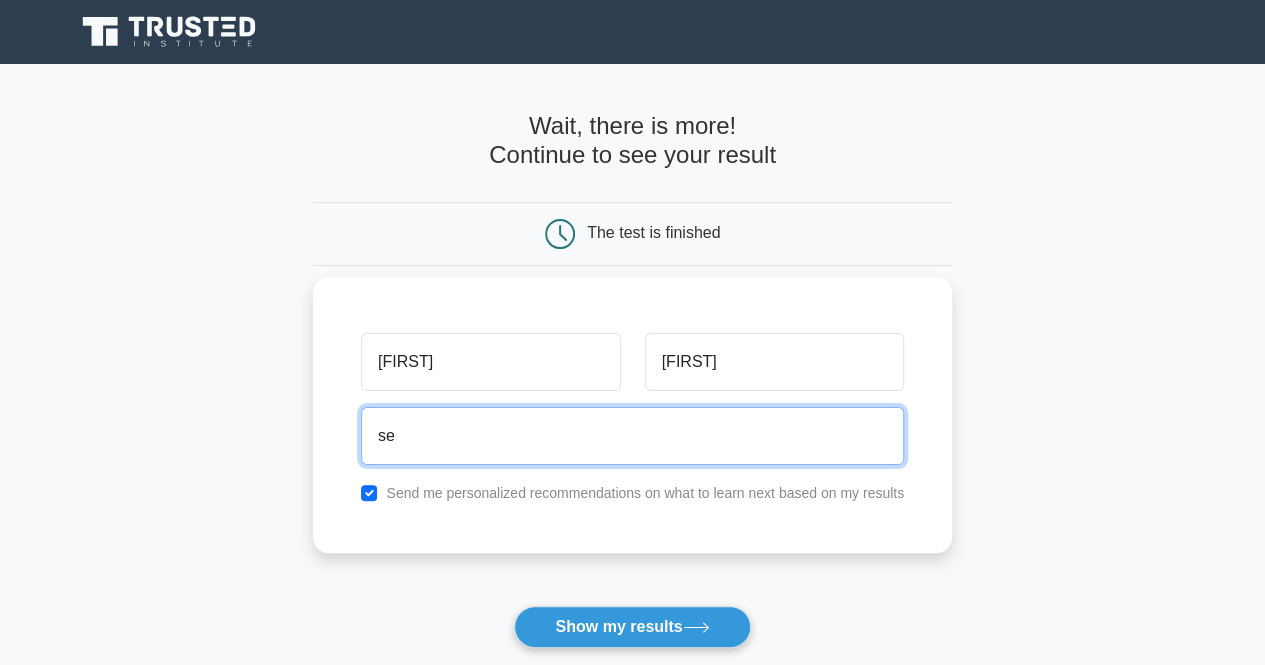 click on "se" at bounding box center (632, 436) 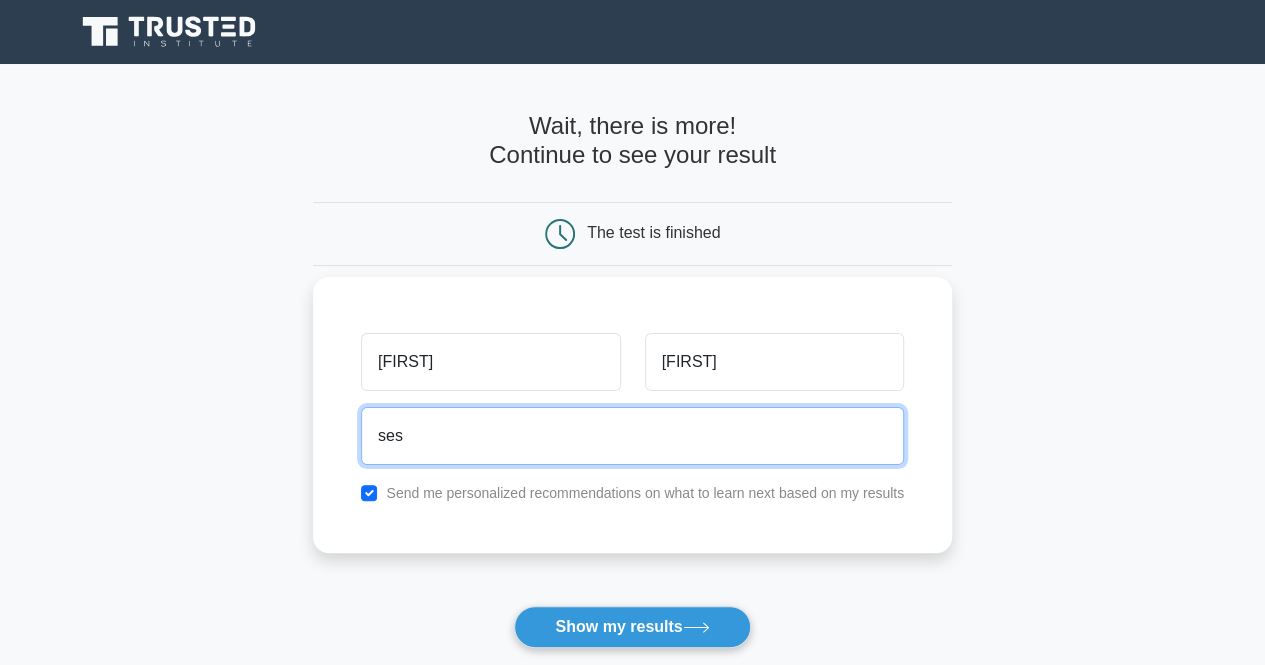 drag, startPoint x: 552, startPoint y: 447, endPoint x: 364, endPoint y: 448, distance: 188.00266 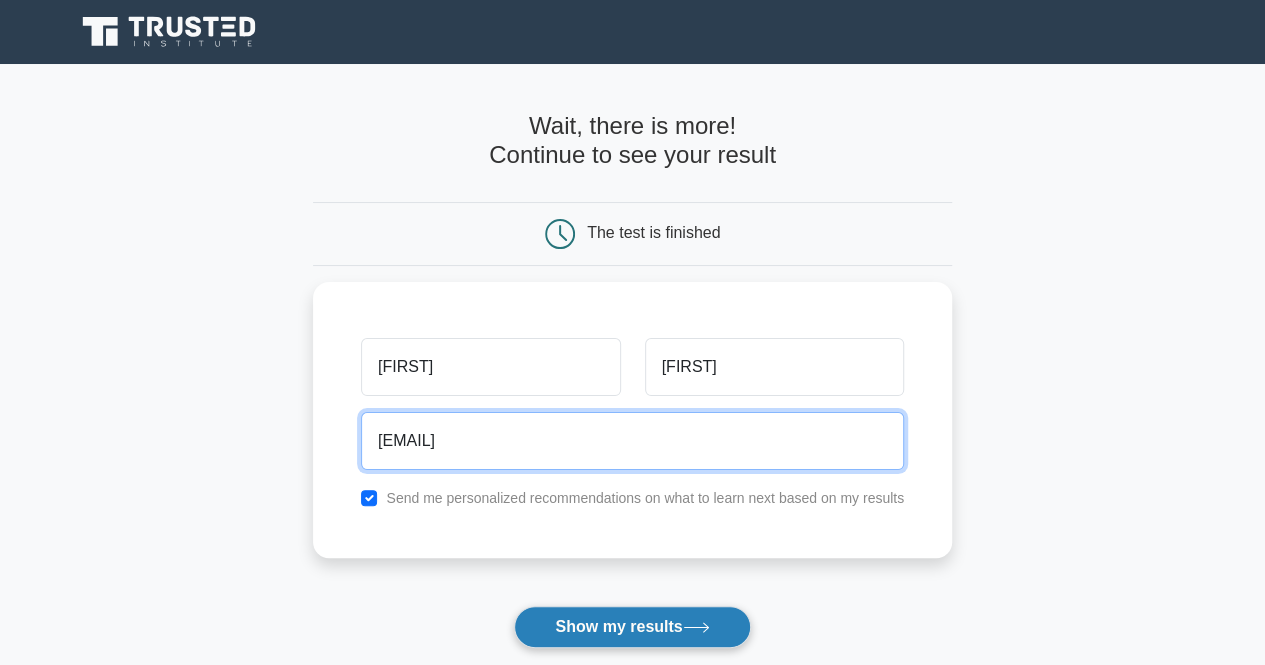 type on "sesastri@yahoo.com" 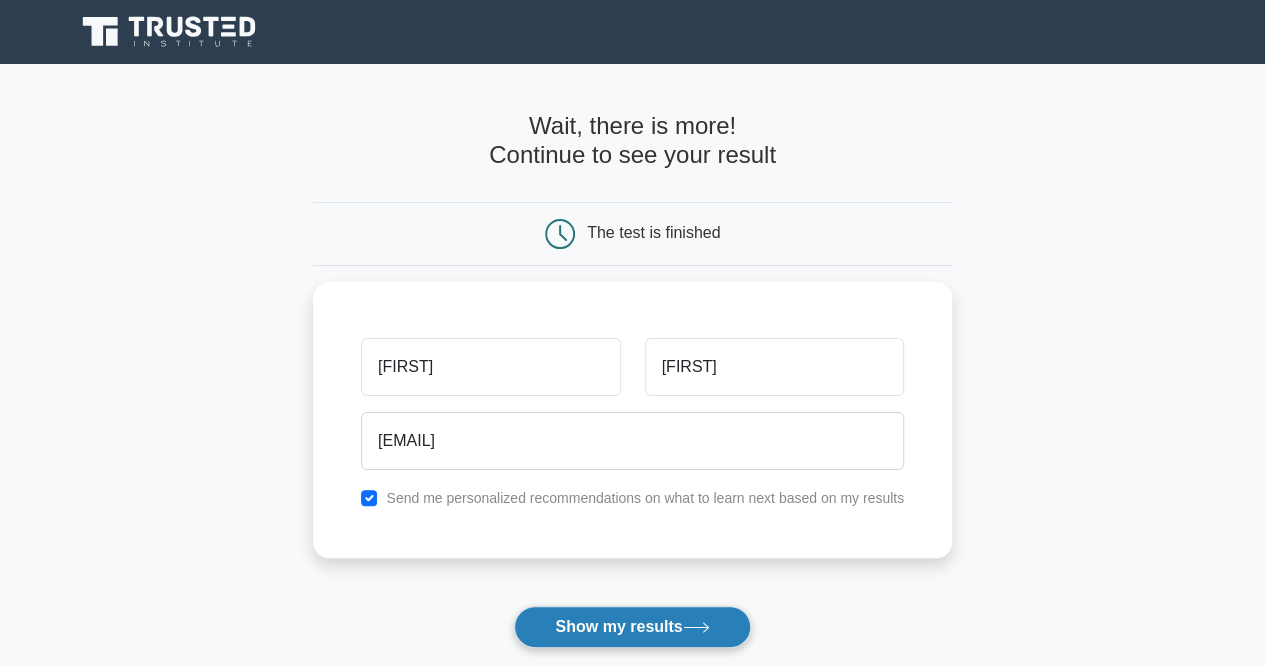click on "Show my results" at bounding box center (632, 627) 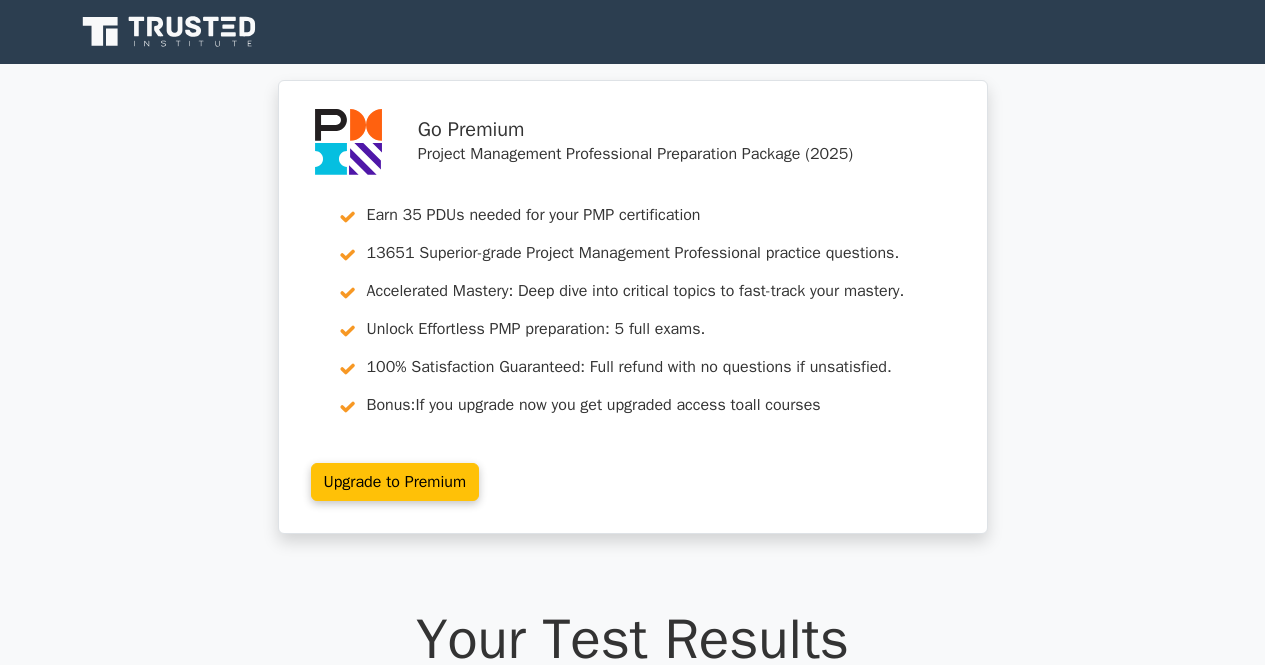 scroll, scrollTop: 0, scrollLeft: 0, axis: both 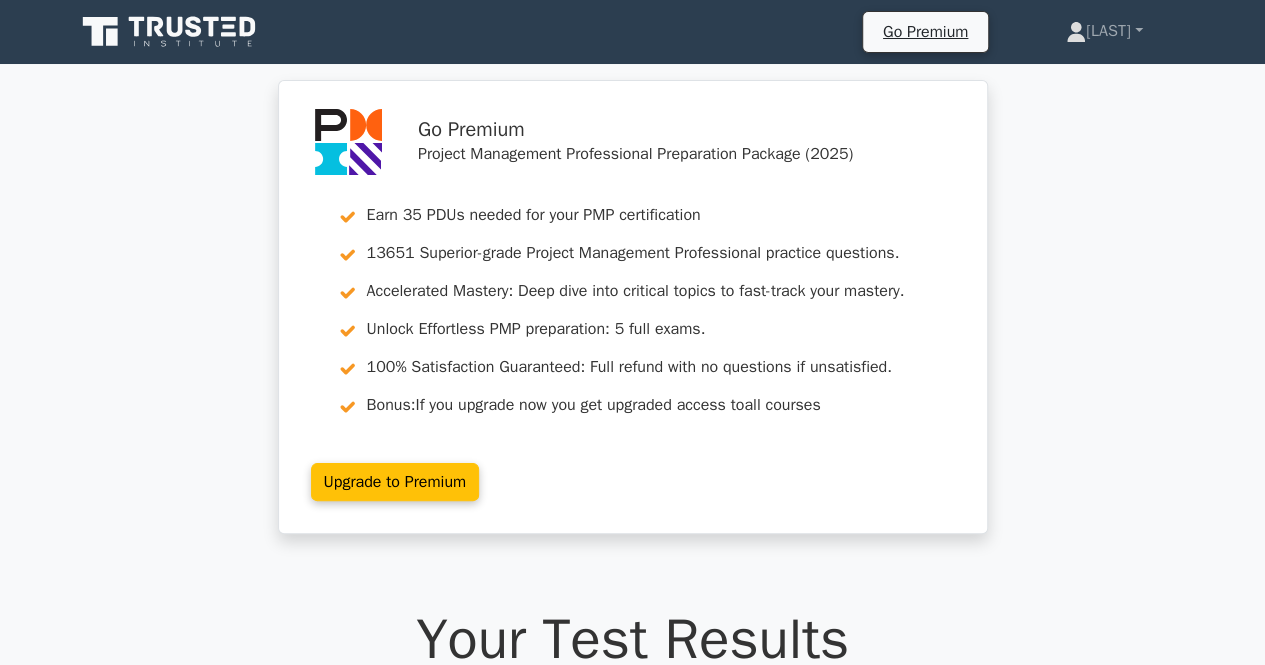 click 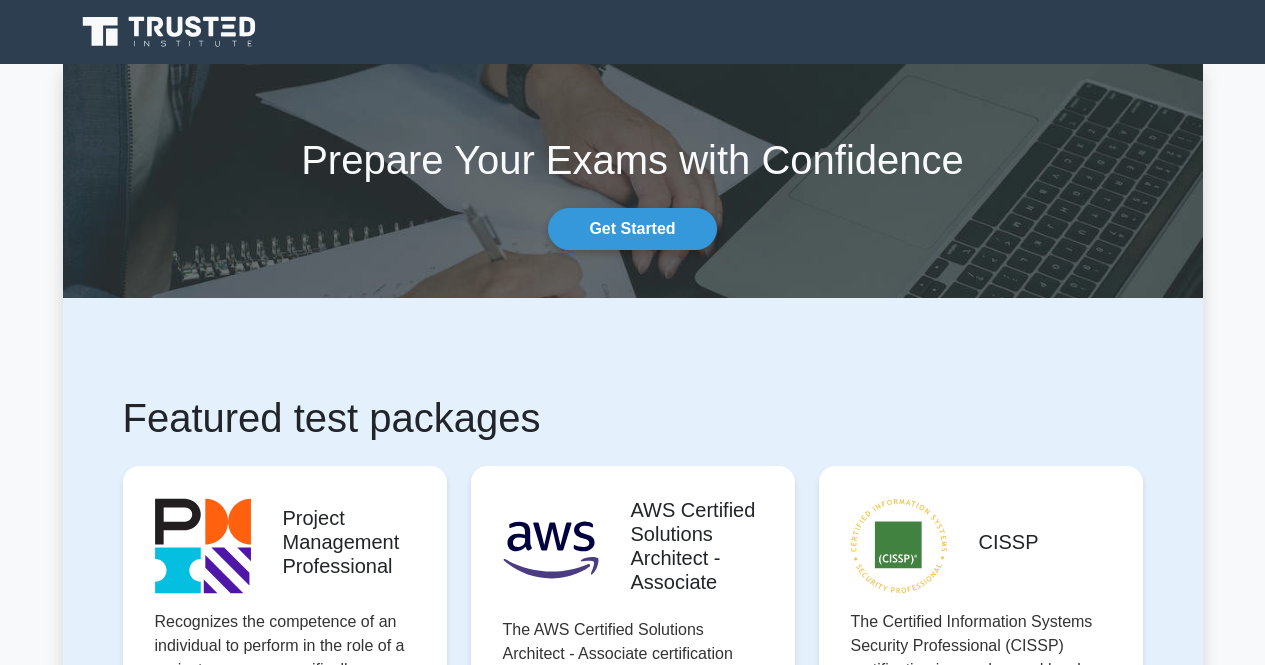 scroll, scrollTop: 0, scrollLeft: 0, axis: both 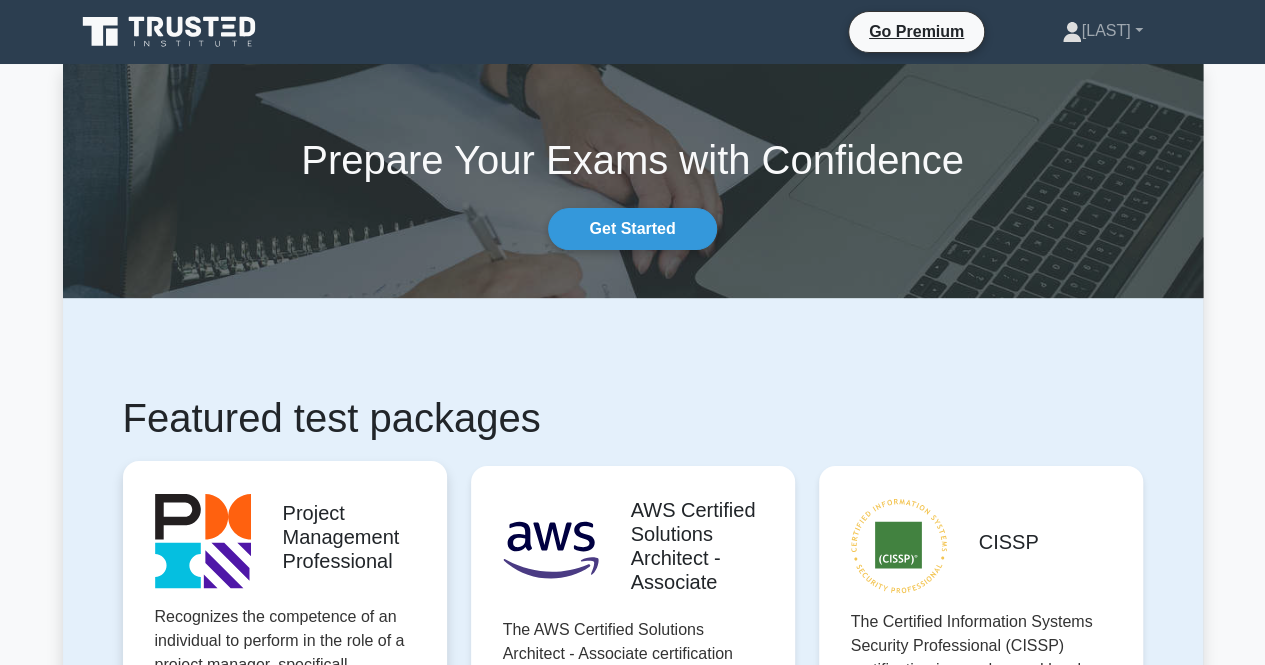 click on "Start practicing" at bounding box center (284, 762) 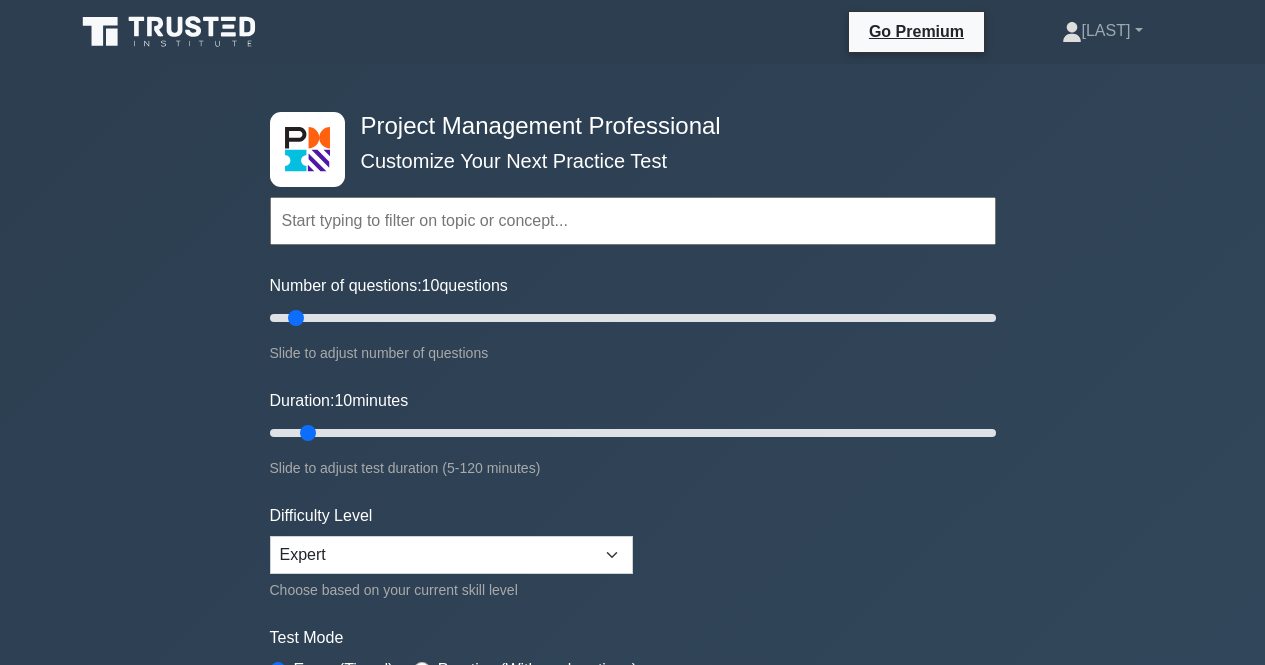 scroll, scrollTop: 0, scrollLeft: 0, axis: both 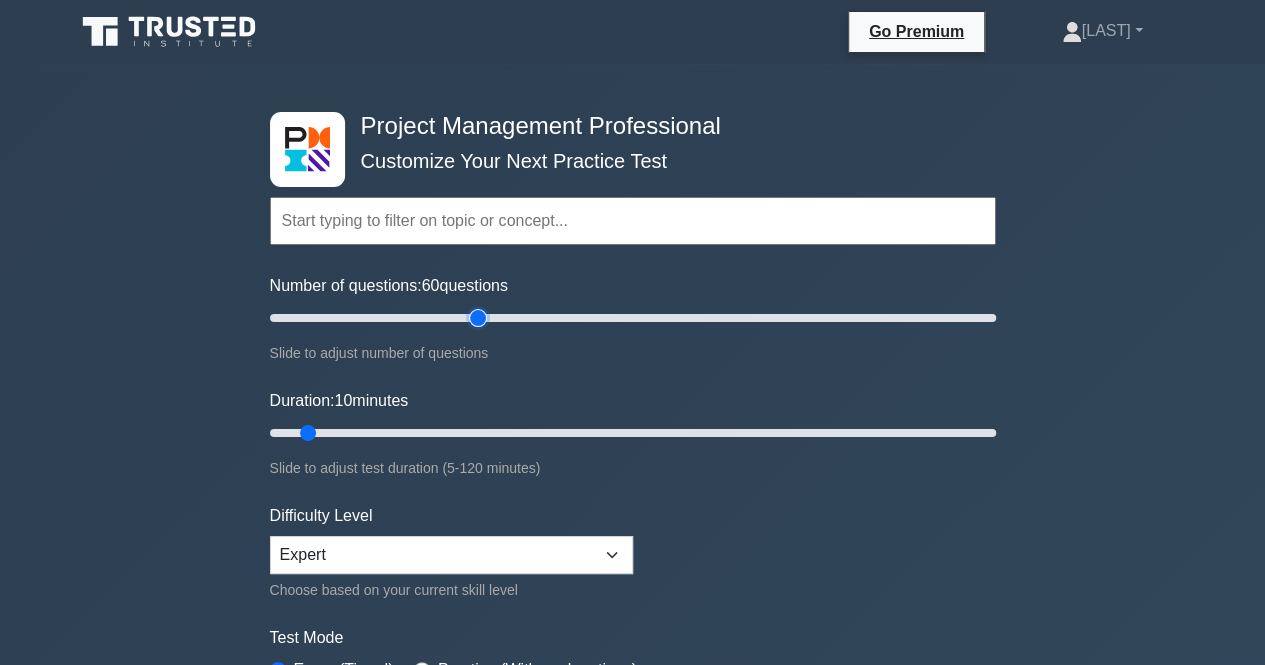 drag, startPoint x: 298, startPoint y: 317, endPoint x: 480, endPoint y: 319, distance: 182.01099 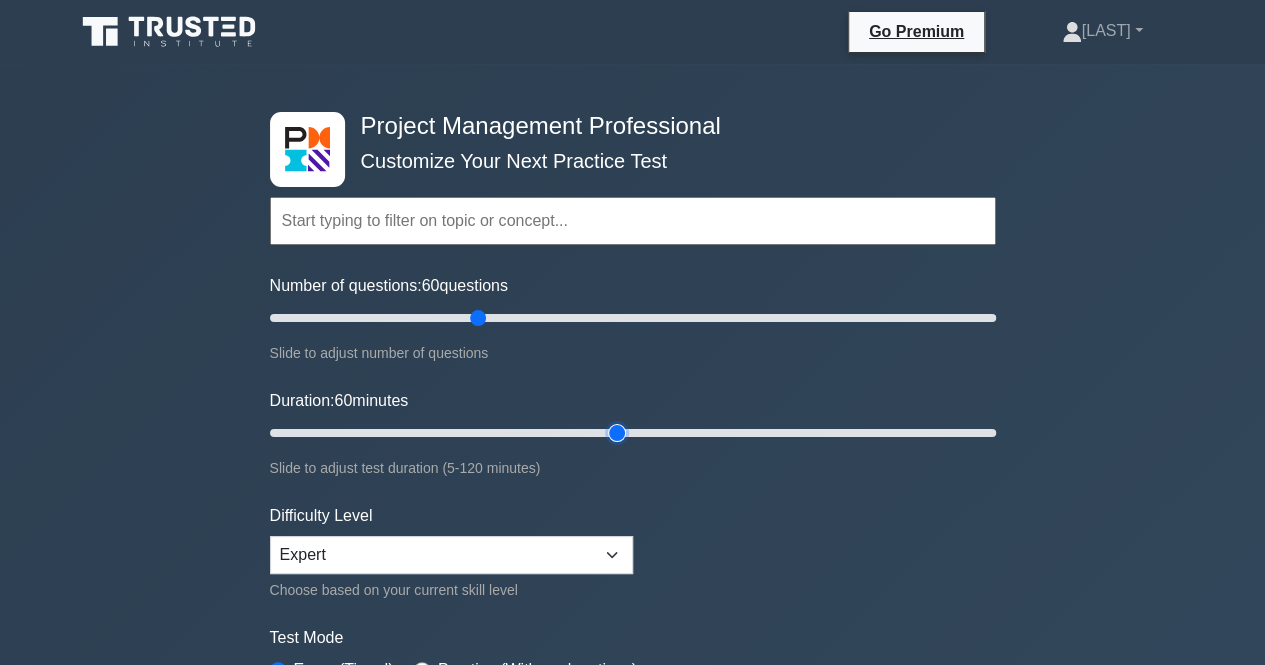 drag, startPoint x: 311, startPoint y: 425, endPoint x: 624, endPoint y: 429, distance: 313.02554 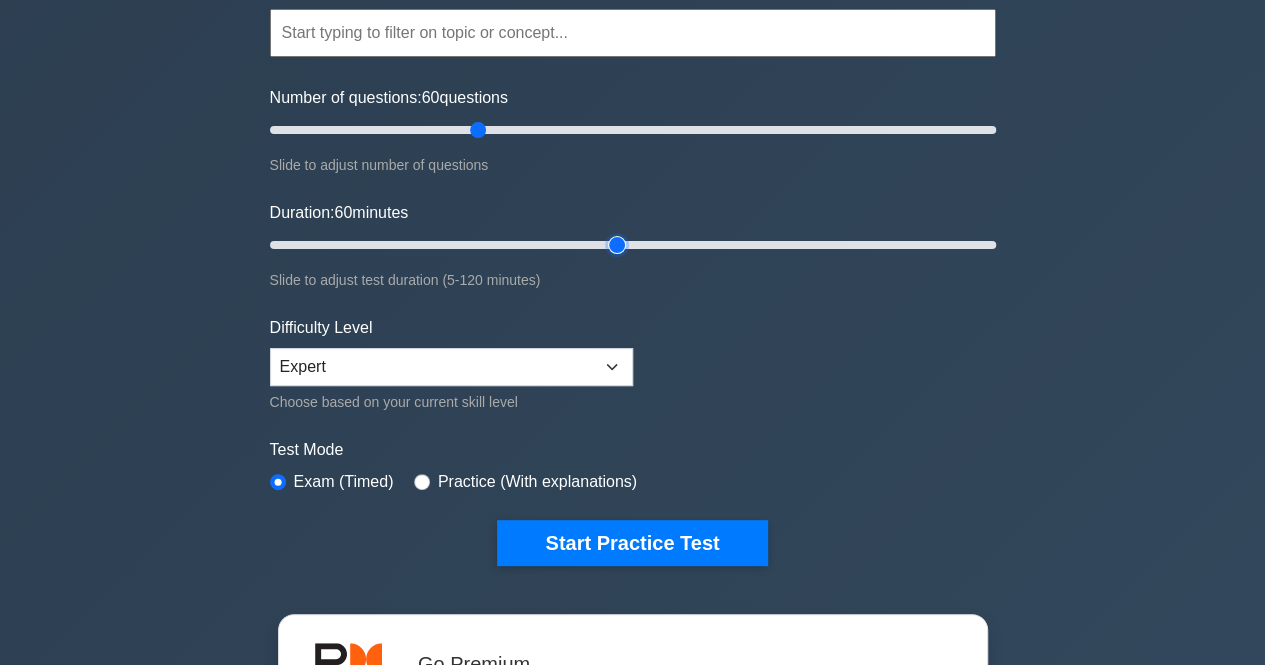 scroll, scrollTop: 200, scrollLeft: 0, axis: vertical 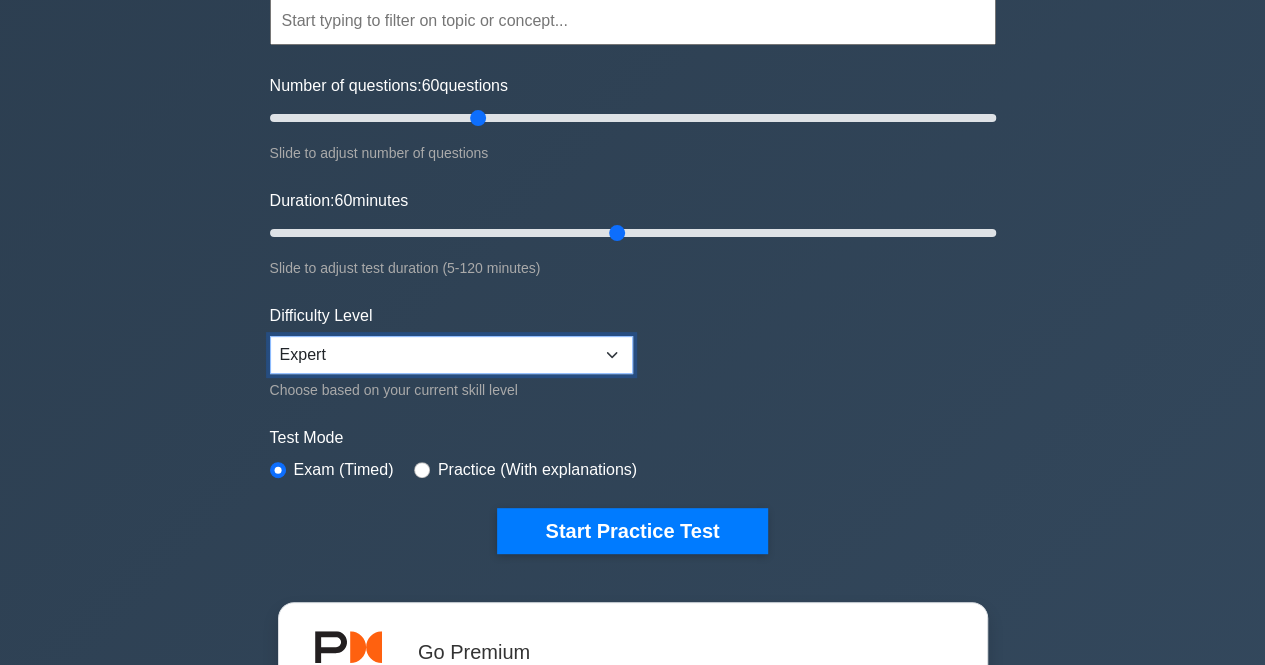 click on "Beginner
Intermediate
Expert" at bounding box center (451, 355) 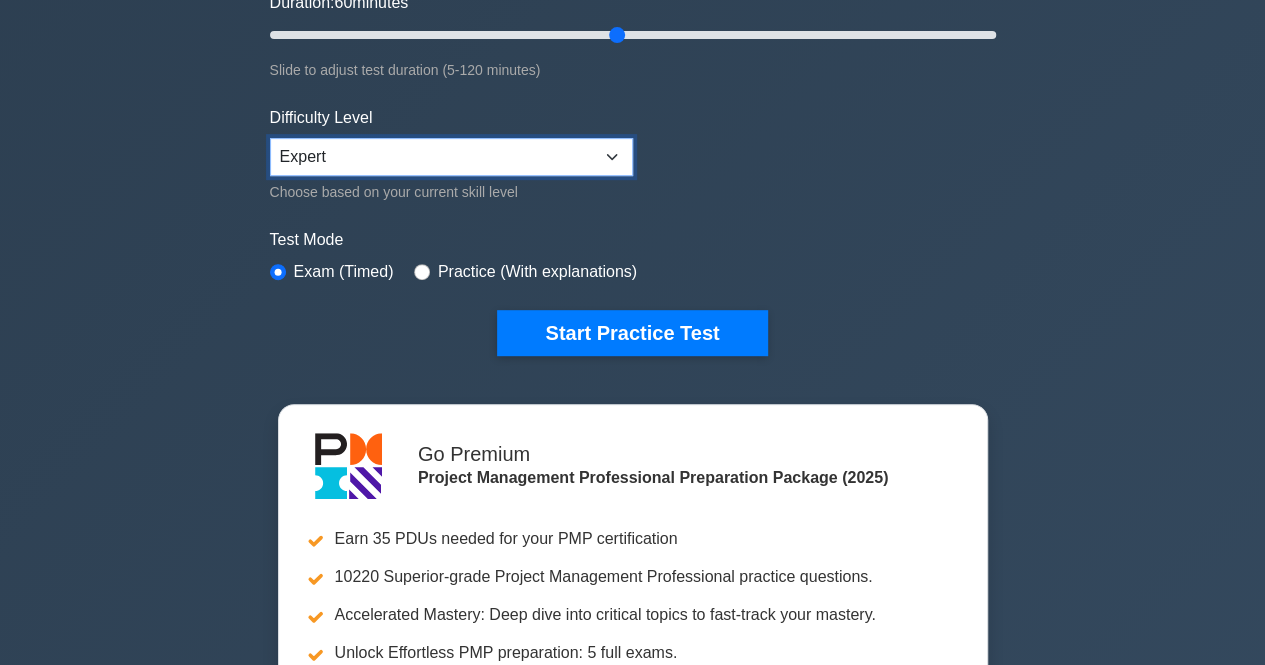 scroll, scrollTop: 400, scrollLeft: 0, axis: vertical 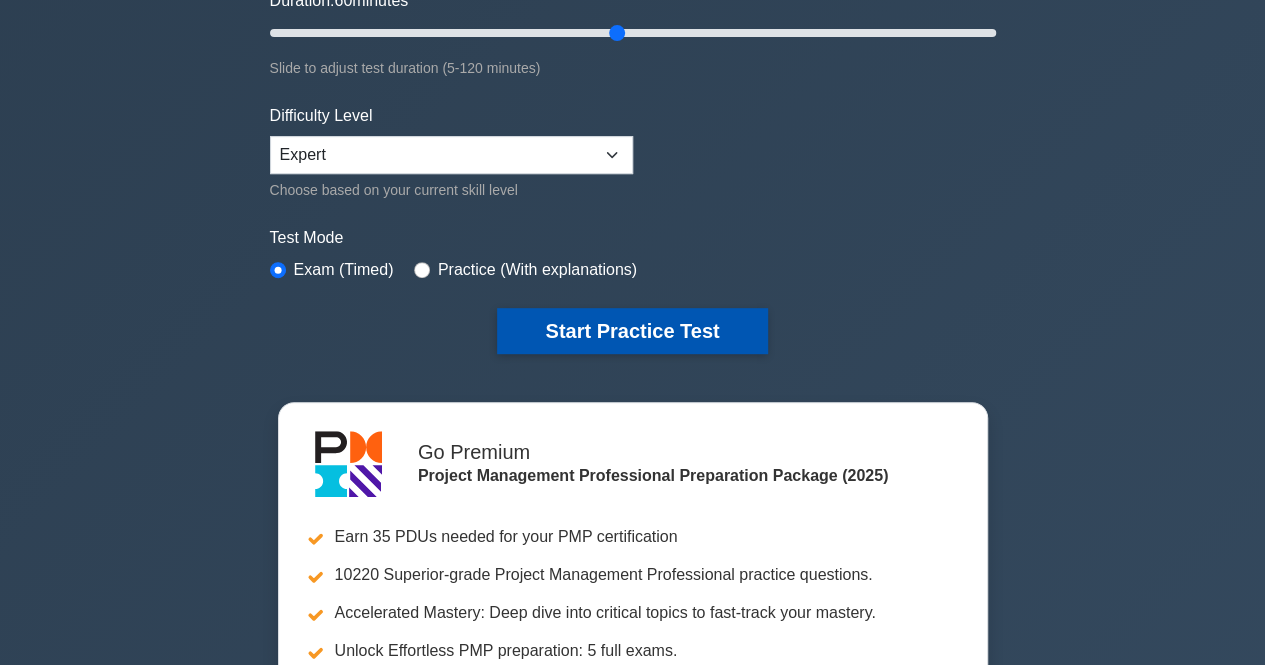 click on "Start Practice Test" at bounding box center (632, 331) 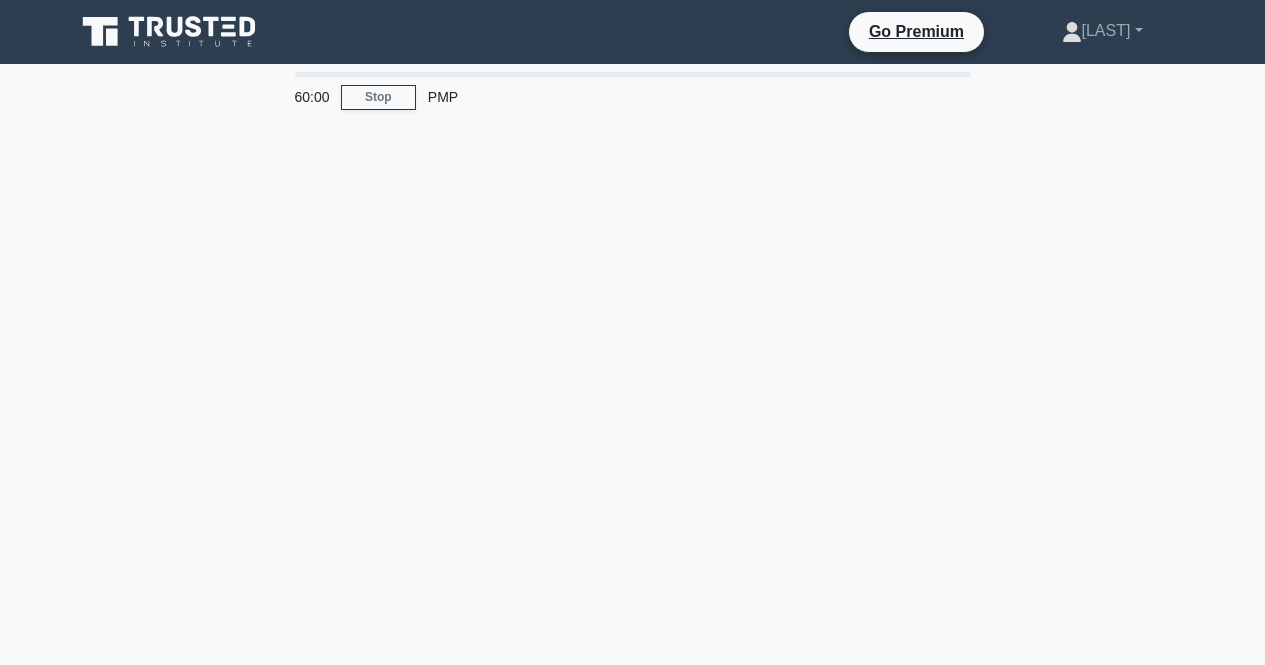 scroll, scrollTop: 0, scrollLeft: 0, axis: both 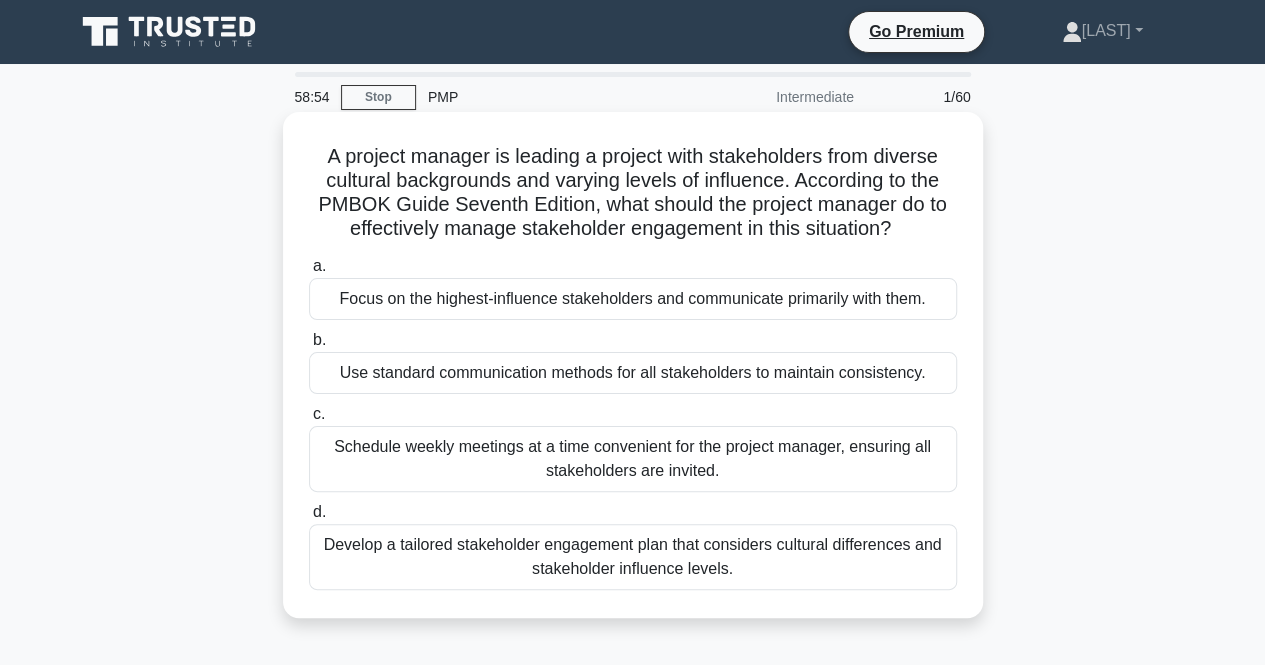 click on "Develop a tailored stakeholder engagement plan that considers cultural differences and stakeholder influence levels." at bounding box center [633, 557] 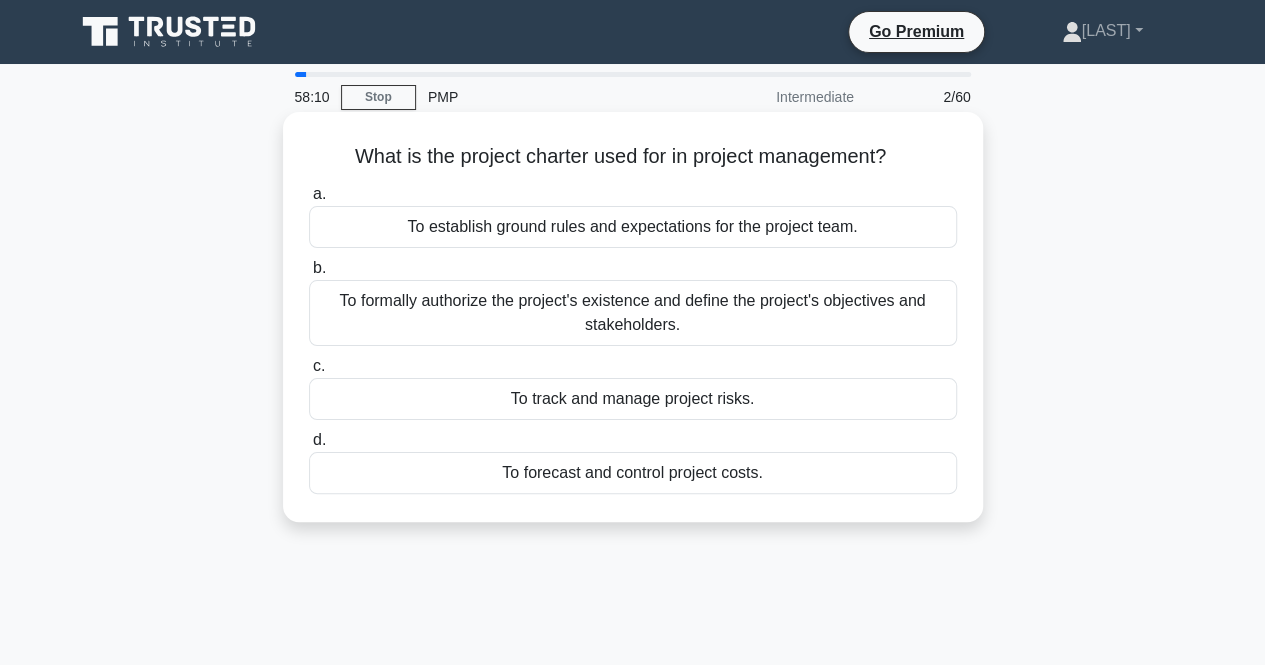 click on "To forecast and control project costs." at bounding box center [633, 473] 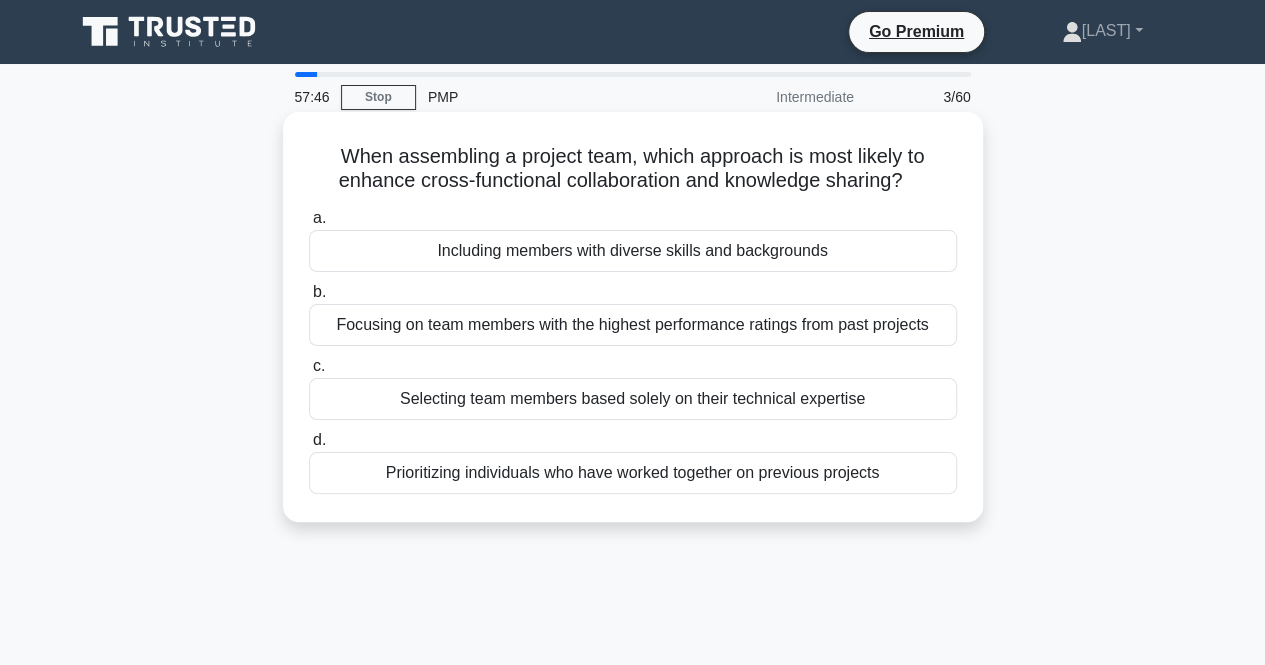 click on "Including members with diverse skills and backgrounds" at bounding box center [633, 251] 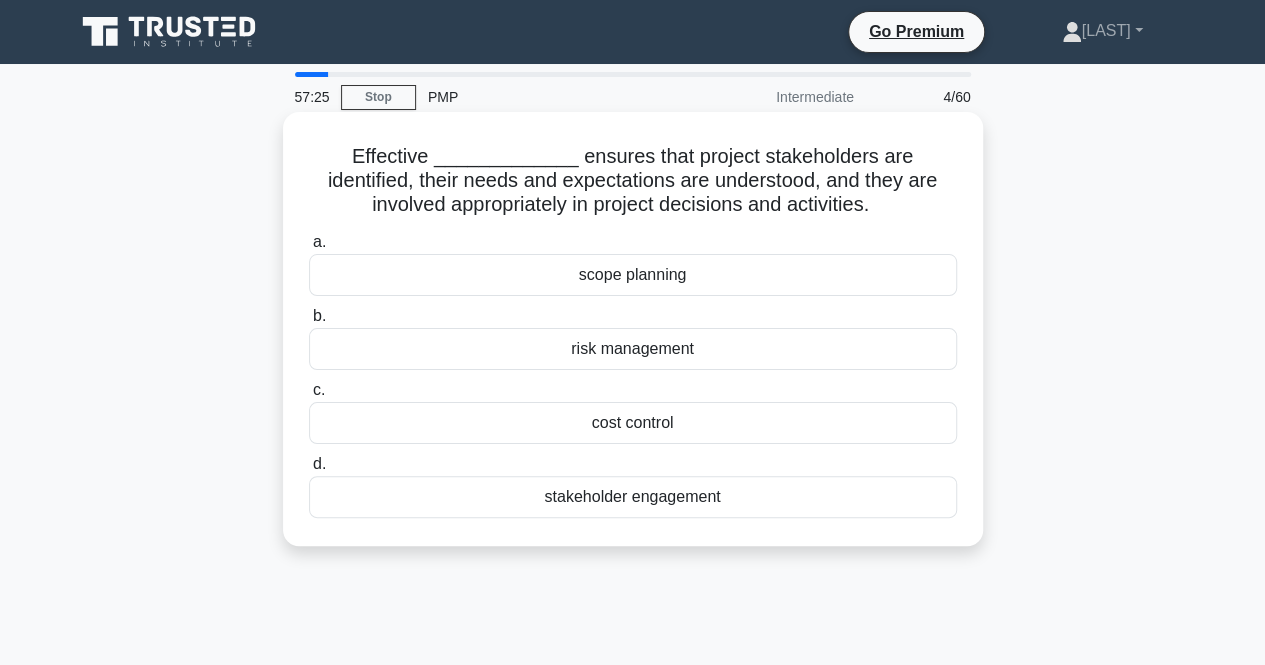 click on "stakeholder engagement" at bounding box center [633, 497] 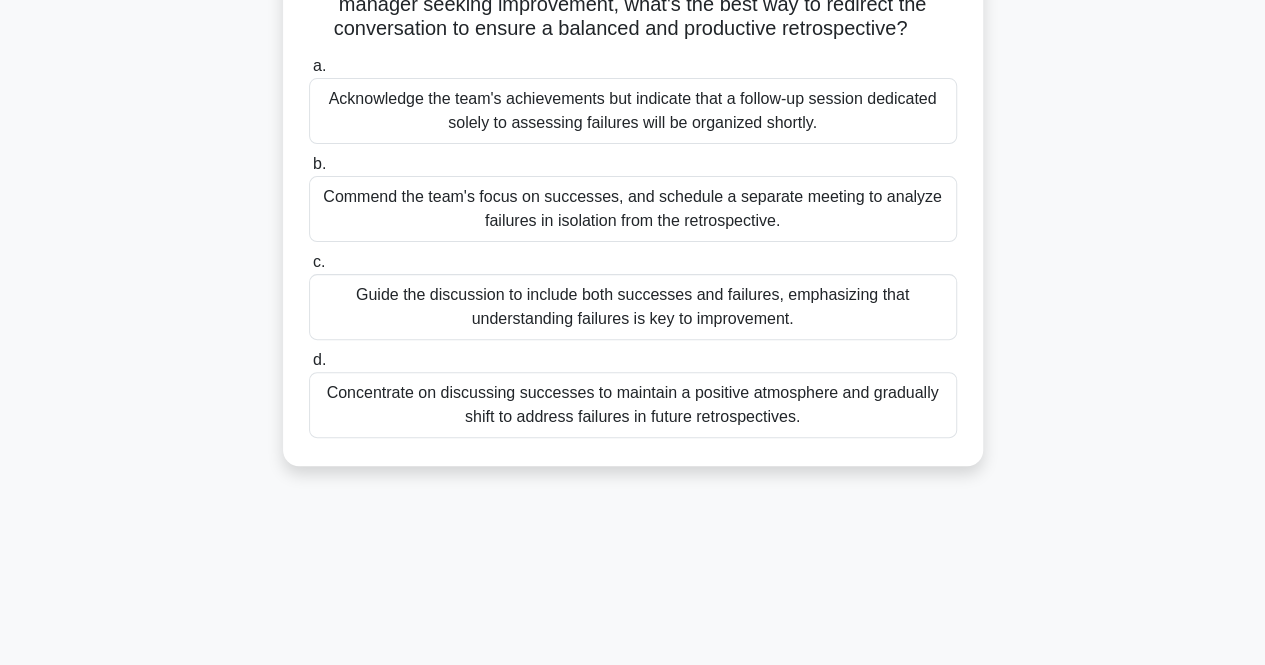 scroll, scrollTop: 0, scrollLeft: 0, axis: both 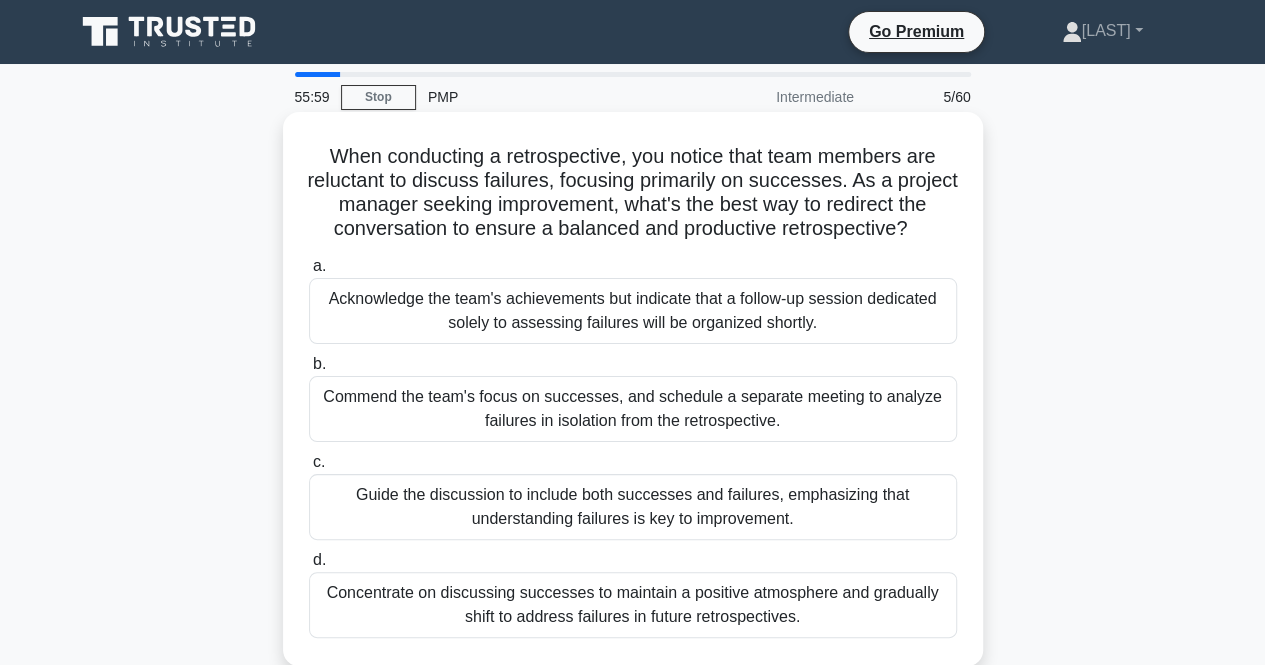 click on "Guide the discussion to include both successes and failures, emphasizing that understanding failures is key to improvement." at bounding box center [633, 507] 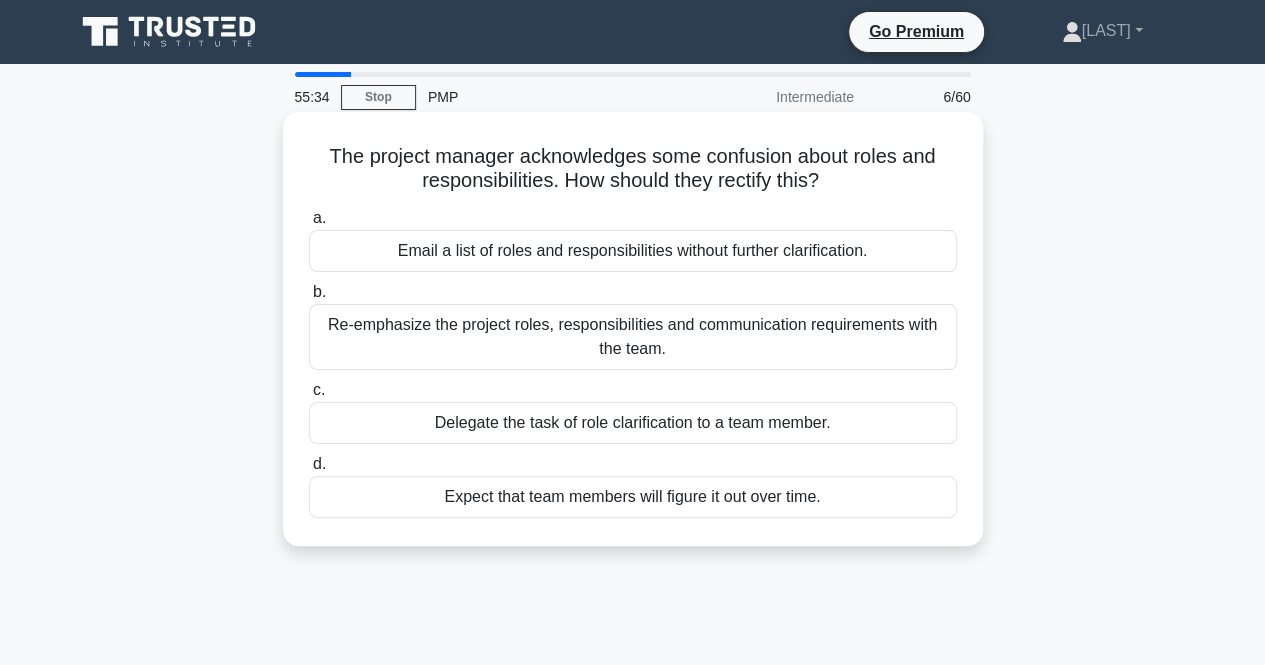 click on "Re-emphasize the project roles, responsibilities and communication requirements with the team." at bounding box center [633, 337] 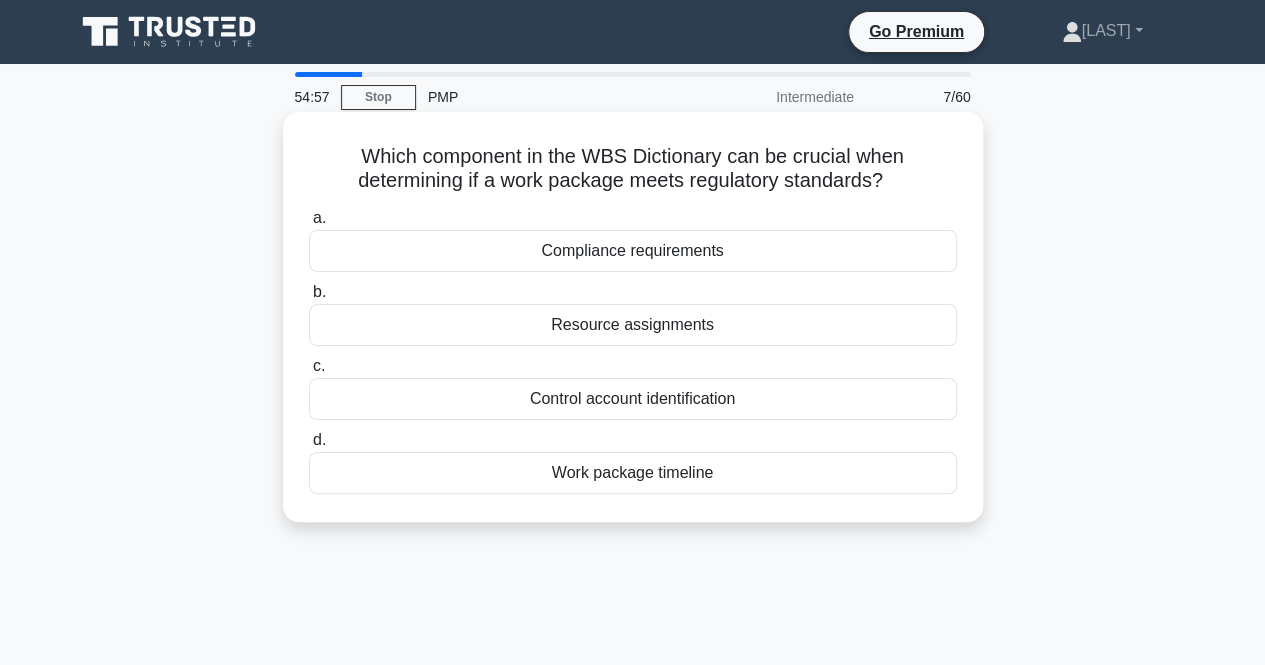 click on "Compliance requirements" at bounding box center [633, 251] 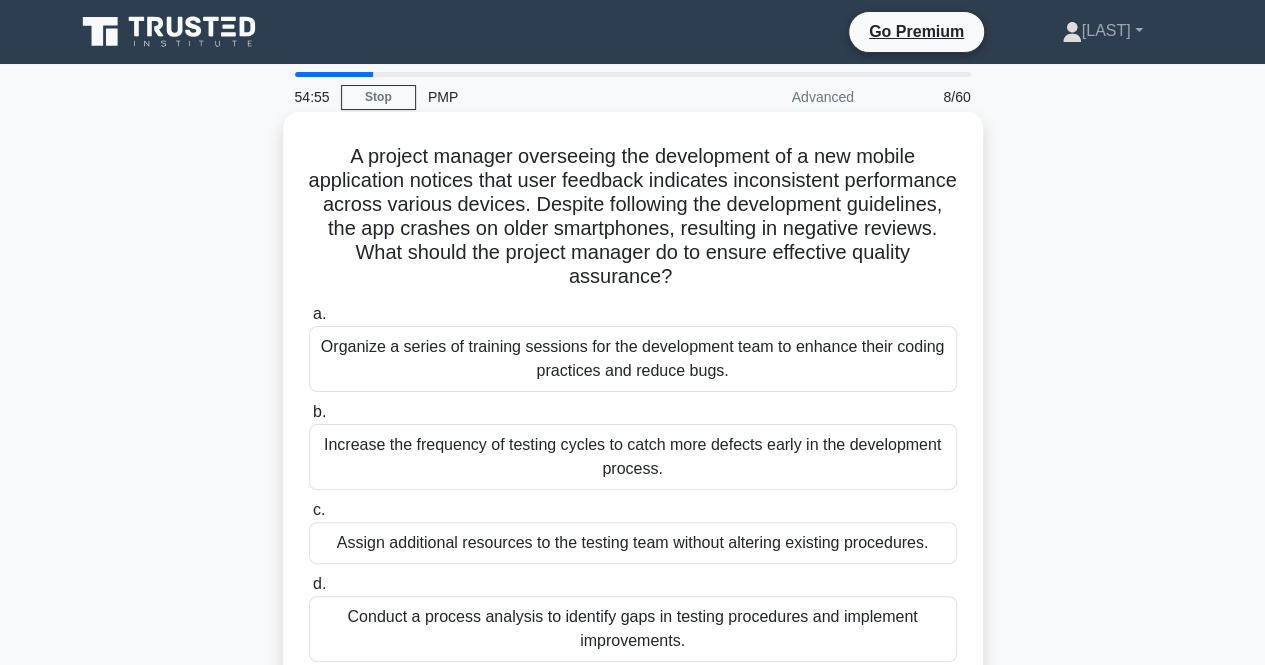 scroll, scrollTop: 100, scrollLeft: 0, axis: vertical 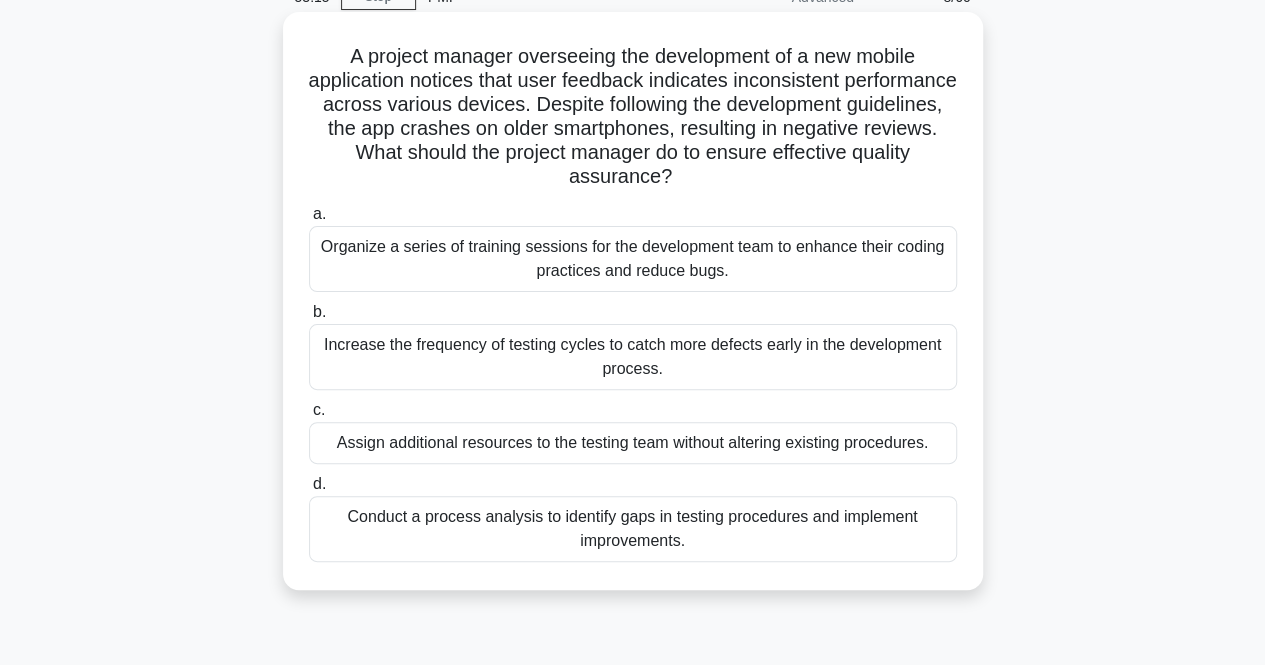 click on "Increase the frequency of testing cycles to catch more defects early in the development process." at bounding box center (633, 357) 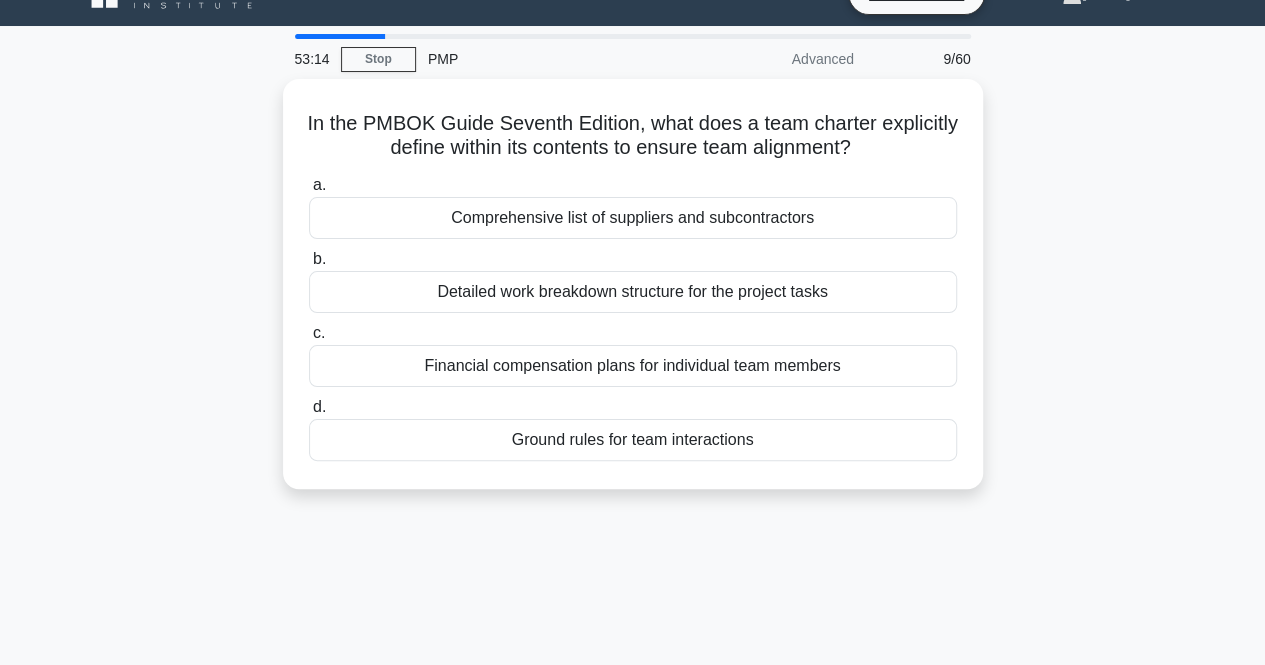 scroll, scrollTop: 0, scrollLeft: 0, axis: both 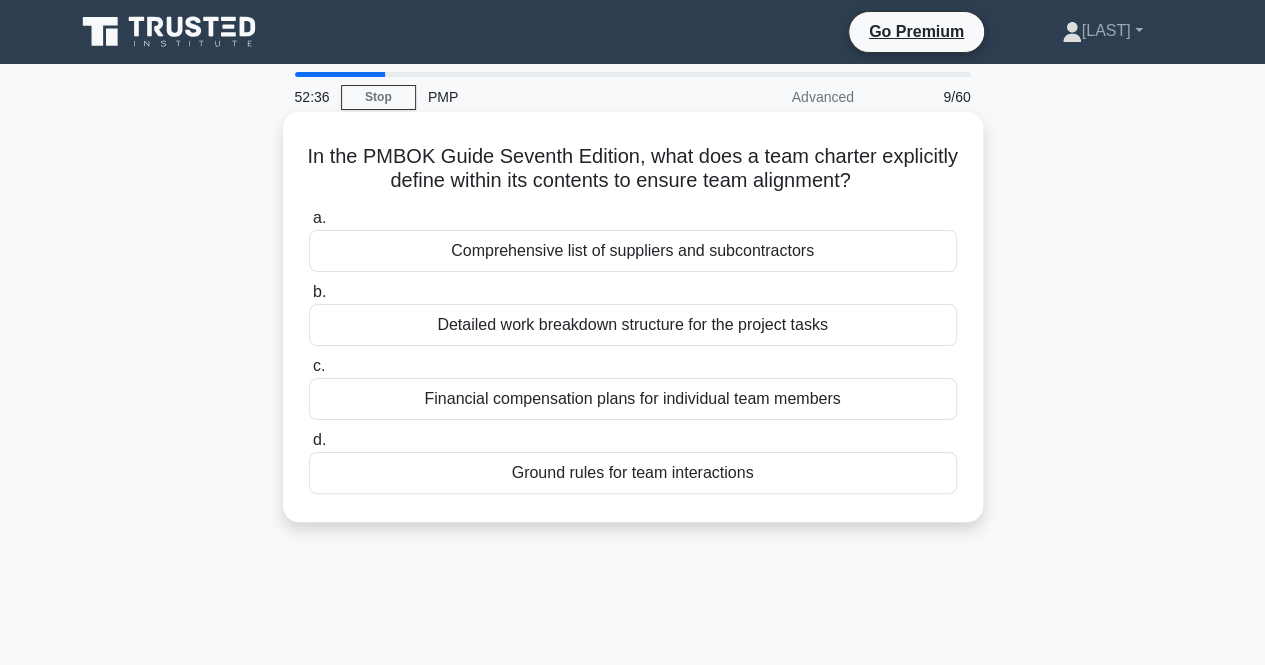 click on "Ground rules for team interactions" at bounding box center (633, 473) 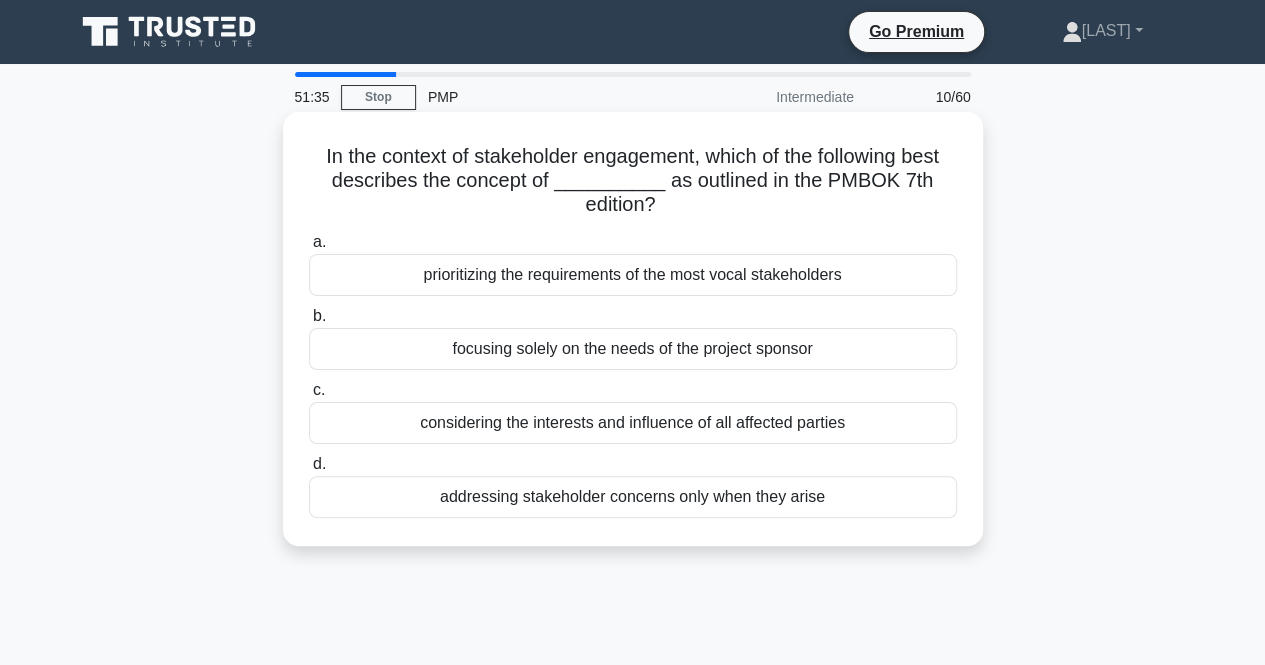 click on "considering the interests and influence of all affected parties" at bounding box center [633, 423] 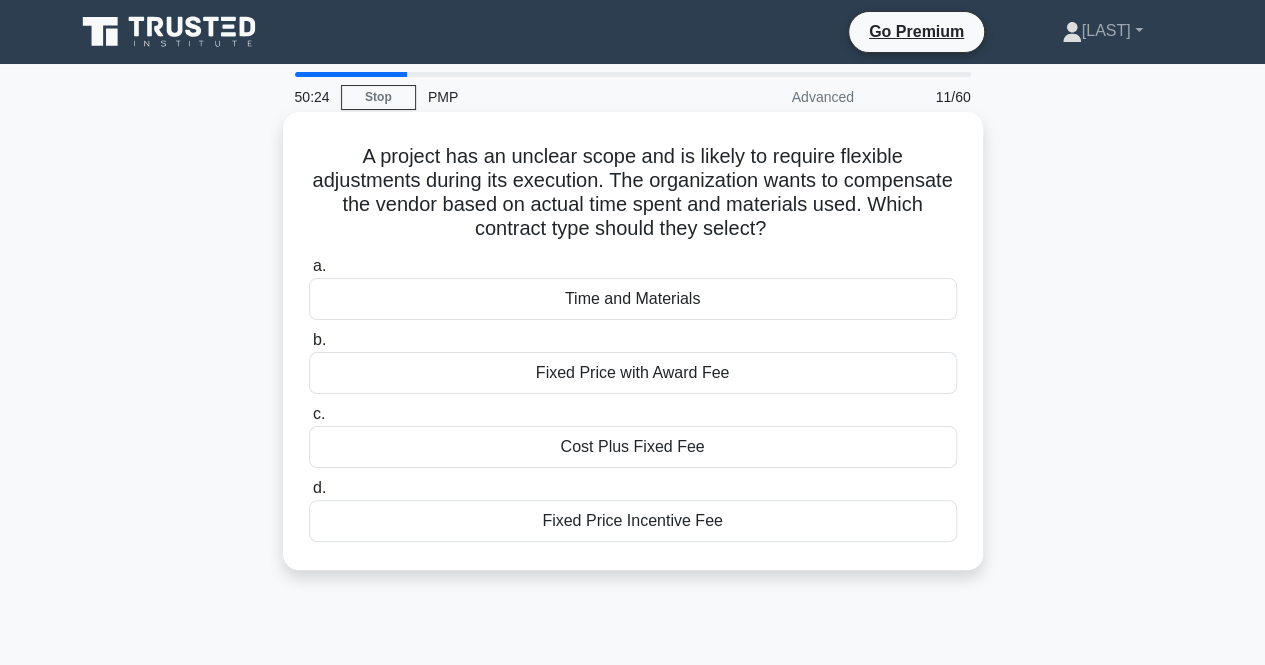 click on "Cost Plus Fixed Fee" at bounding box center [633, 447] 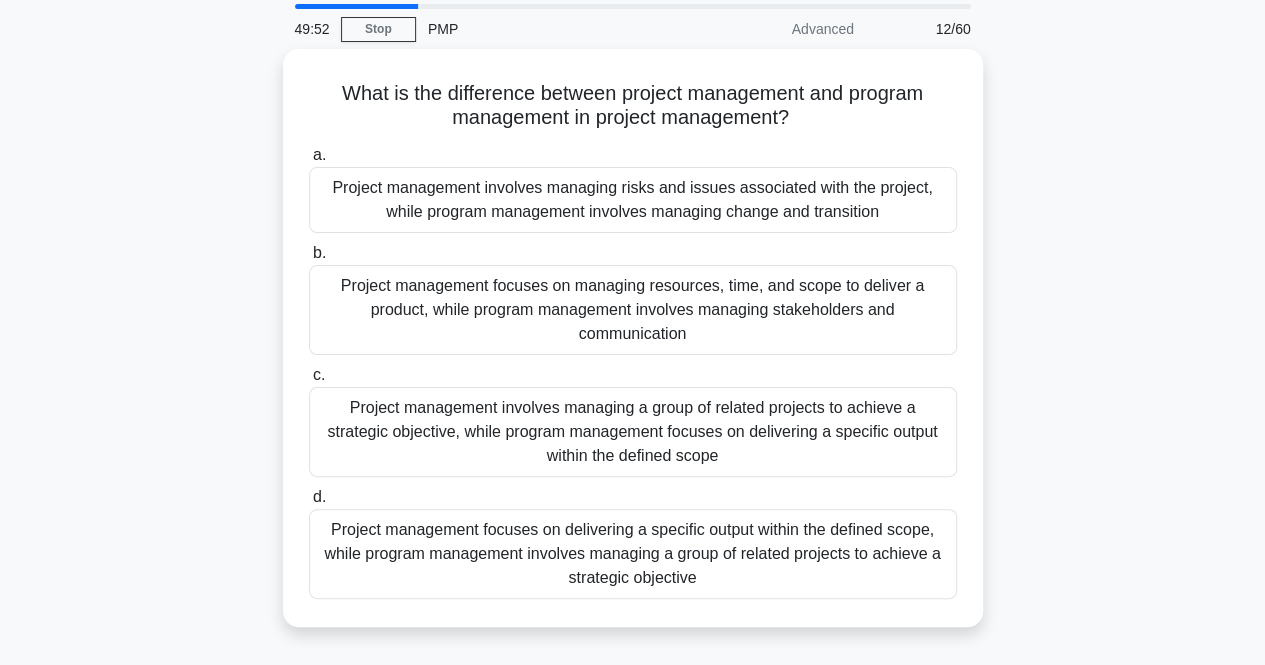 scroll, scrollTop: 100, scrollLeft: 0, axis: vertical 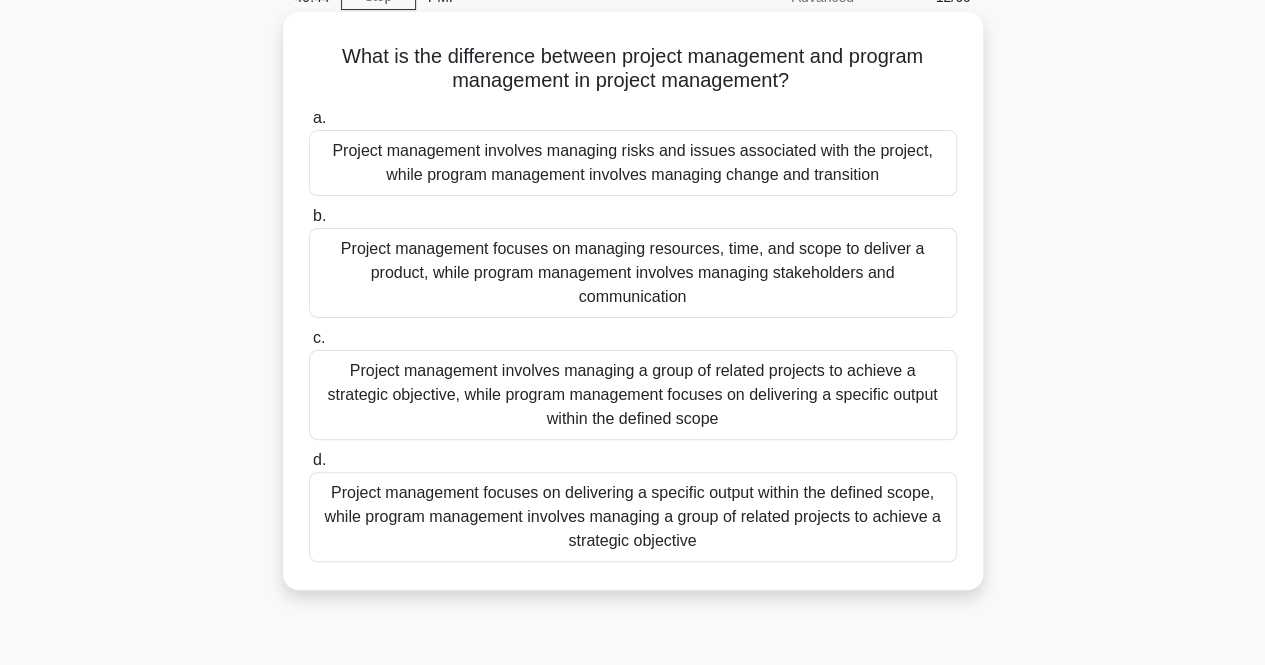 click on "Project management focuses on delivering a specific output within the defined scope, while program management involves managing a group of related projects to achieve a strategic objective" at bounding box center (633, 517) 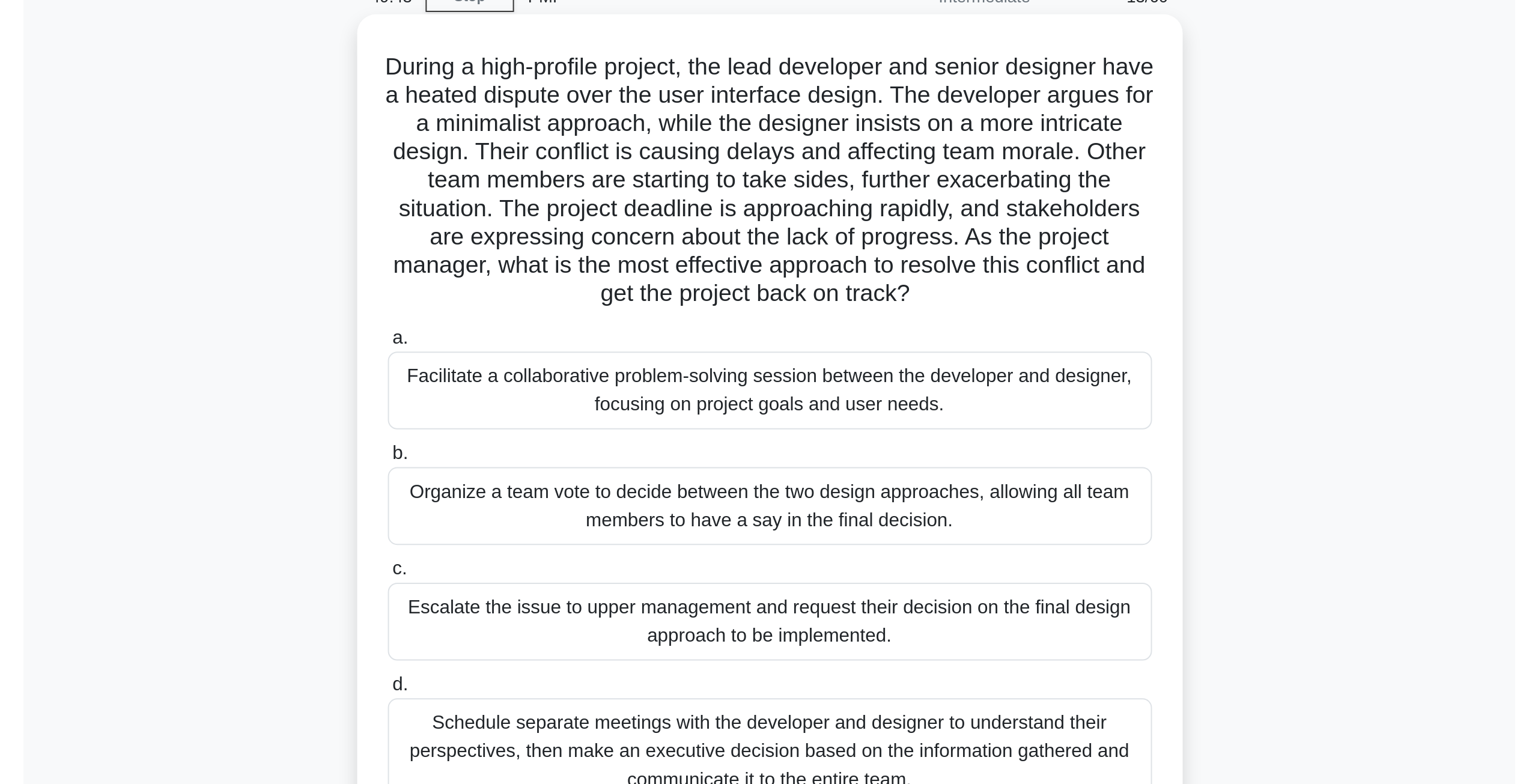 scroll, scrollTop: 0, scrollLeft: 0, axis: both 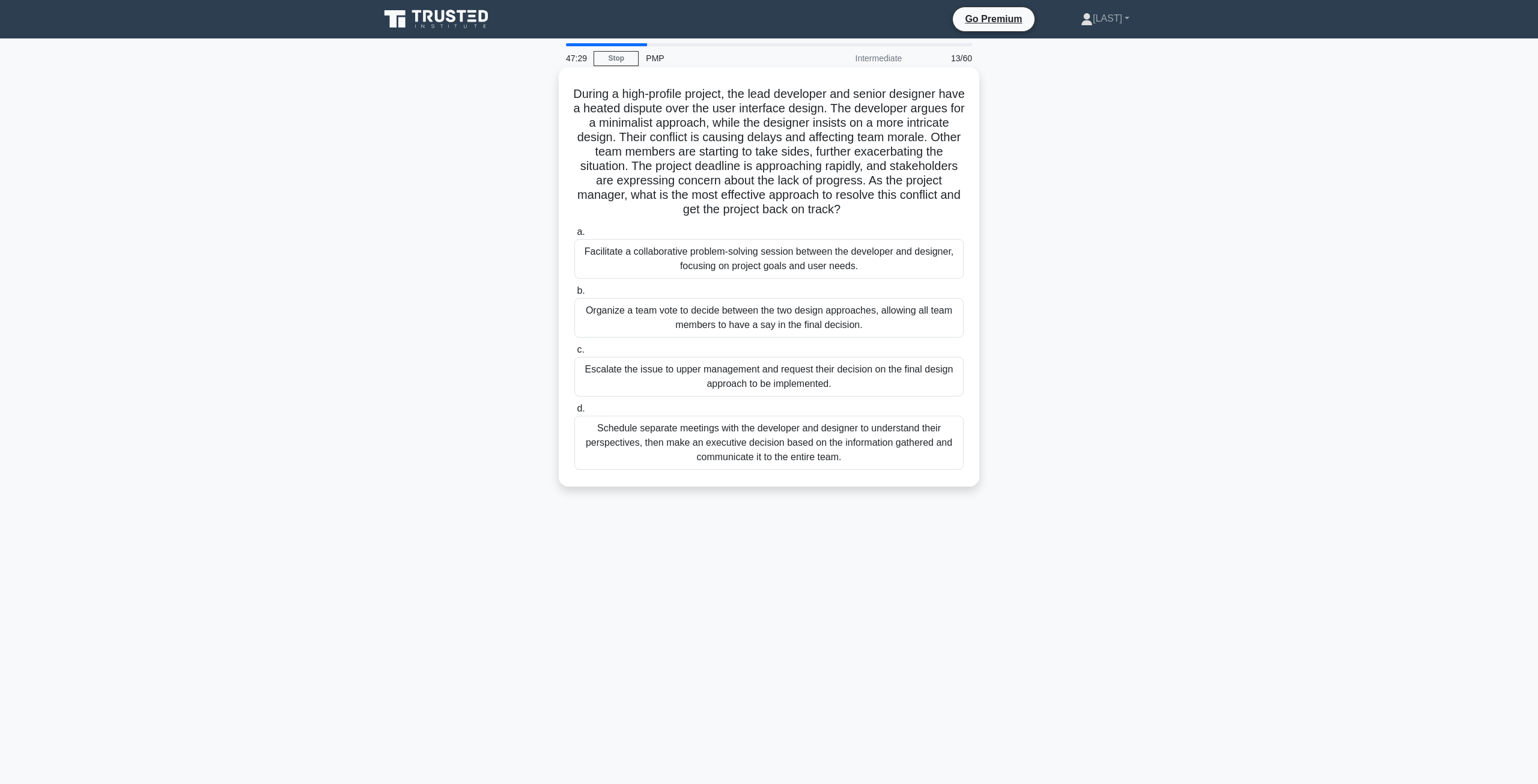 click on "Escalate the issue to upper management and request their decision on the final design approach to be implemented." at bounding box center [769, 377] 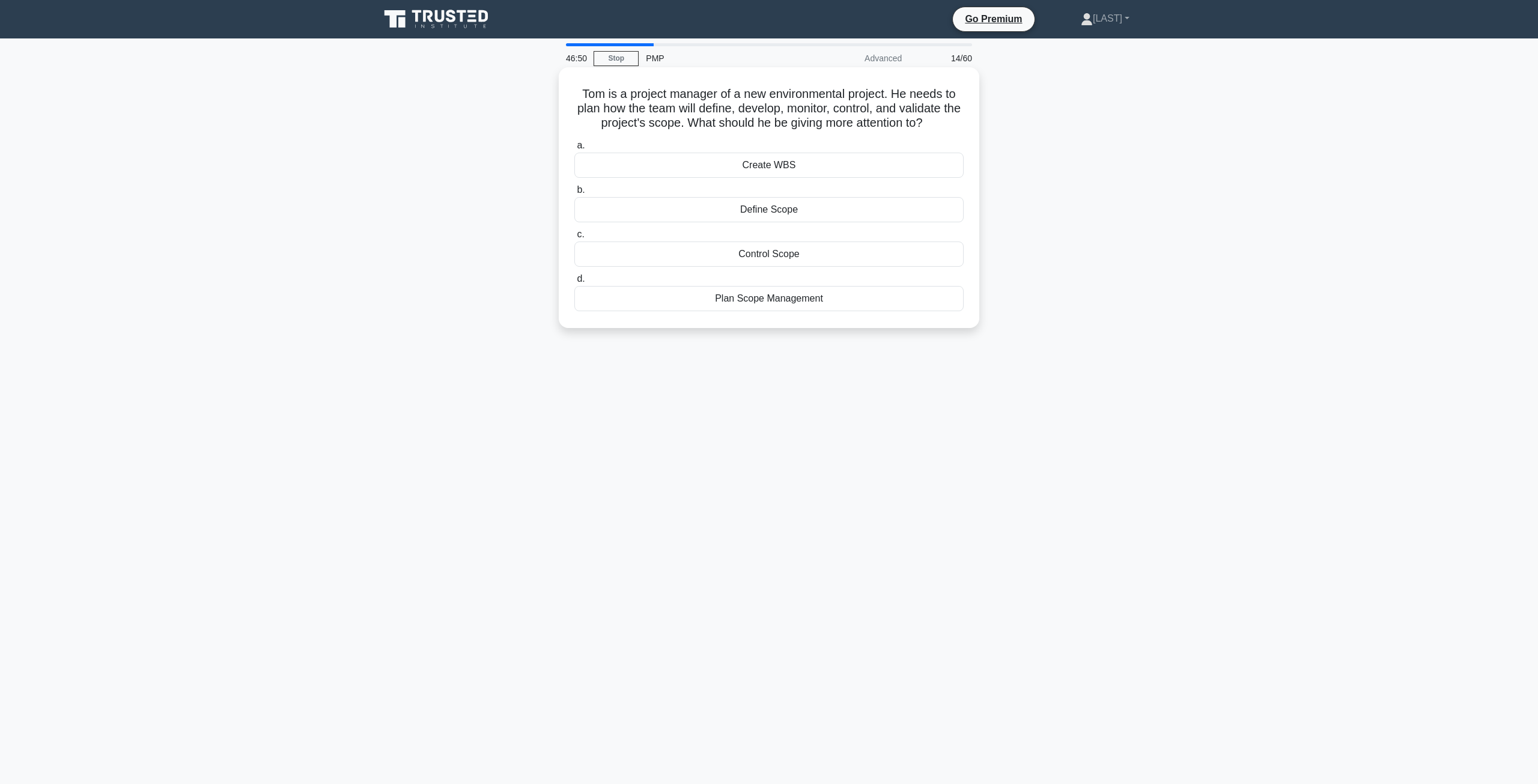 click on "Plan Scope Management" at bounding box center [769, 299] 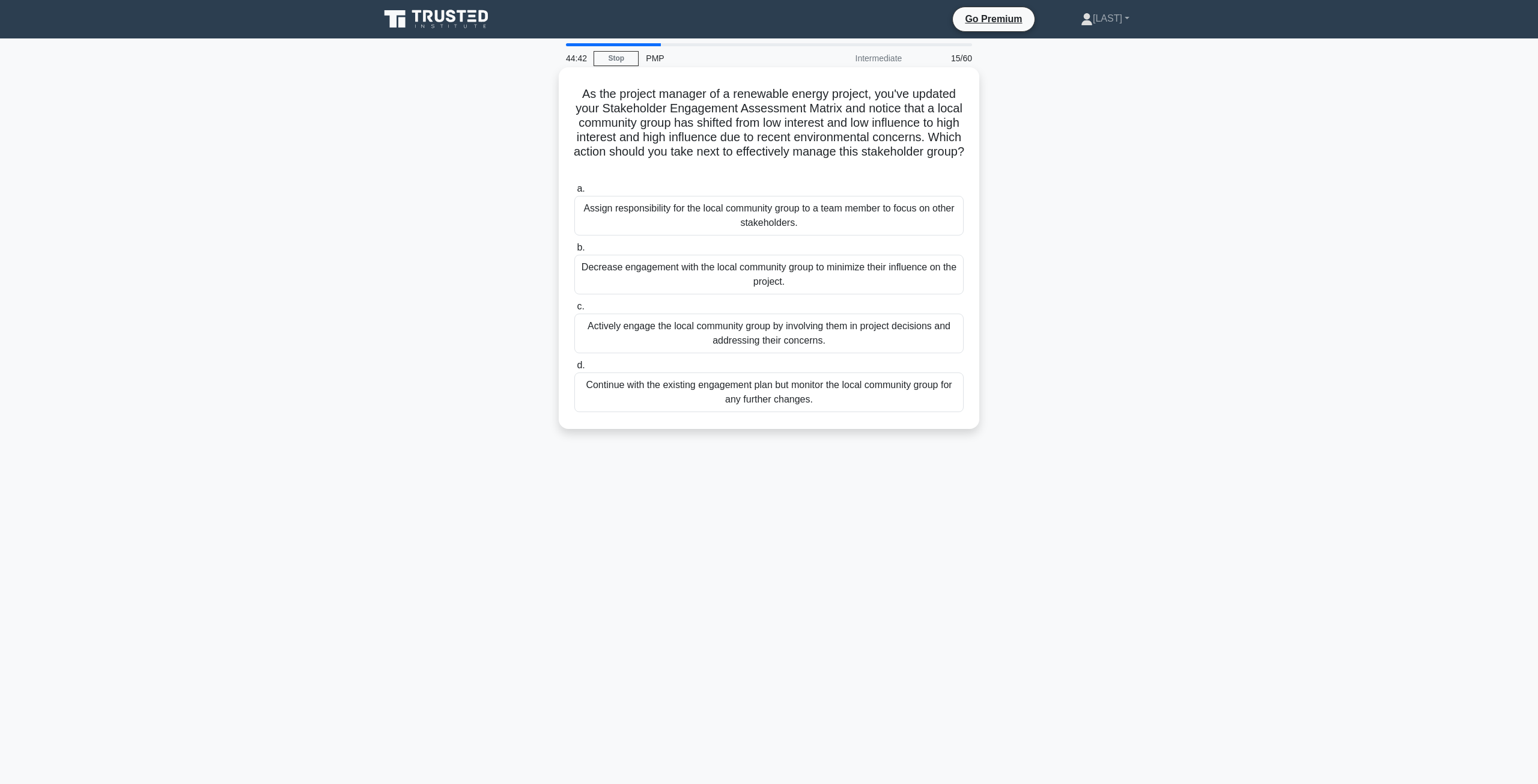 click on "Actively engage the local community group by involving them in project decisions and addressing their concerns." at bounding box center [769, 333] 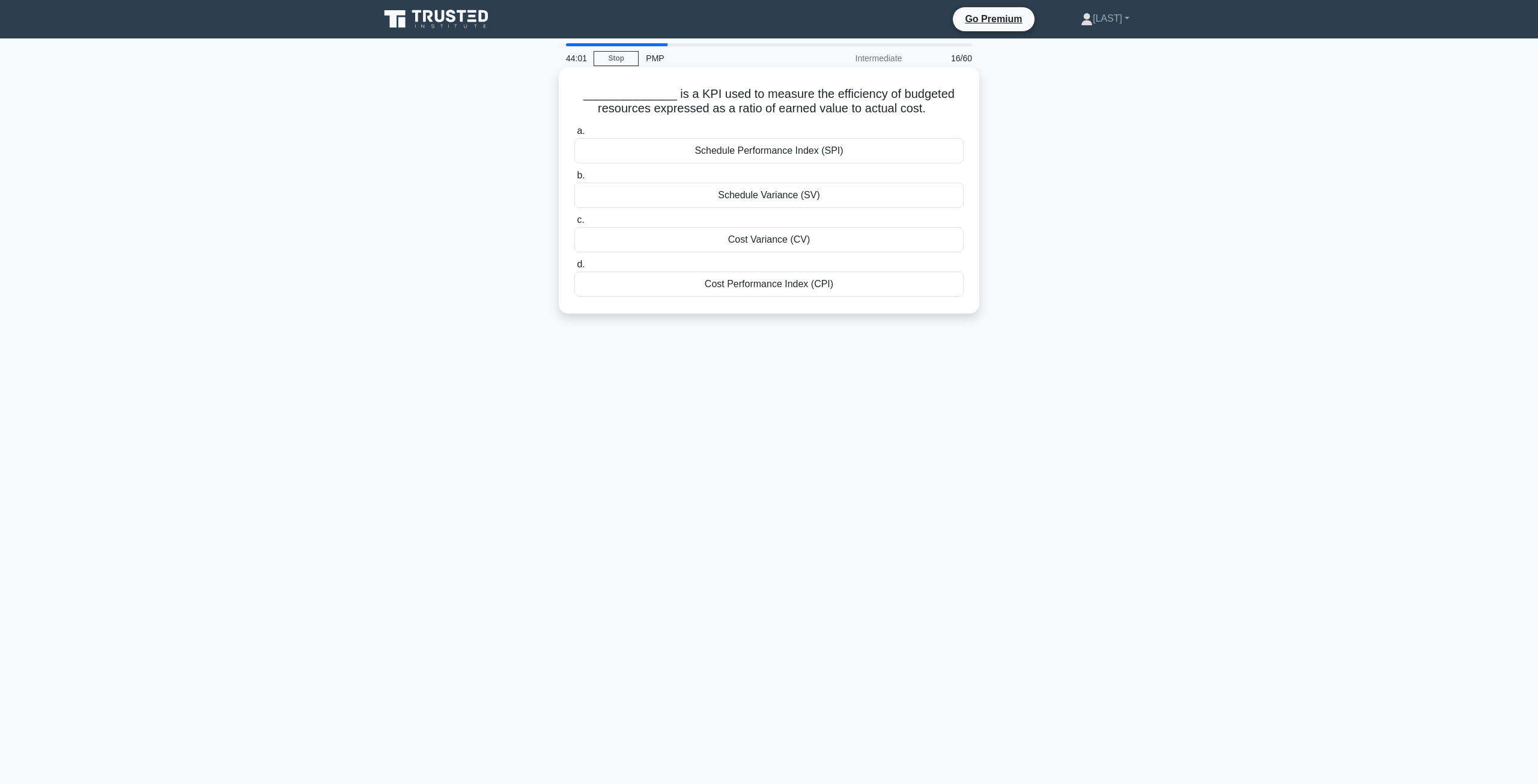 click on "Cost Performance Index (CPI)" at bounding box center [769, 284] 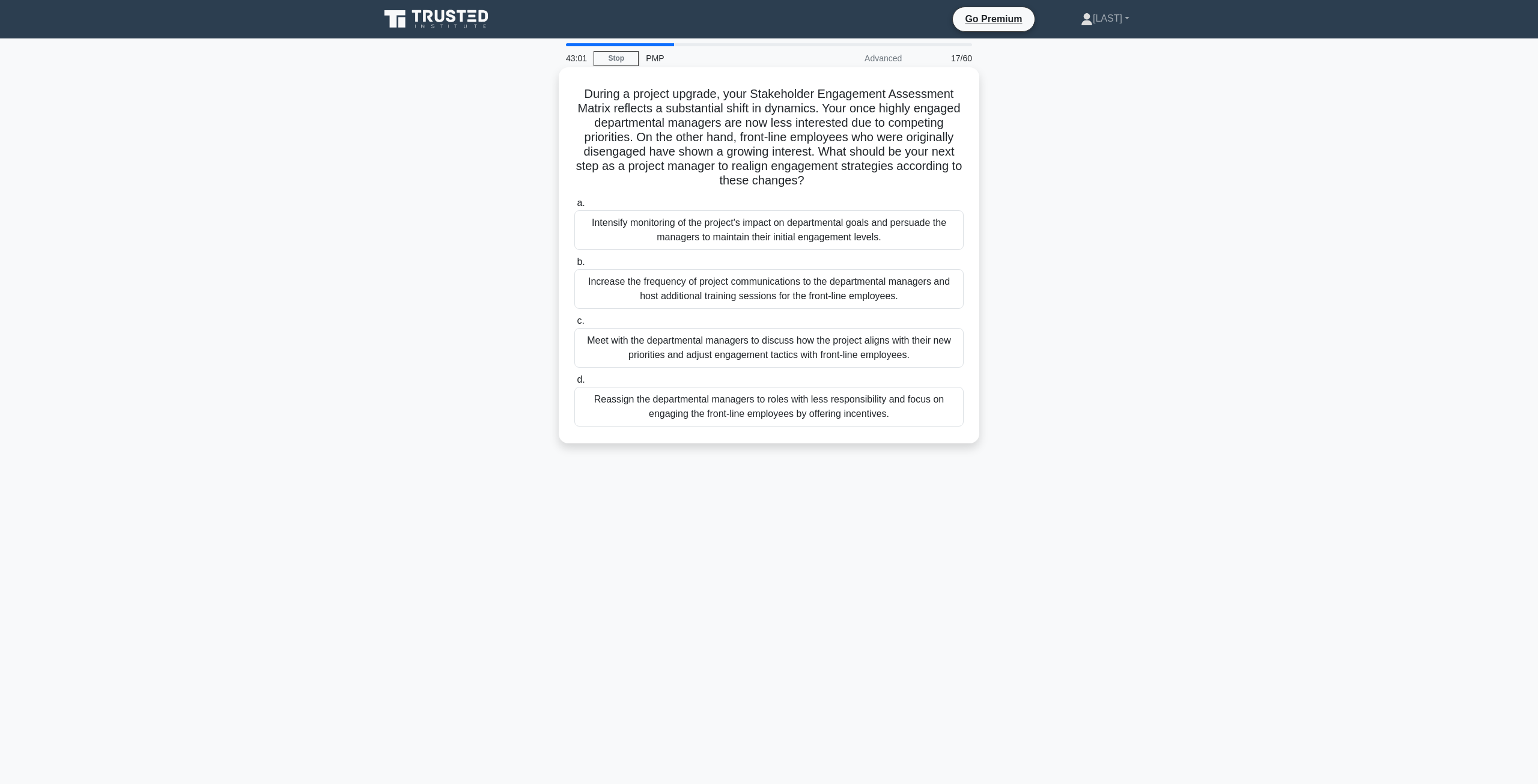 click on "Meet with the departmental managers to discuss how the project aligns with their new priorities and adjust engagement tactics with front-line employees." at bounding box center (769, 348) 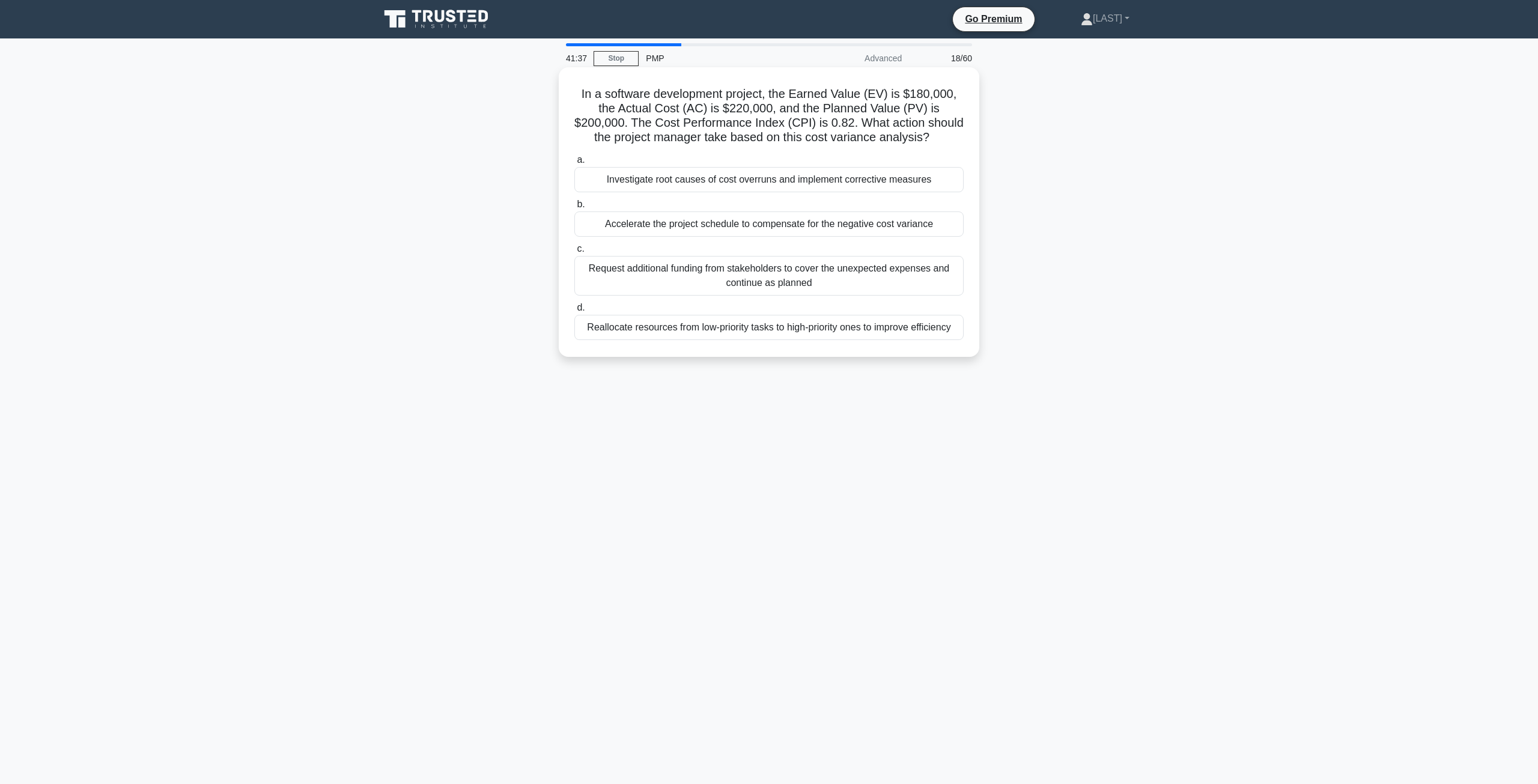 click on "Investigate root causes of cost overruns and implement corrective measures" at bounding box center [769, 180] 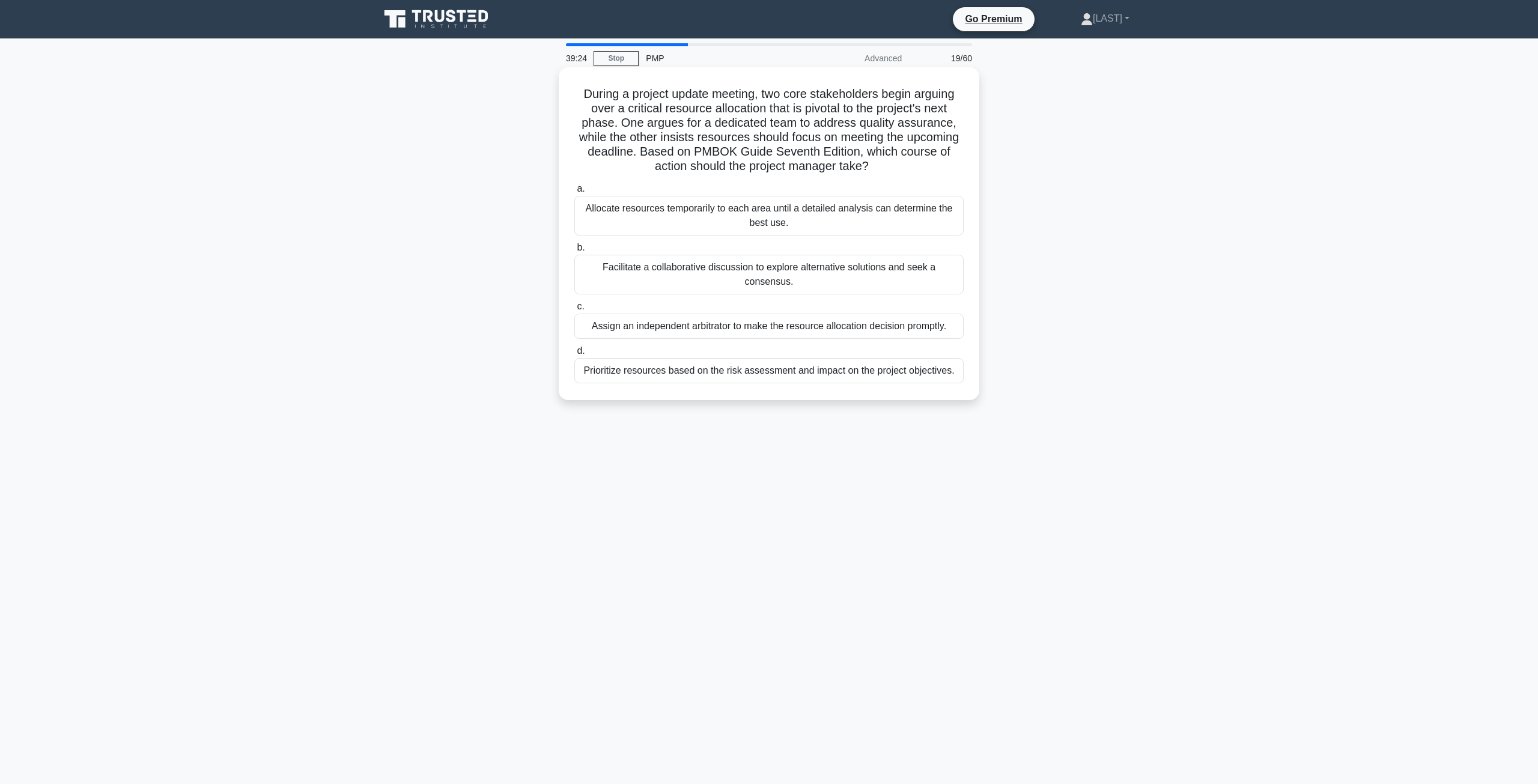 click on "Prioritize resources based on the risk assessment and impact on the project objectives." at bounding box center (769, 371) 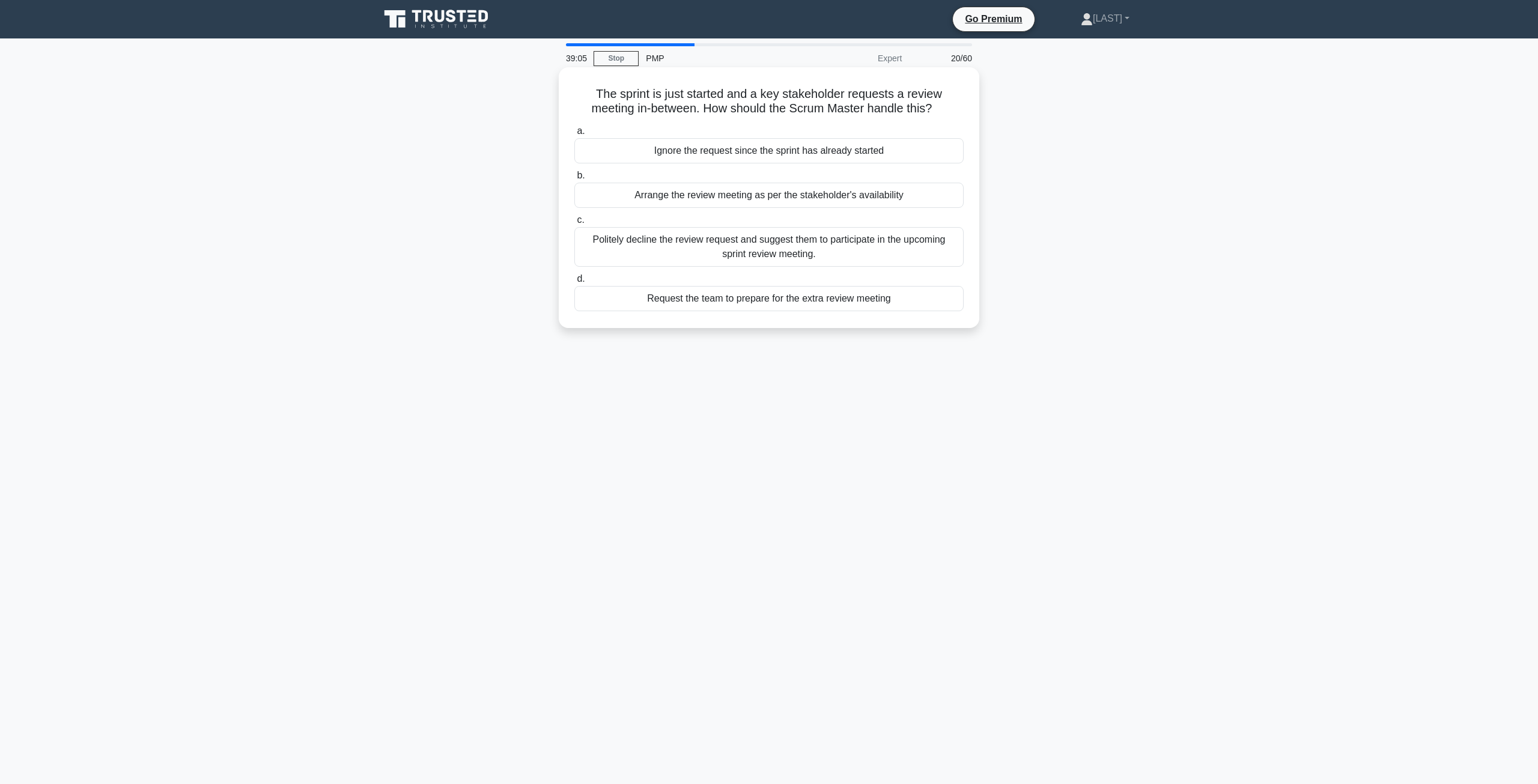 click on "Arrange the review meeting as per the stakeholder's availability" at bounding box center (769, 195) 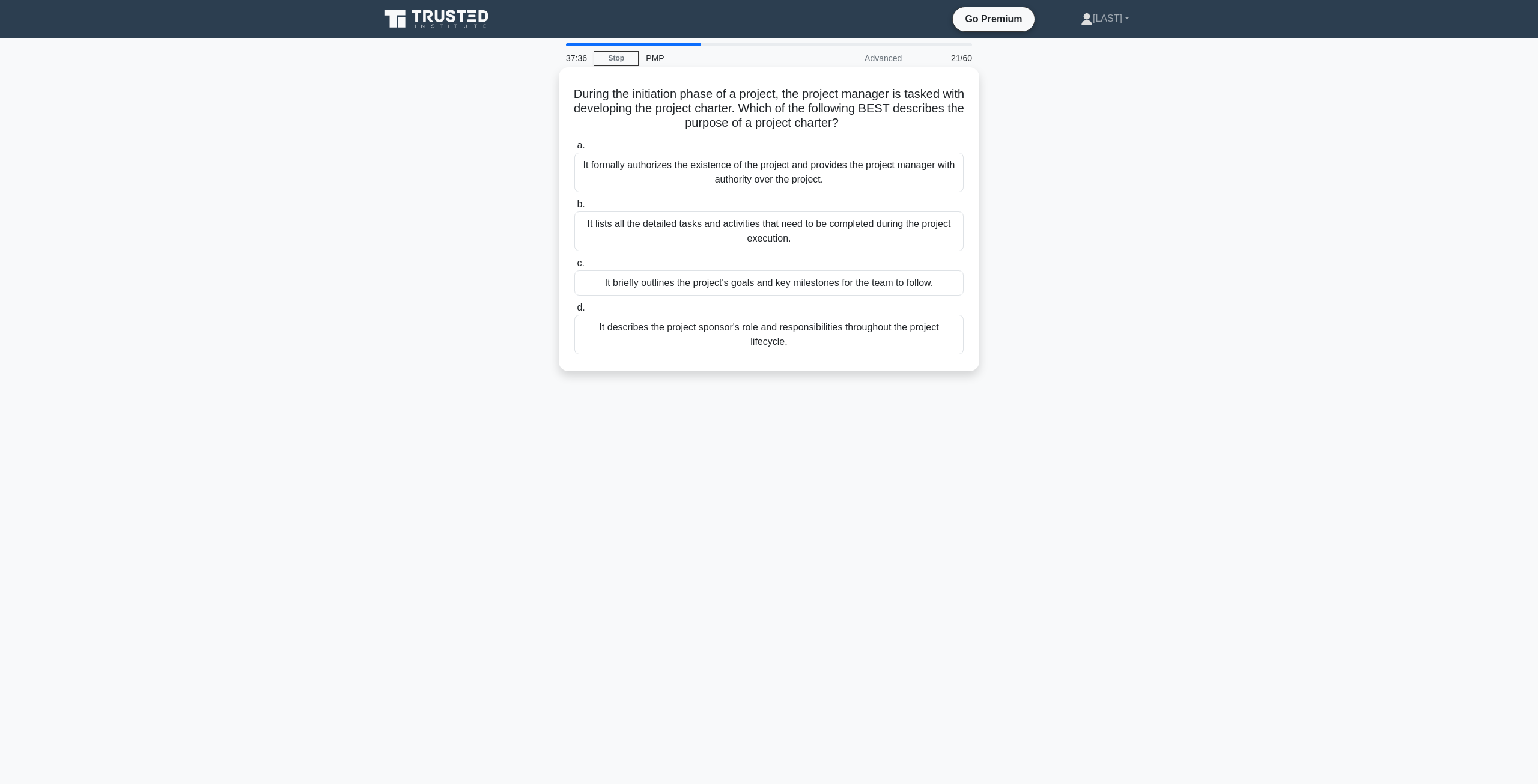 click on "It lists all the detailed tasks and activities that need to be completed during the project execution." at bounding box center [769, 231] 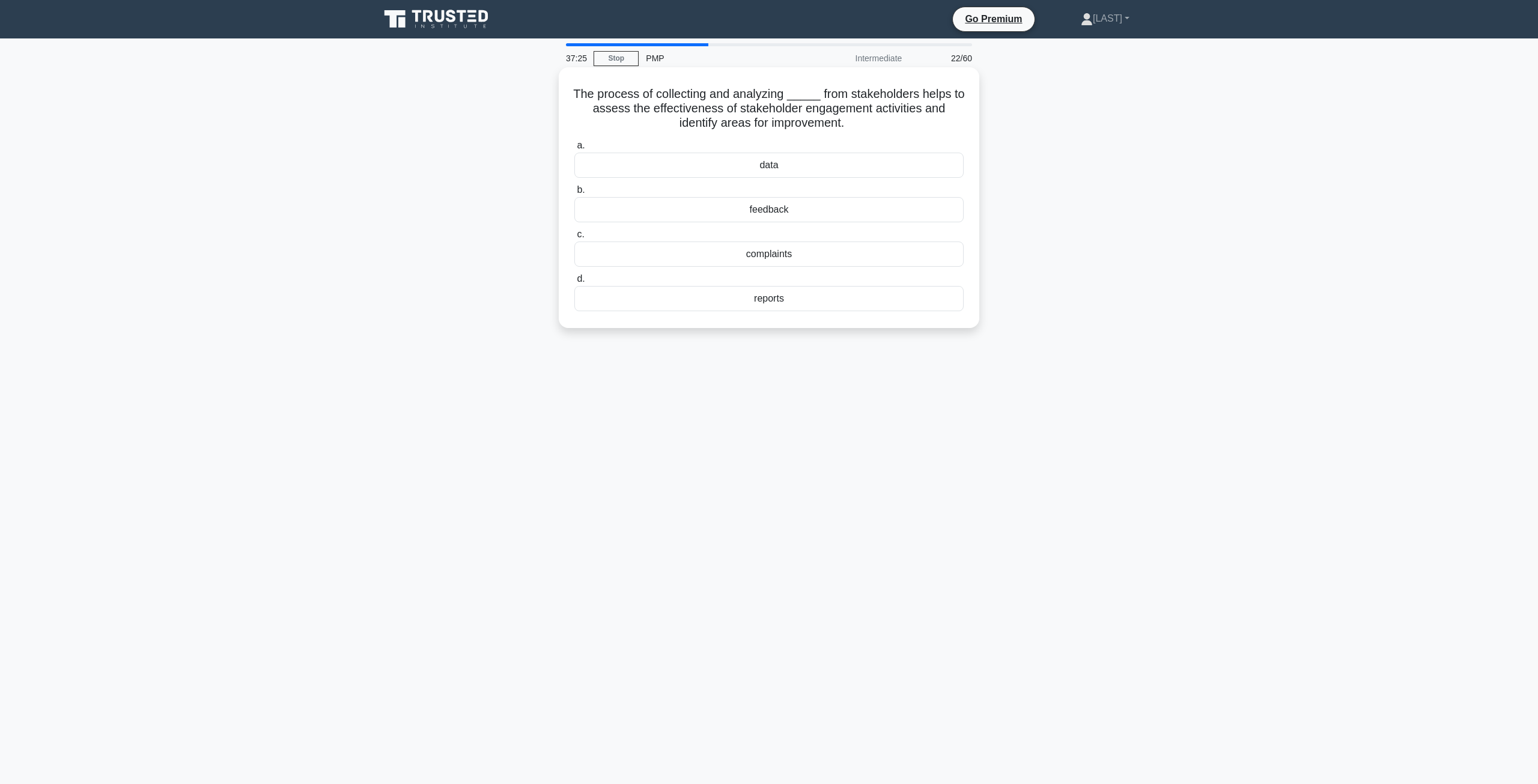 click on "feedback" at bounding box center (769, 210) 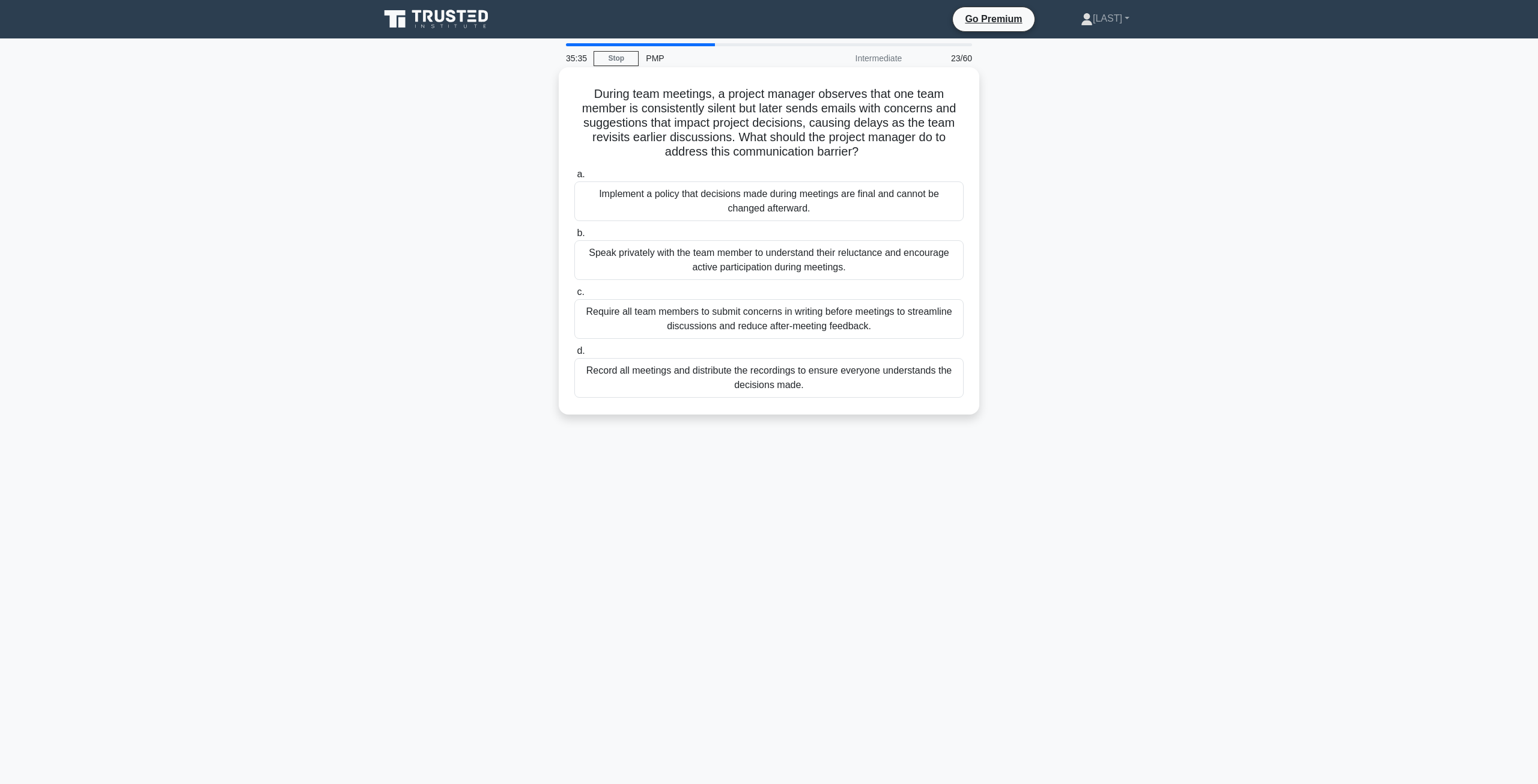 click on "Speak privately with the team member to understand their reluctance and encourage active participation during meetings." at bounding box center [769, 260] 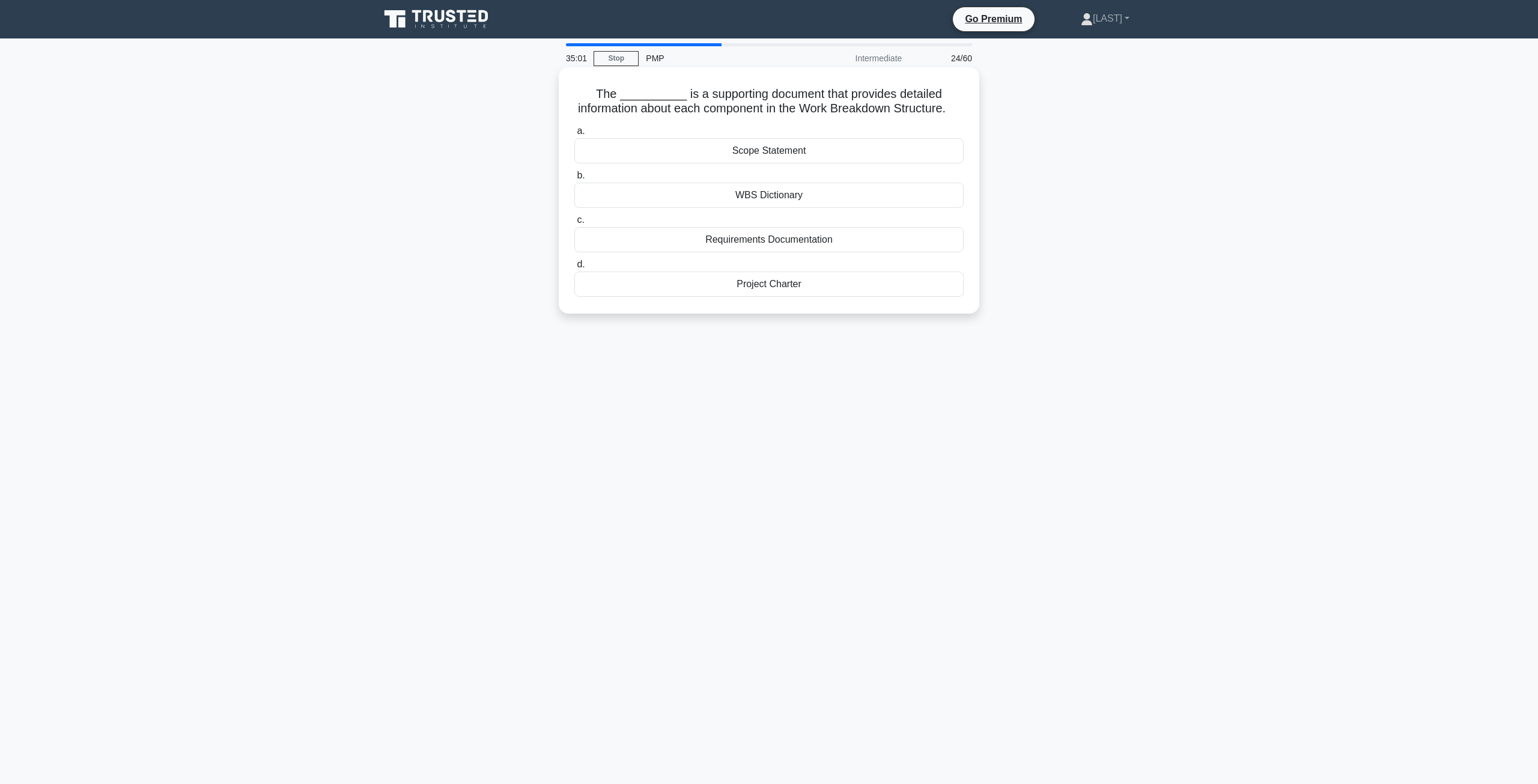 click on "Requirements Documentation" at bounding box center (769, 240) 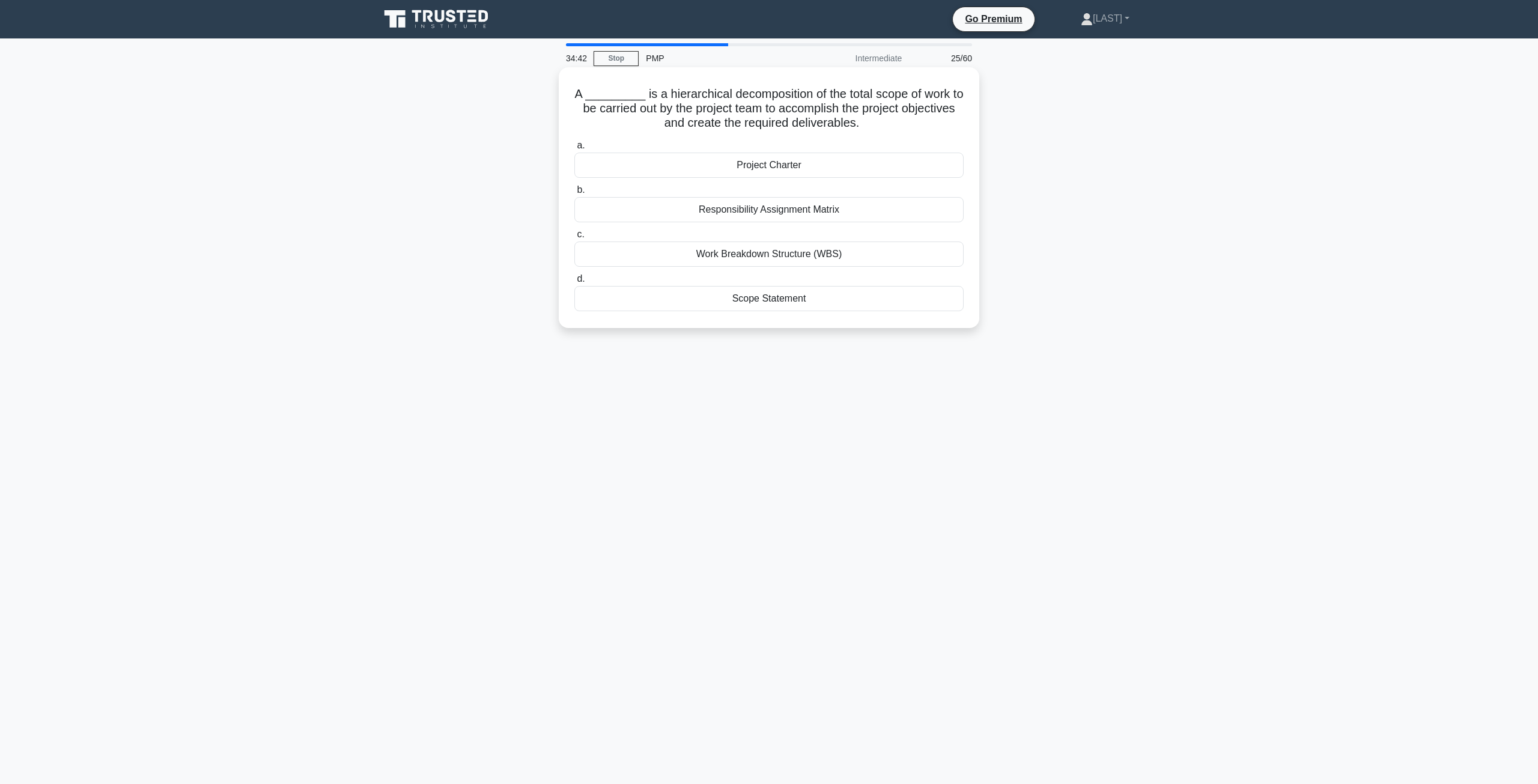 click on "Work Breakdown Structure (WBS)" at bounding box center [769, 254] 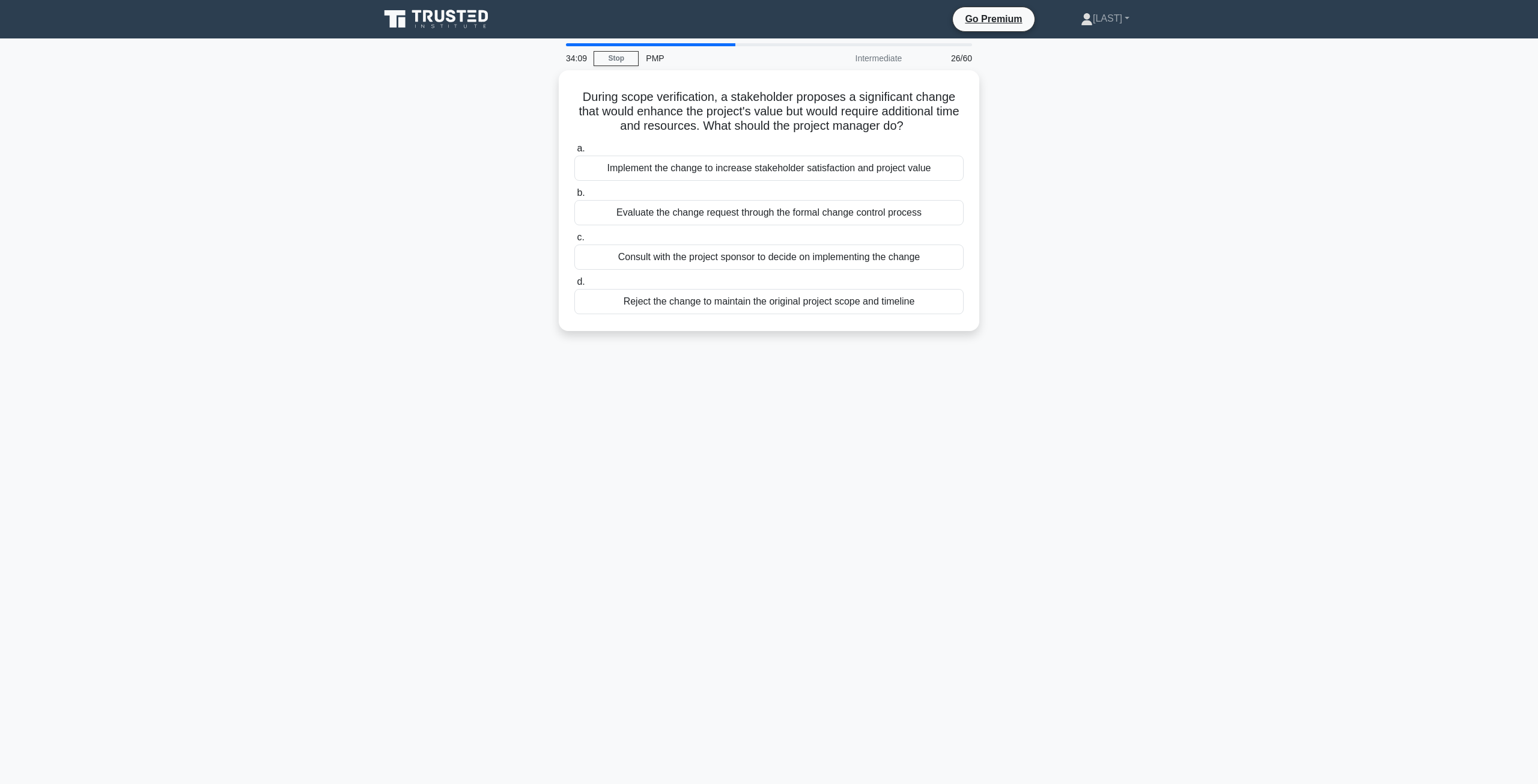 click on "Consult with the project sponsor to decide on implementing the change" at bounding box center [769, 257] 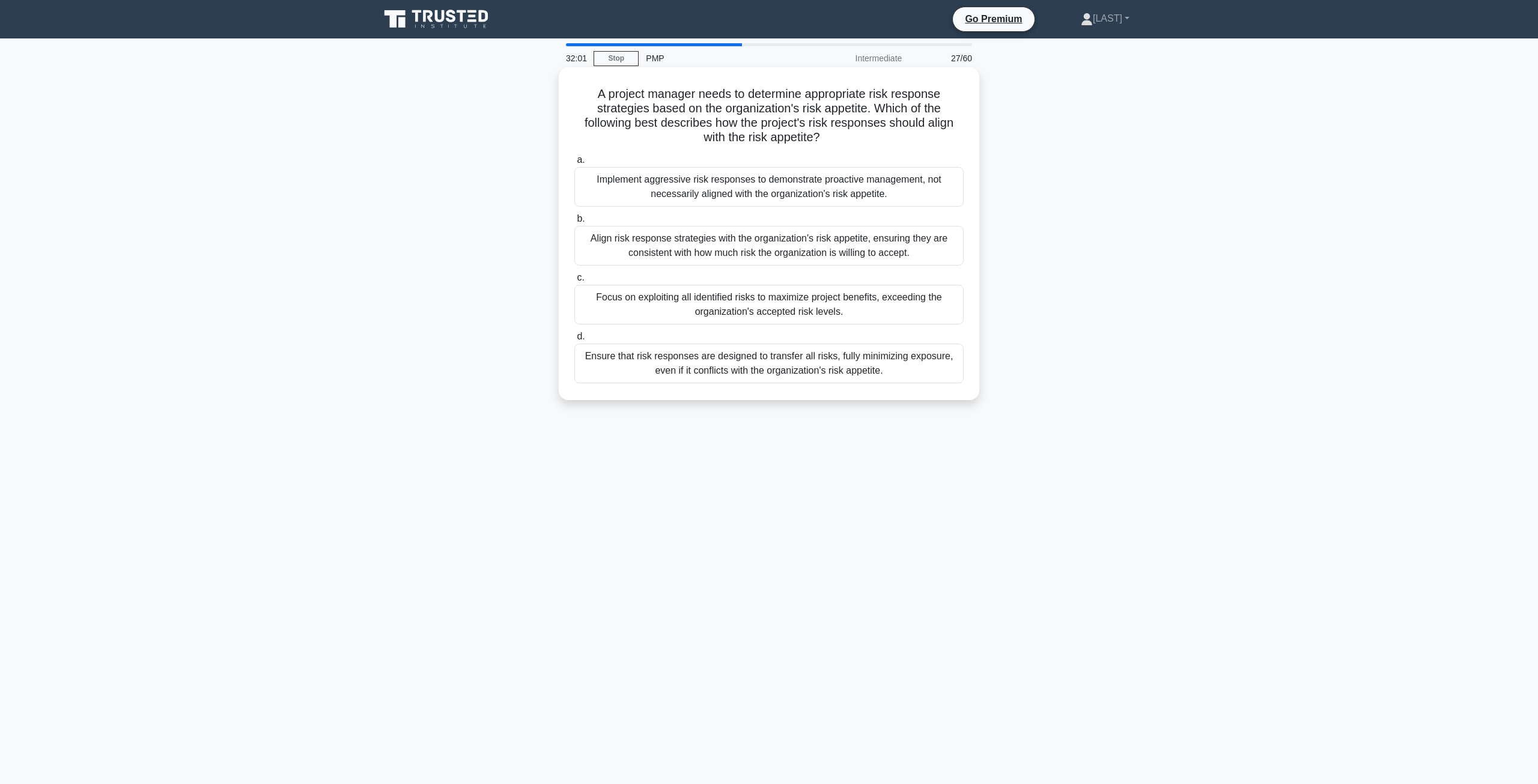click on "Align risk response strategies with the organization's risk appetite, ensuring they are consistent with how much risk the organization is willing to accept." at bounding box center (769, 246) 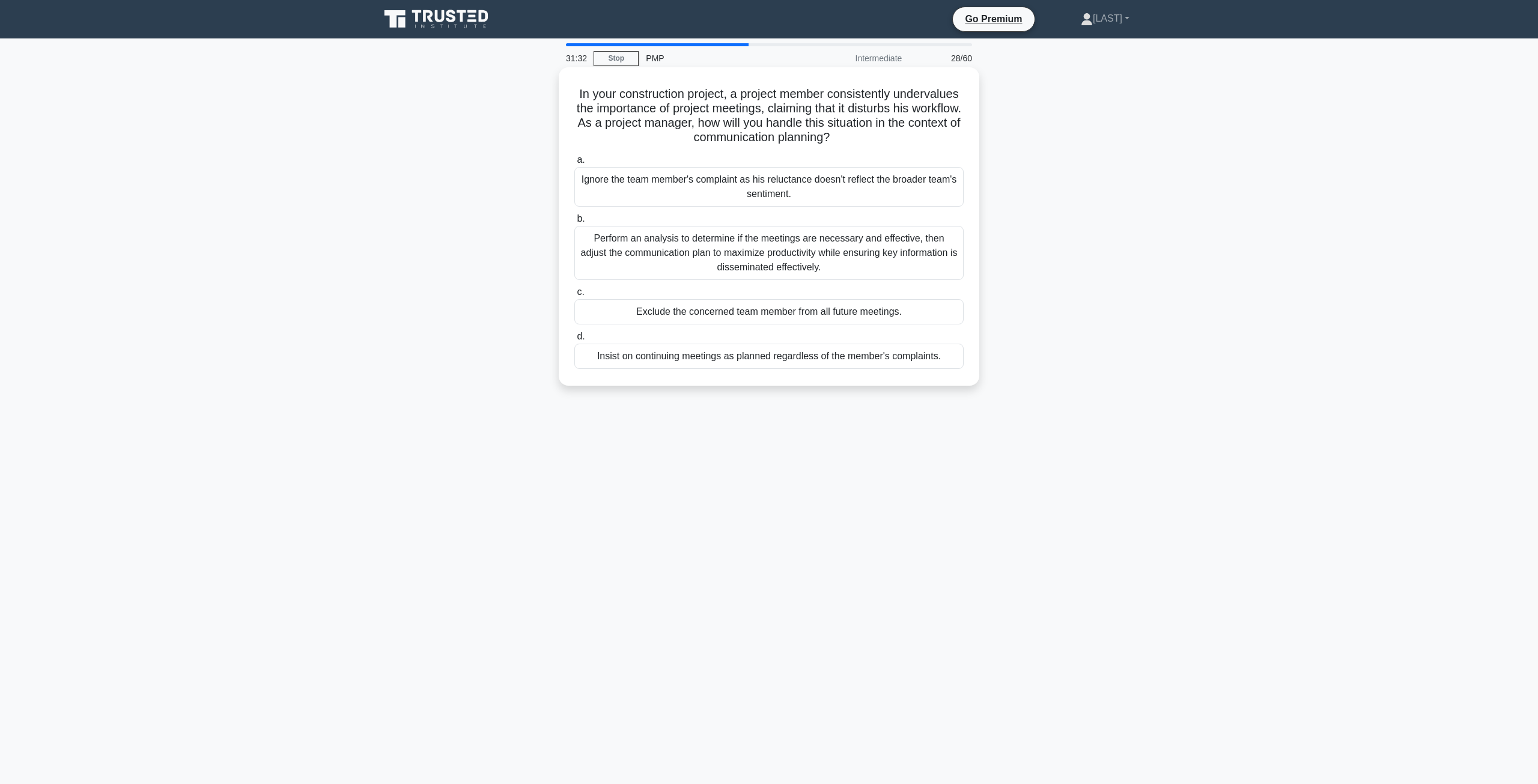 click on "Perform an analysis to determine if the meetings are necessary and effective, then adjust the communication plan to maximize productivity while ensuring key information is disseminated effectively." at bounding box center (769, 253) 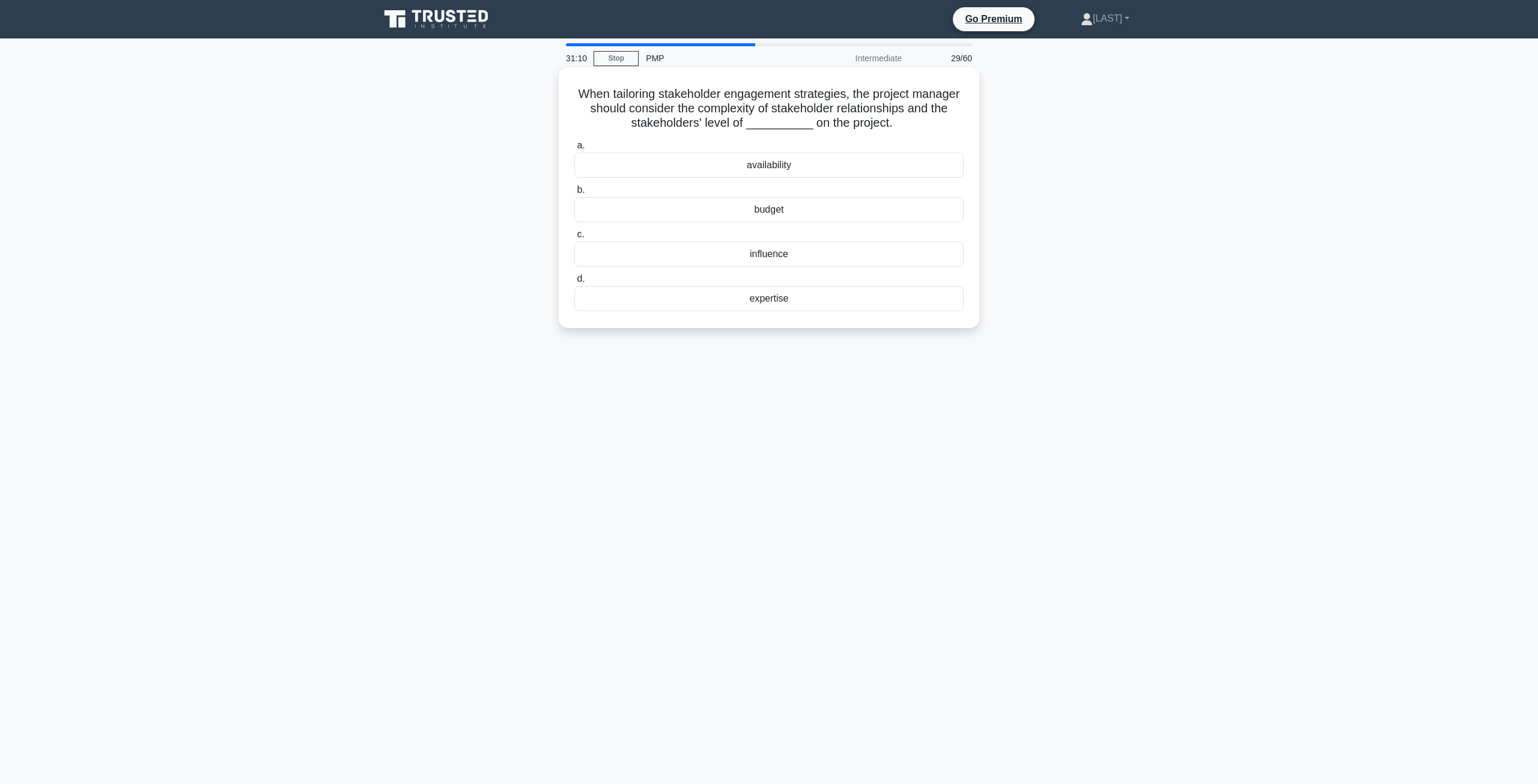 click on "influence" at bounding box center [769, 254] 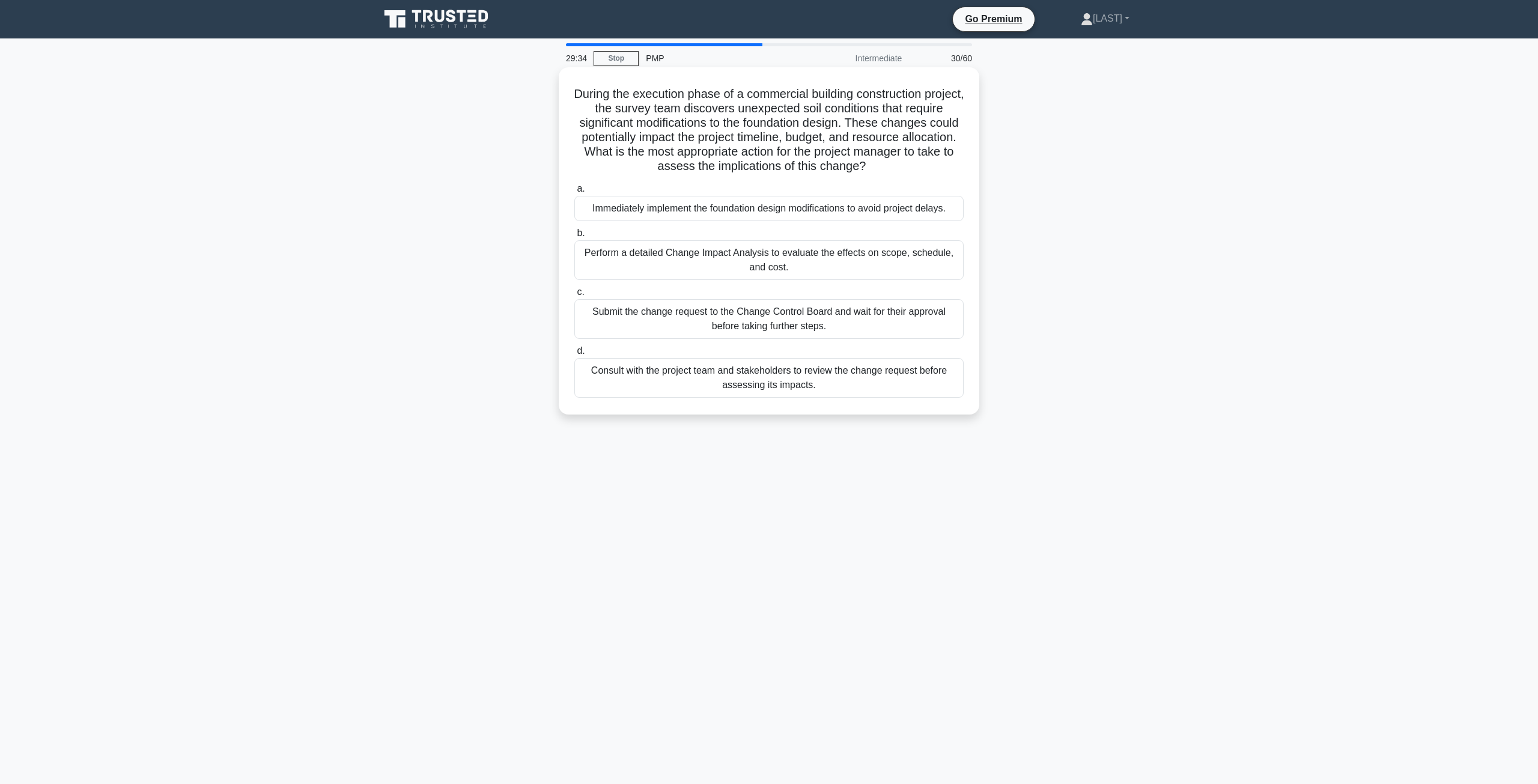 click on "Perform a detailed Change Impact Analysis to evaluate the effects on scope, schedule, and cost." at bounding box center (769, 260) 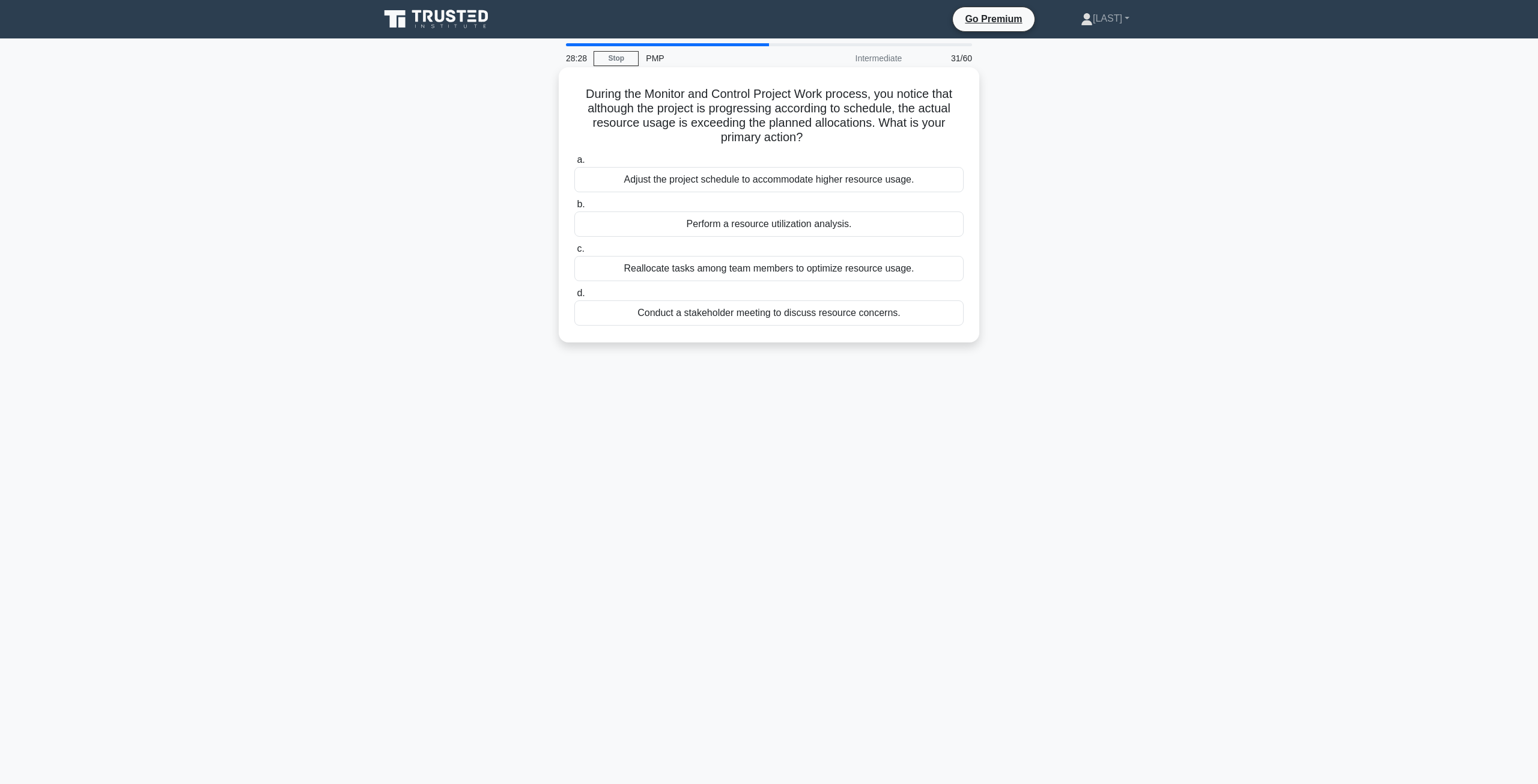 click on "Perform a resource utilization analysis." at bounding box center [769, 224] 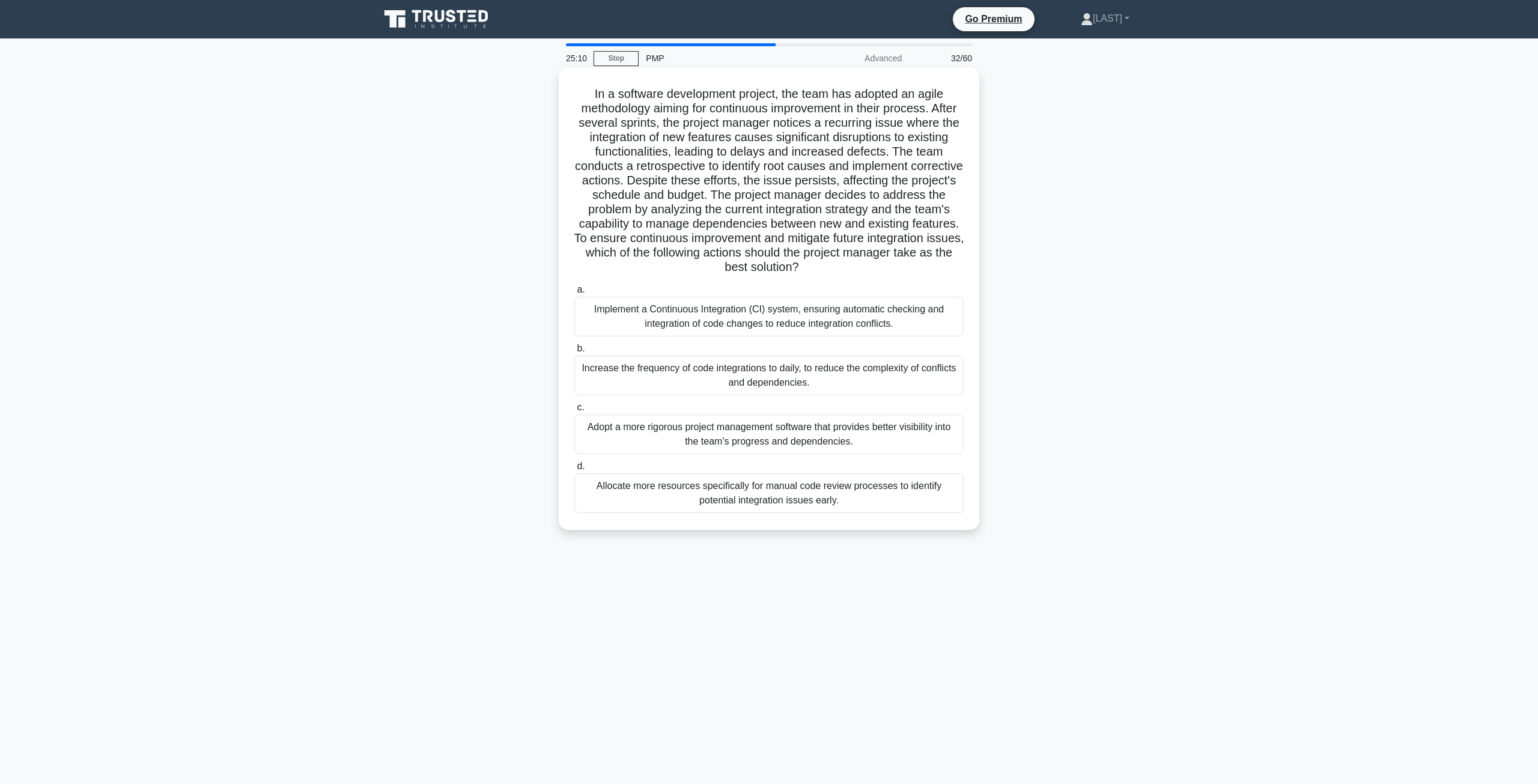 click on "Increase the frequency of code integrations to daily, to reduce the complexity of conflicts and dependencies." at bounding box center [769, 375] 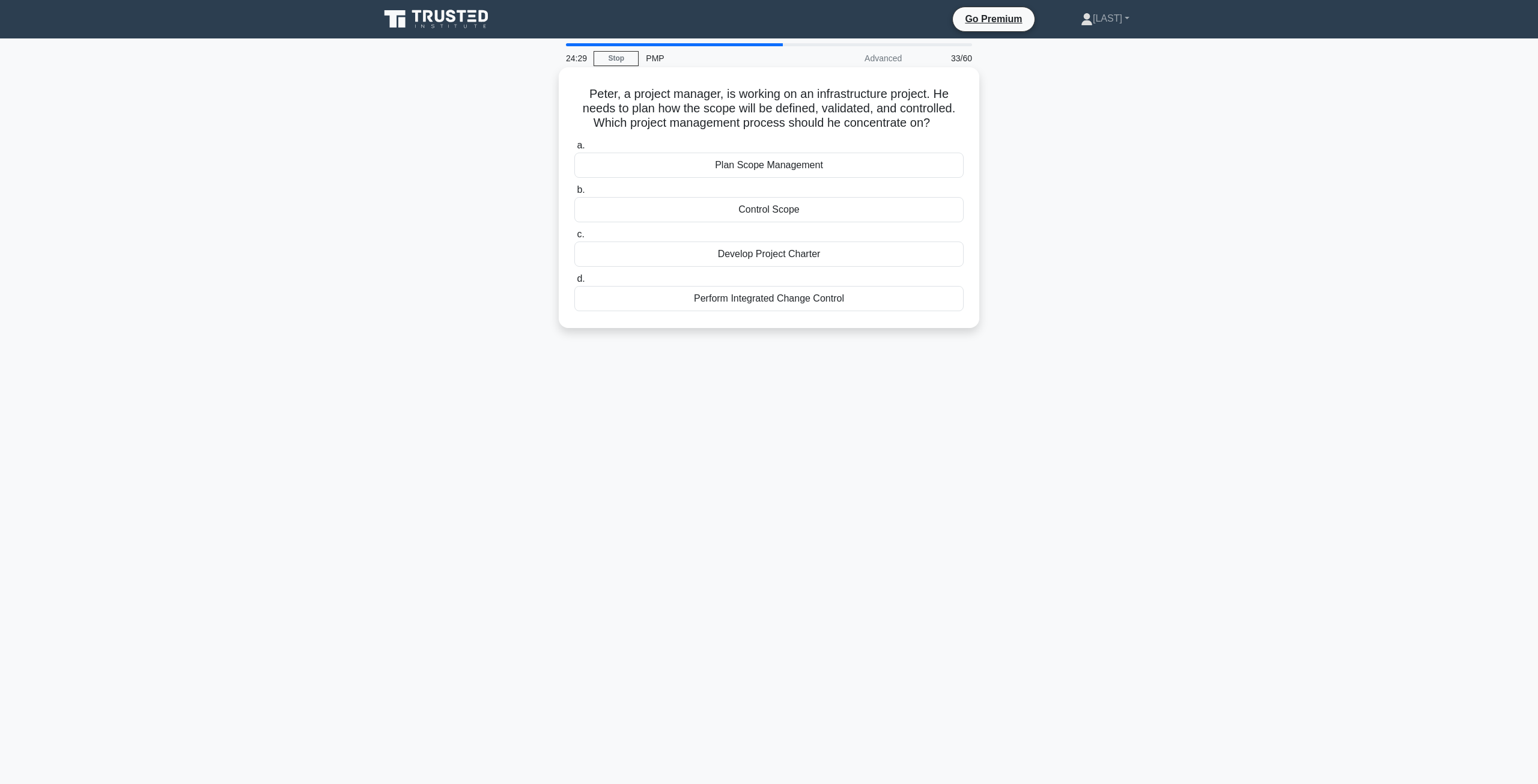 click on "Control Scope" at bounding box center [769, 210] 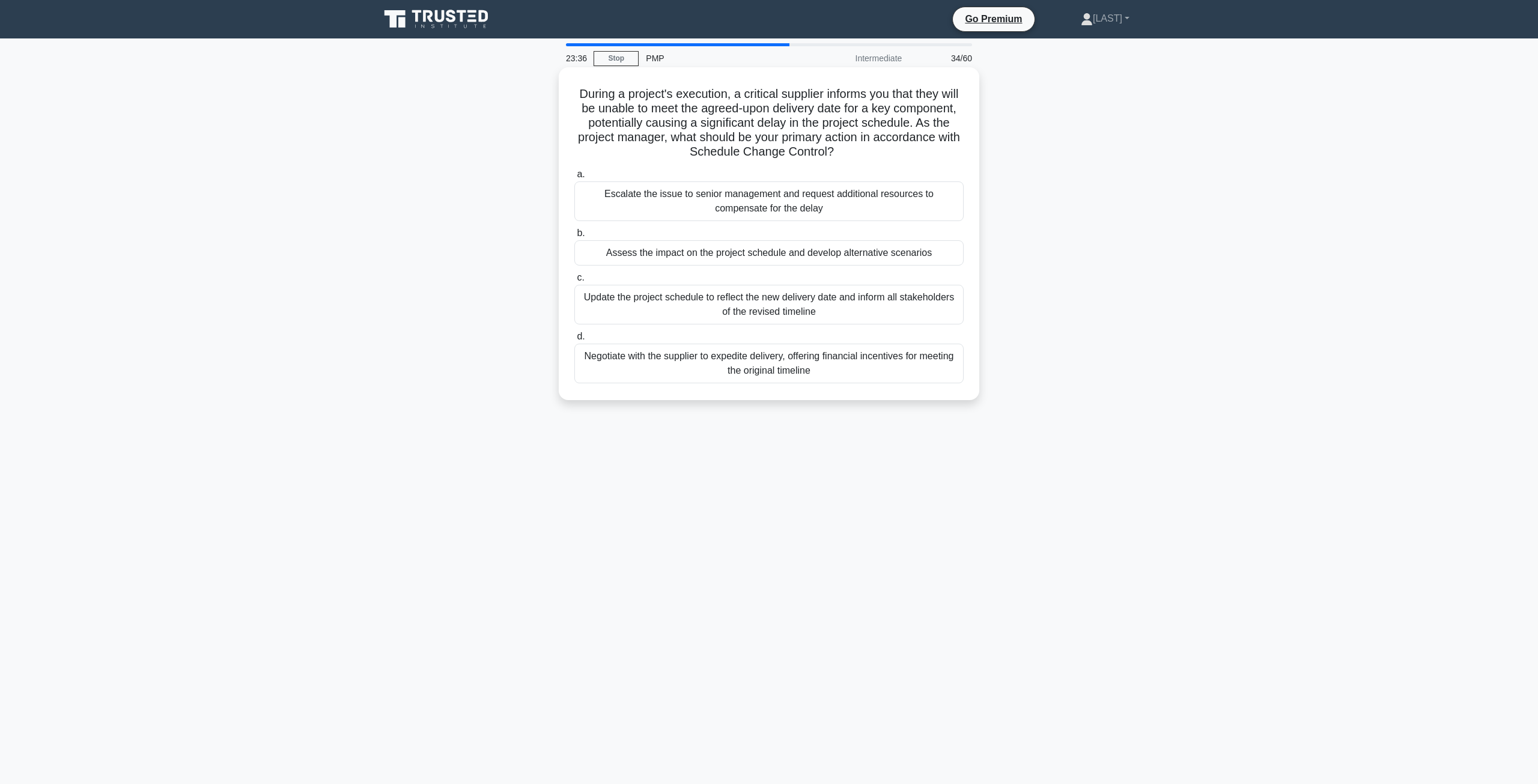 click on "Update the project schedule to reflect the new delivery date and inform all stakeholders of the revised timeline" at bounding box center (769, 305) 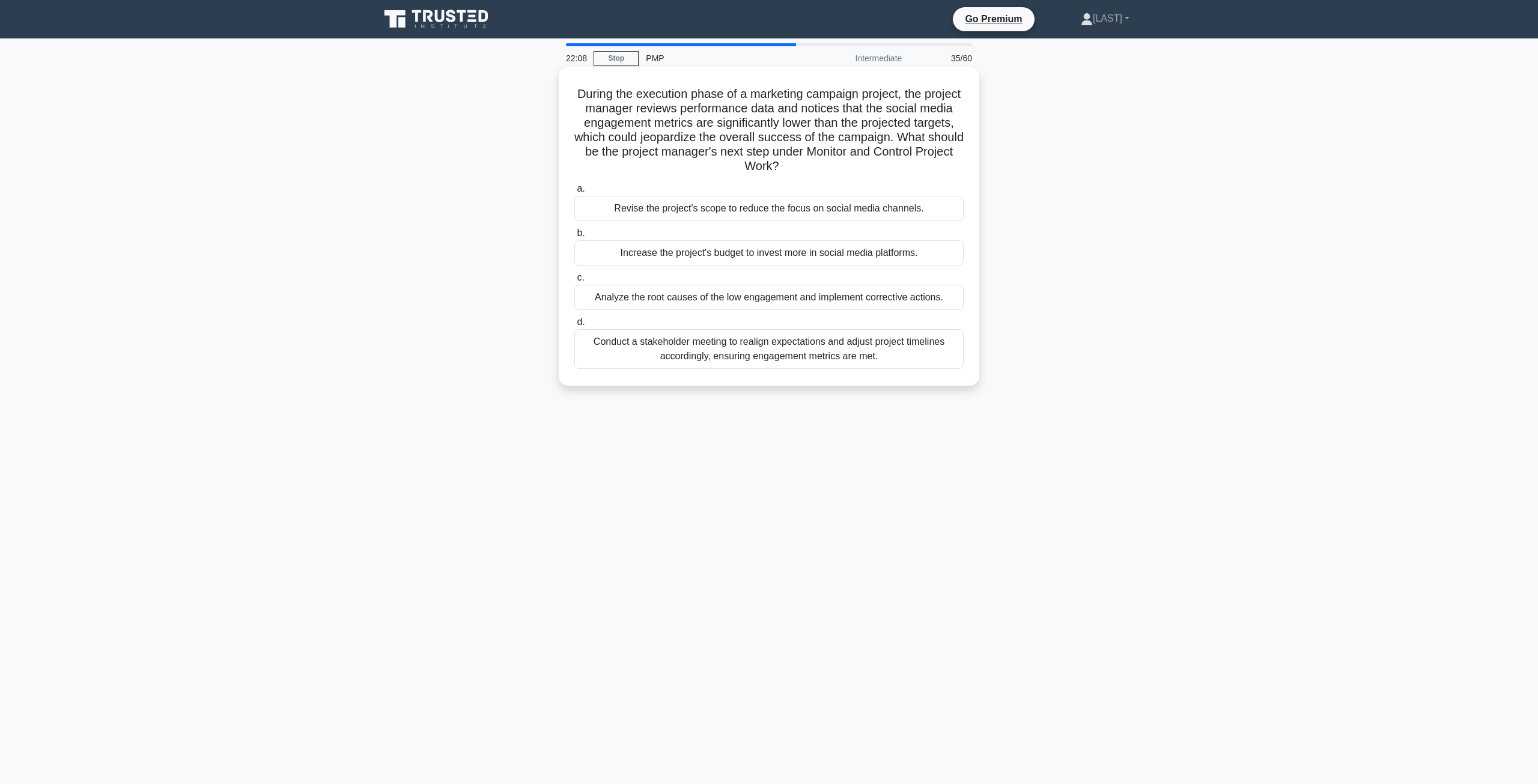 click on "Analyze the root causes of the low engagement and implement corrective actions." at bounding box center (769, 297) 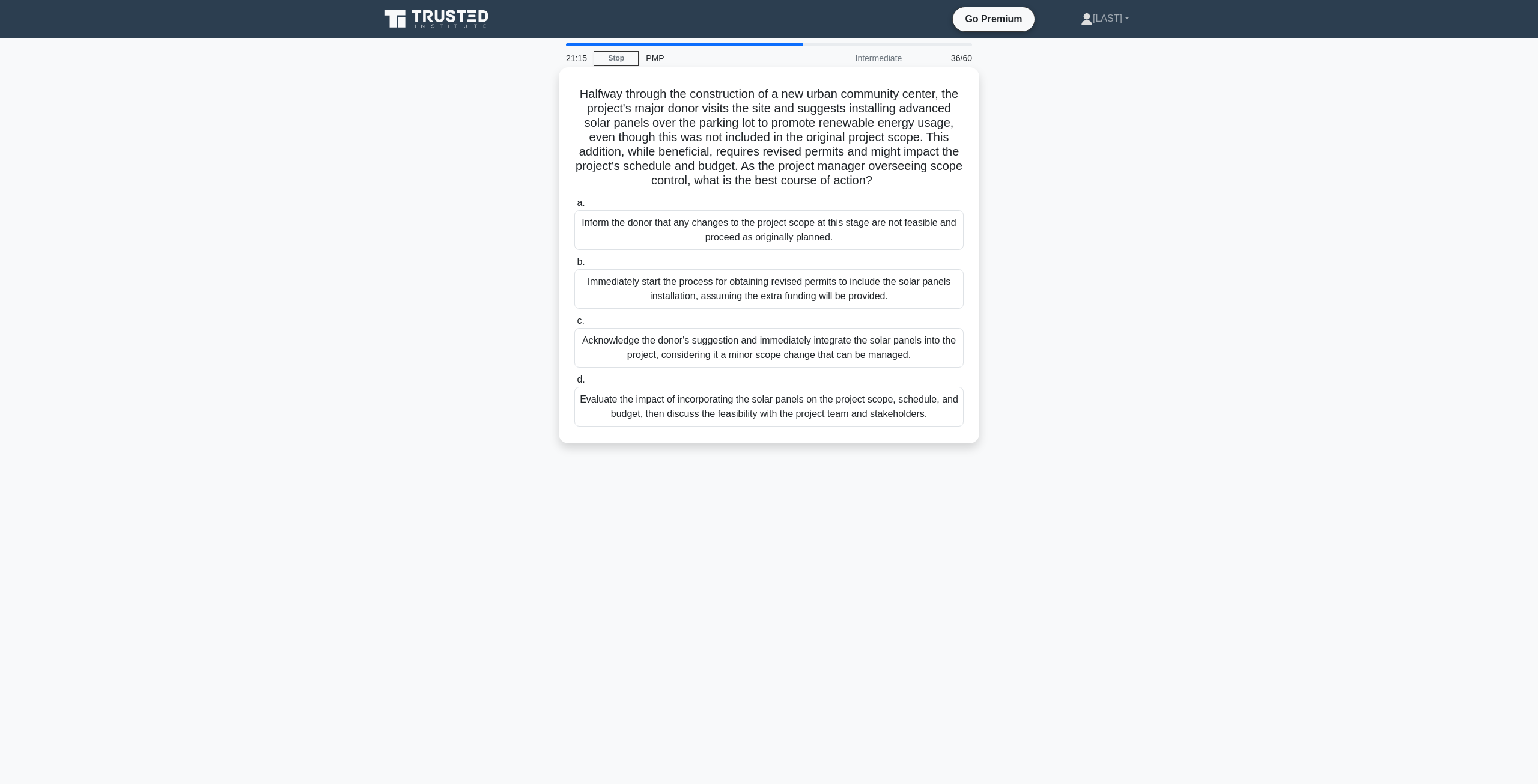 click on "Evaluate the impact of incorporating the solar panels on the project scope, schedule, and budget, then discuss the feasibility with the project team and stakeholders." at bounding box center [769, 407] 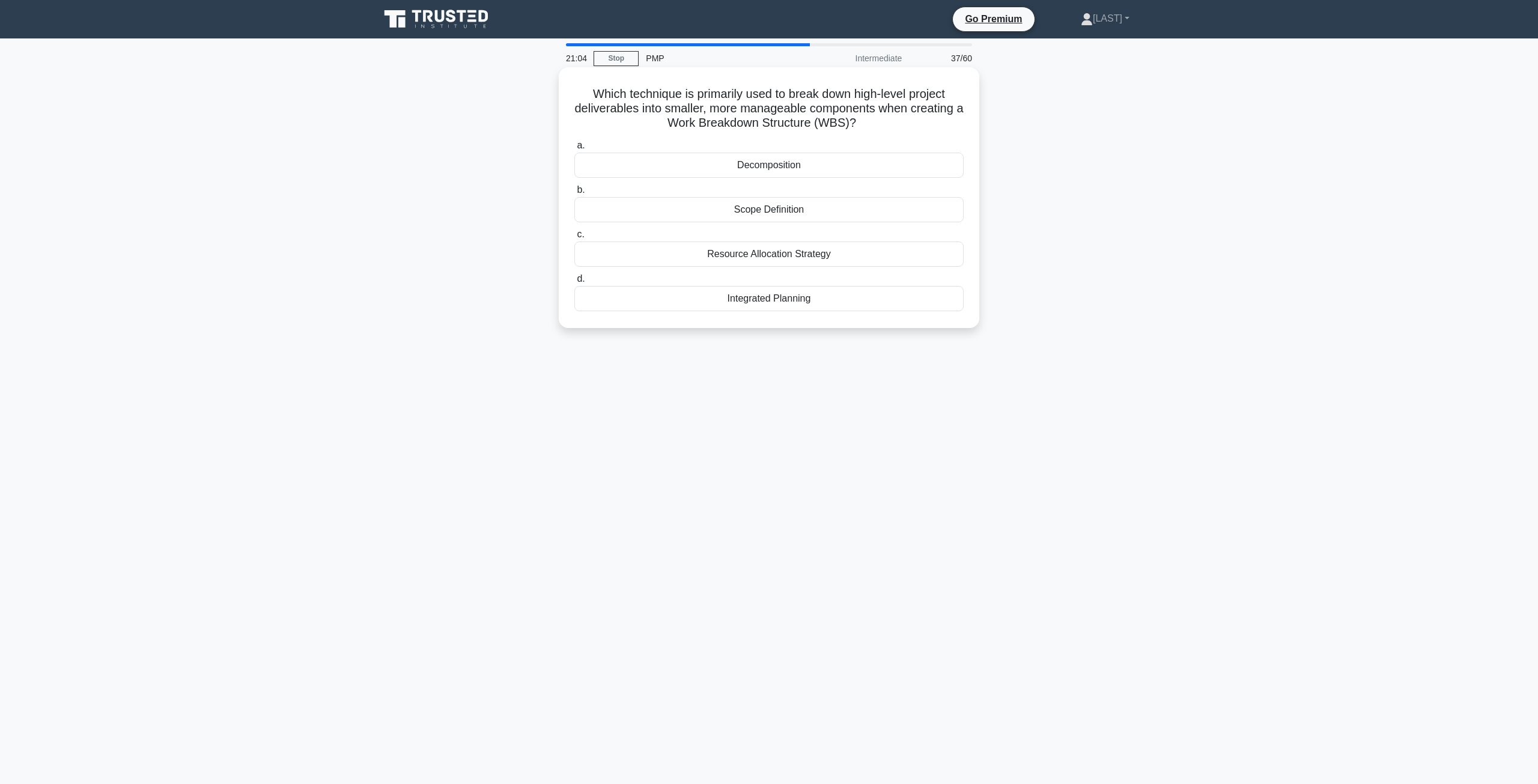 click on "Decomposition" at bounding box center [769, 165] 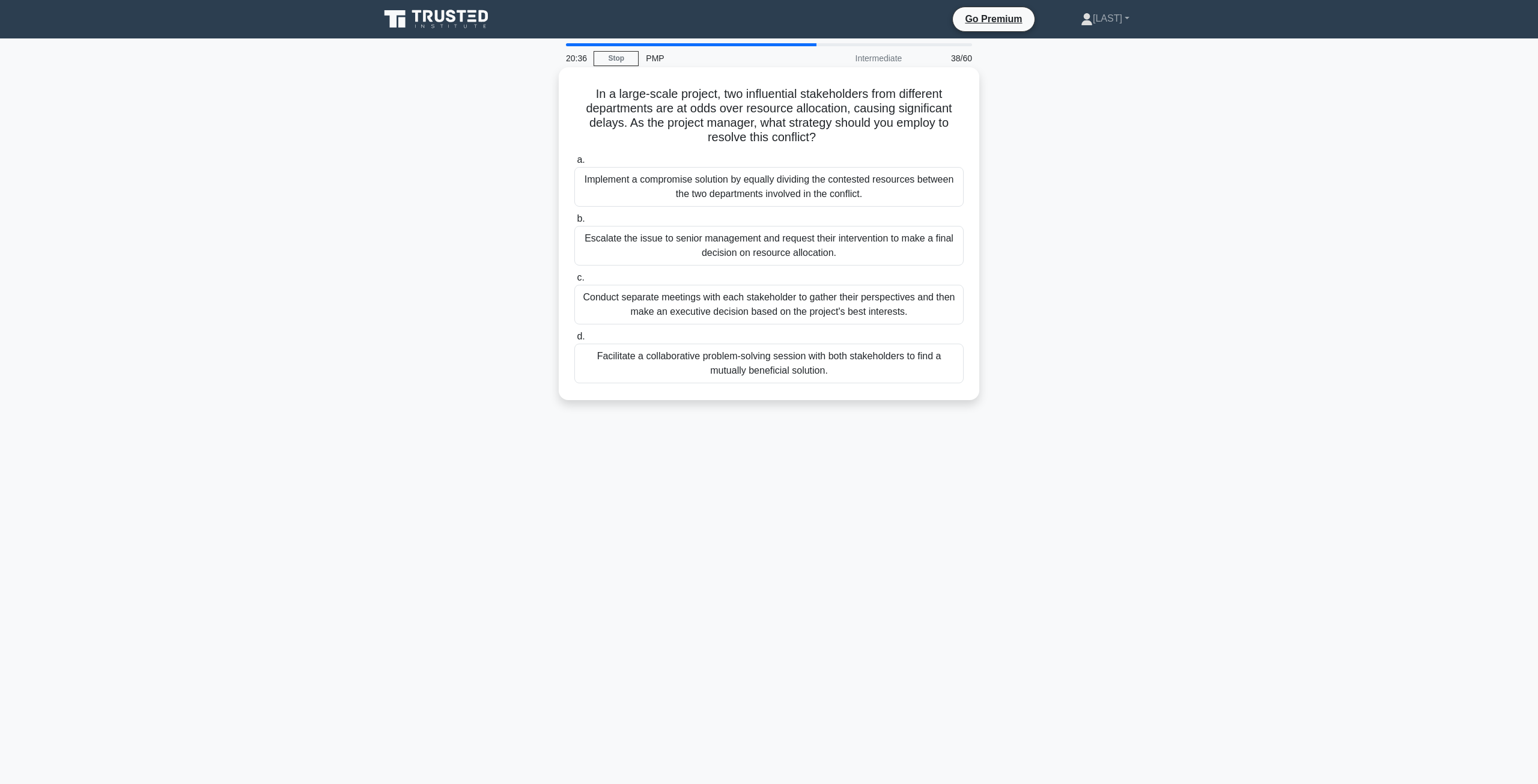 click on "Escalate the issue to senior management and request their intervention to make a final decision on resource allocation." at bounding box center (769, 246) 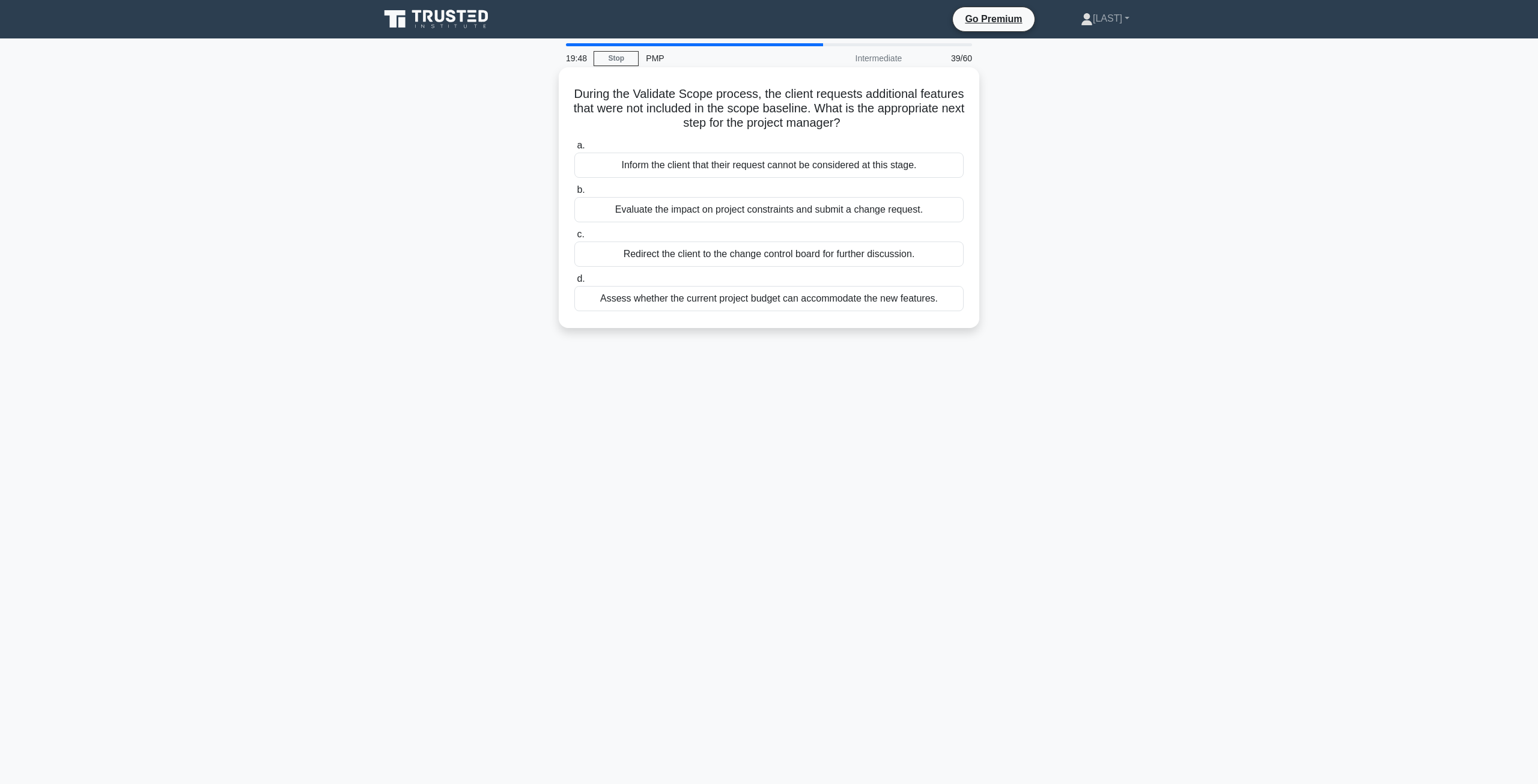 click on "Evaluate the impact on project constraints and submit a change request." at bounding box center [769, 210] 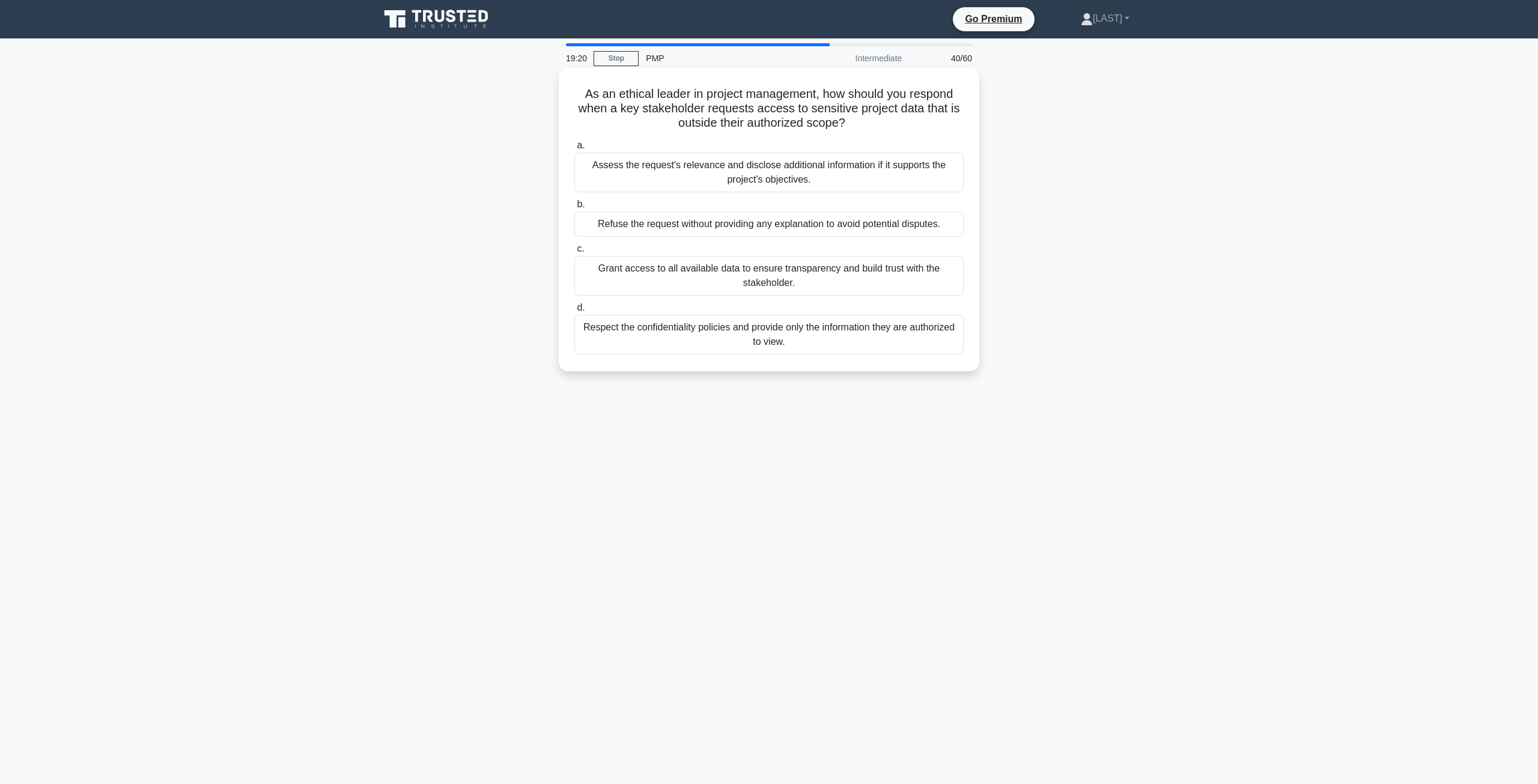 click on "Respect the confidentiality policies and provide only the information they are authorized to view." at bounding box center [769, 335] 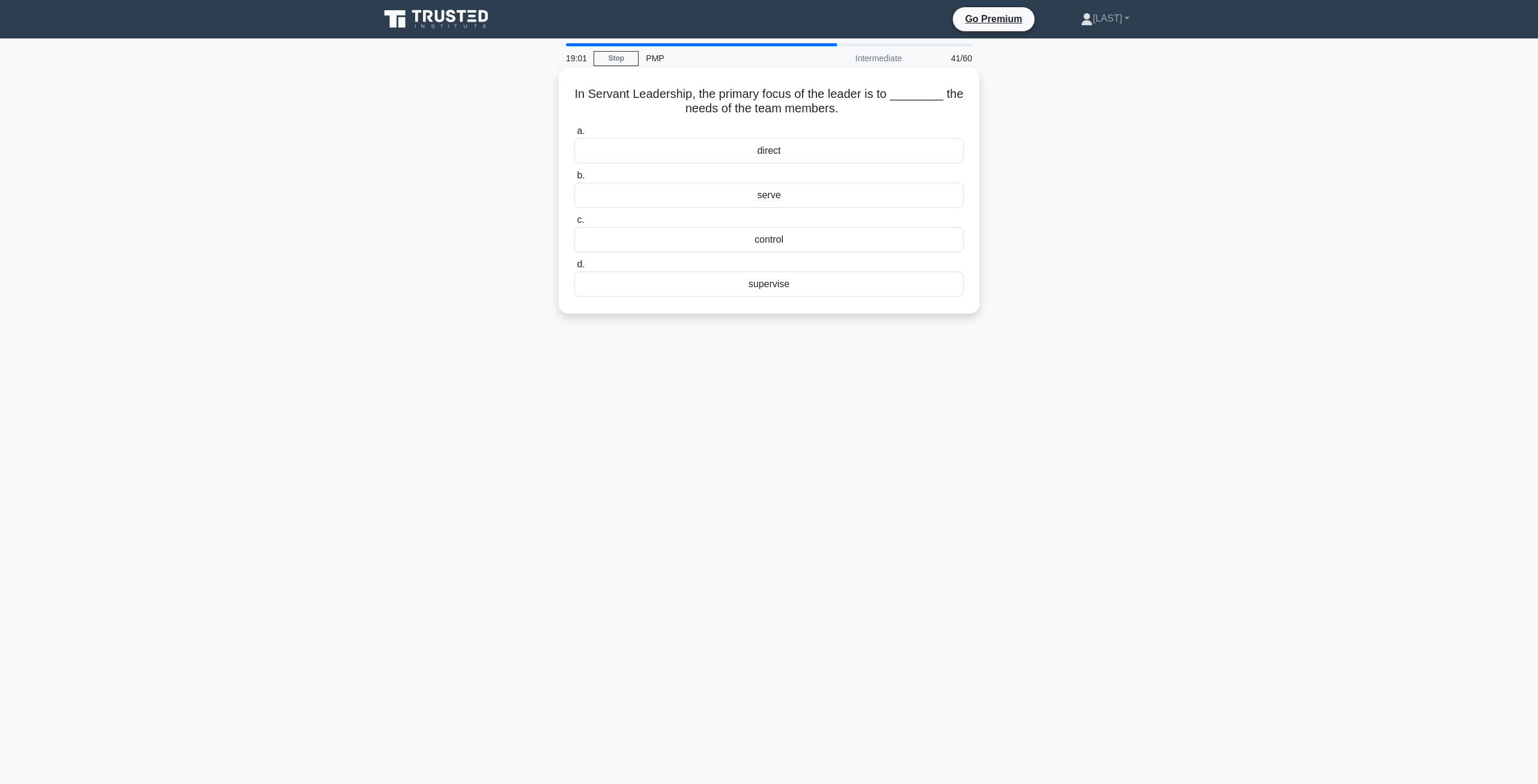 click on "serve" at bounding box center (769, 195) 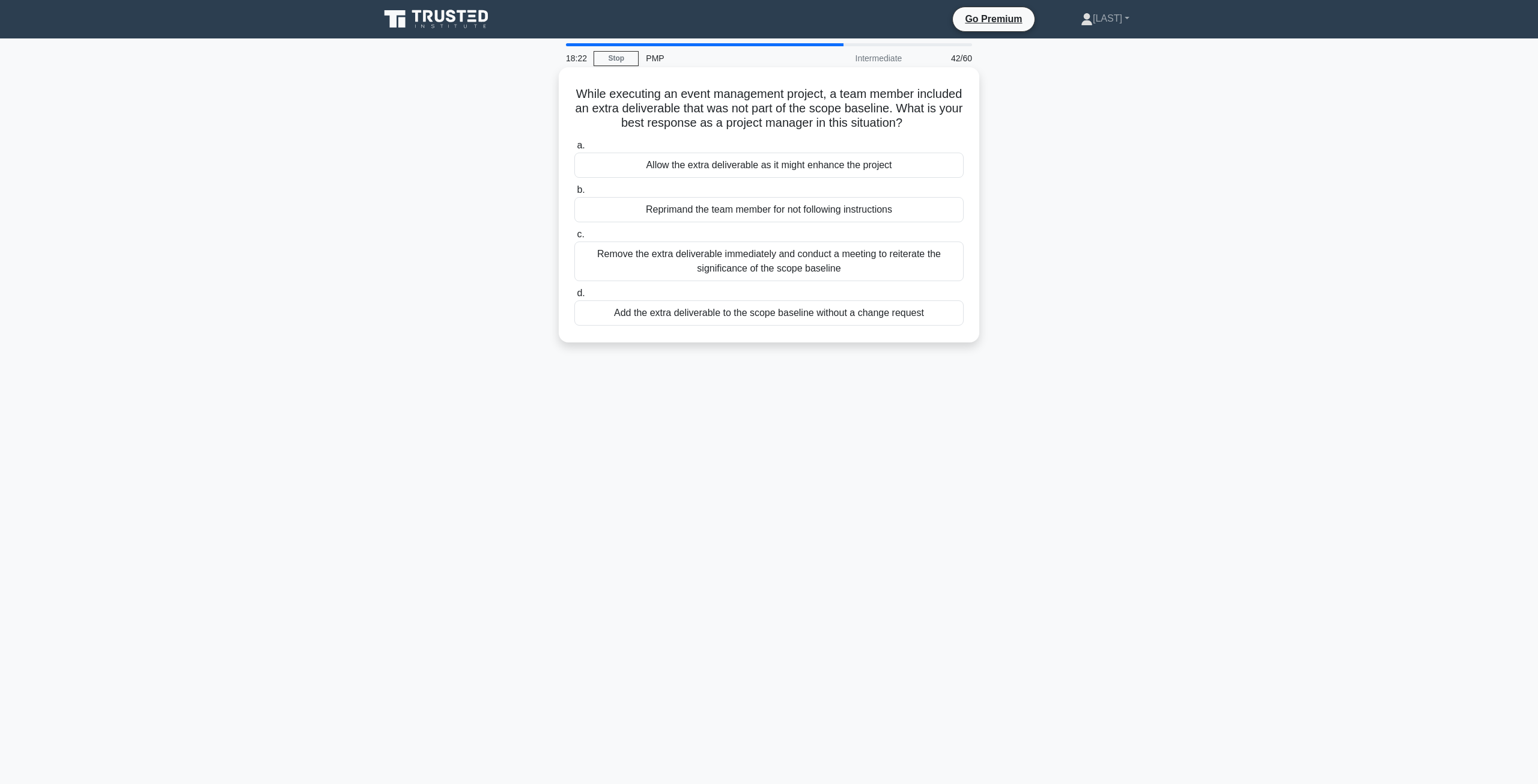click on "Remove the extra deliverable immediately and conduct a meeting to reiterate the significance of the scope baseline" at bounding box center [769, 261] 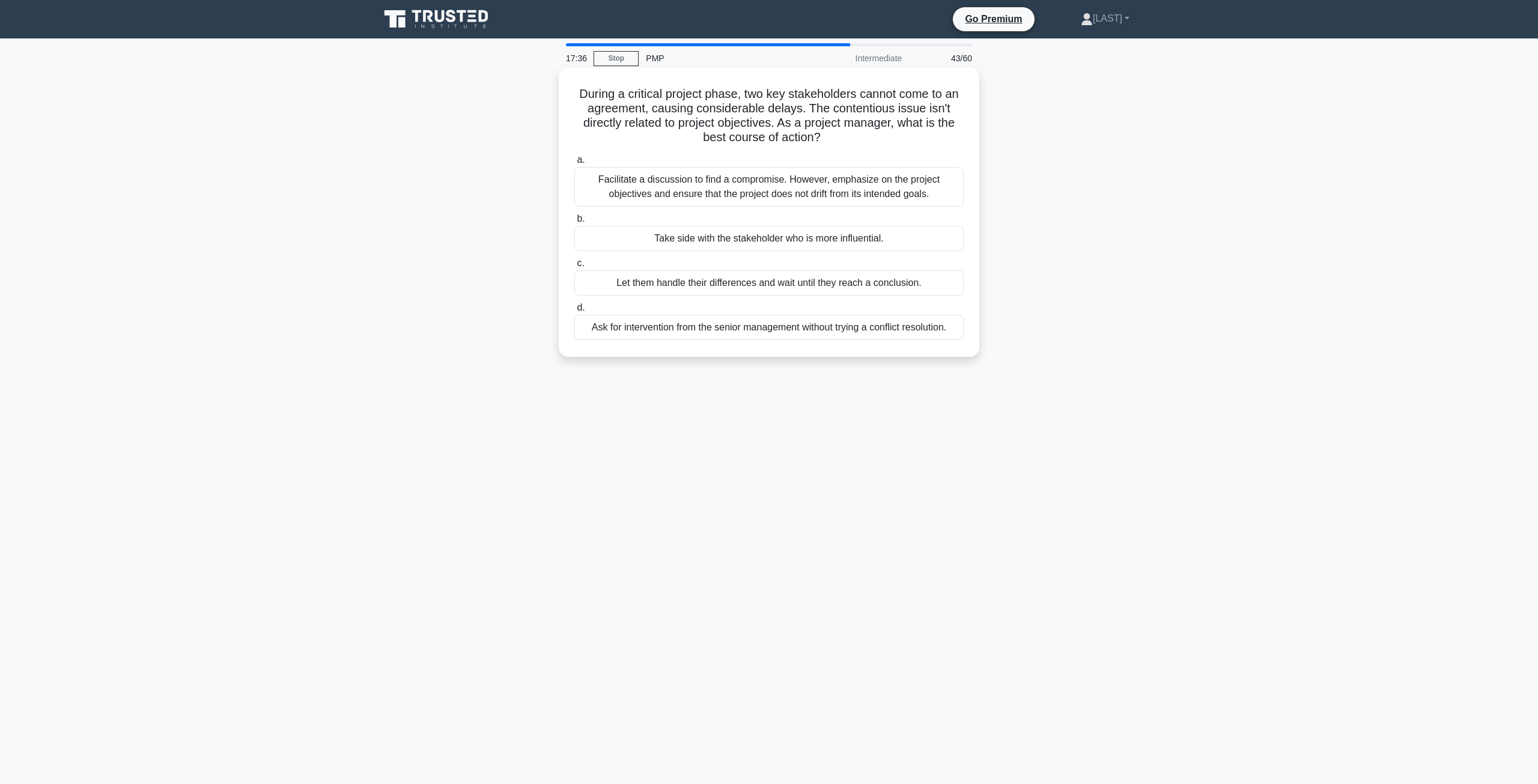 click on "Ask for intervention from the senior management without trying a conflict resolution." at bounding box center [769, 327] 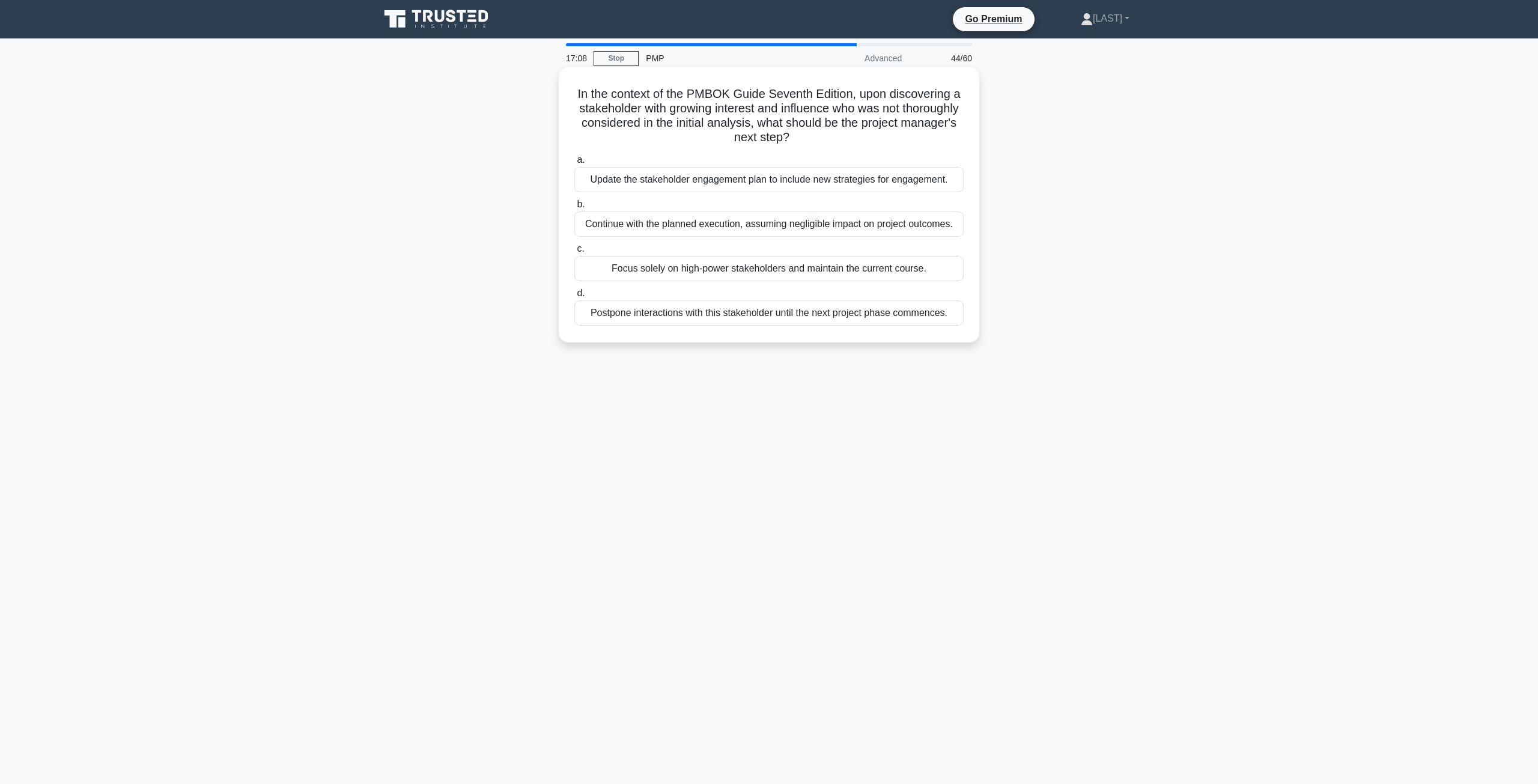 click on "Update the stakeholder engagement plan to include new strategies for engagement." at bounding box center [769, 180] 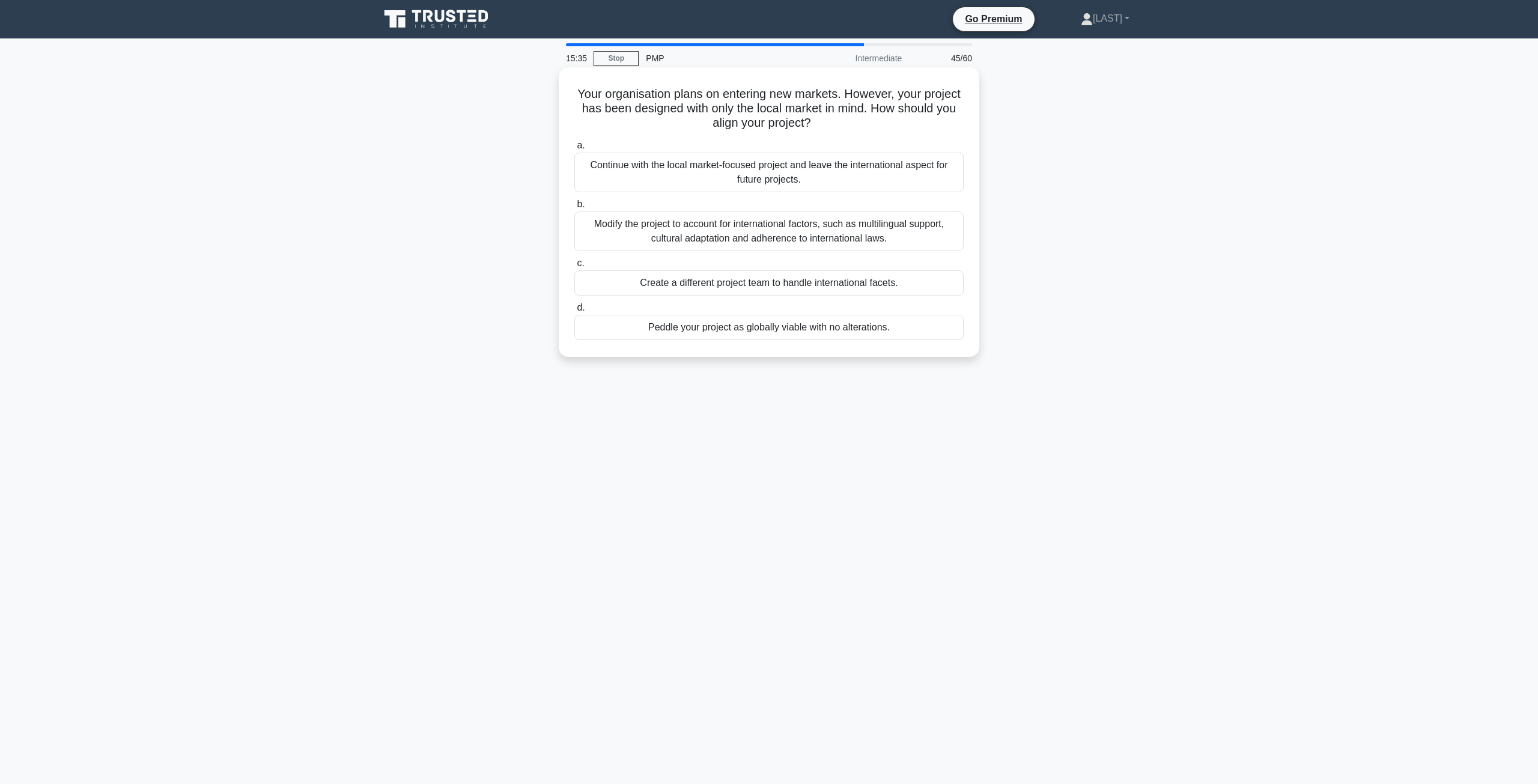 click on "Modify the project to account for international factors, such as multilingual support, cultural adaptation and adherence to international laws." at bounding box center [769, 231] 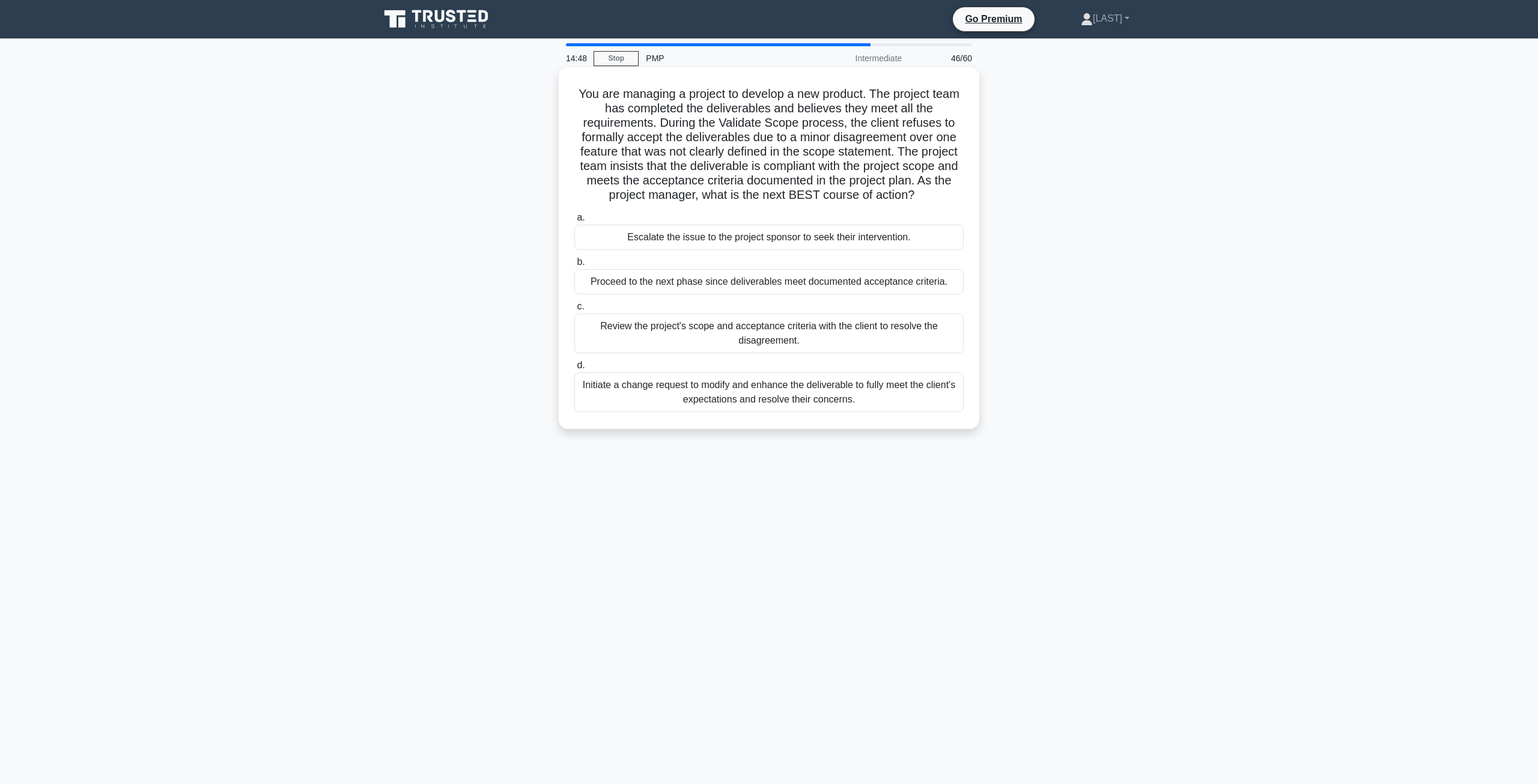 click on "Escalate the issue to the project sponsor to seek their intervention." at bounding box center [769, 237] 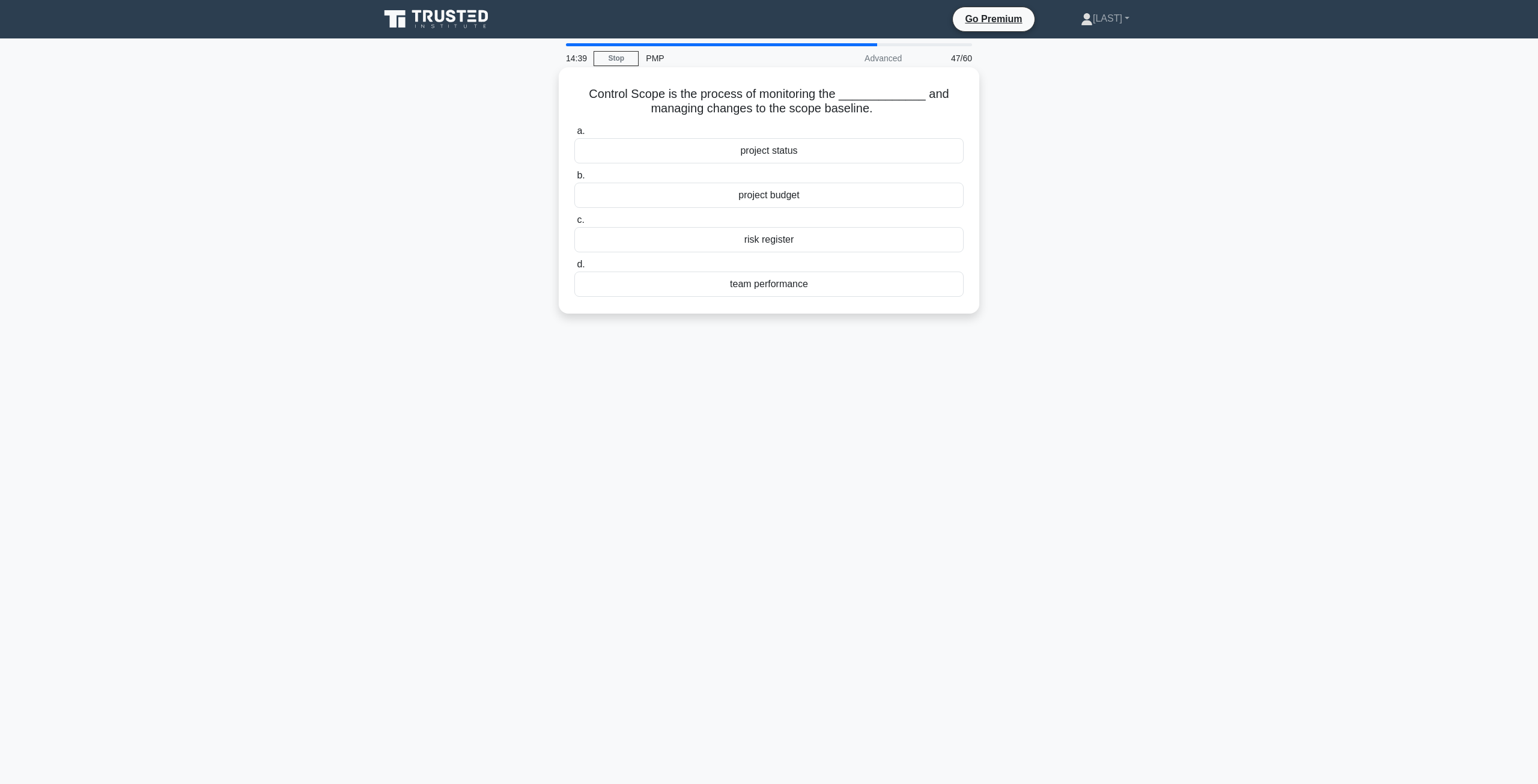 click on "project status" at bounding box center [769, 151] 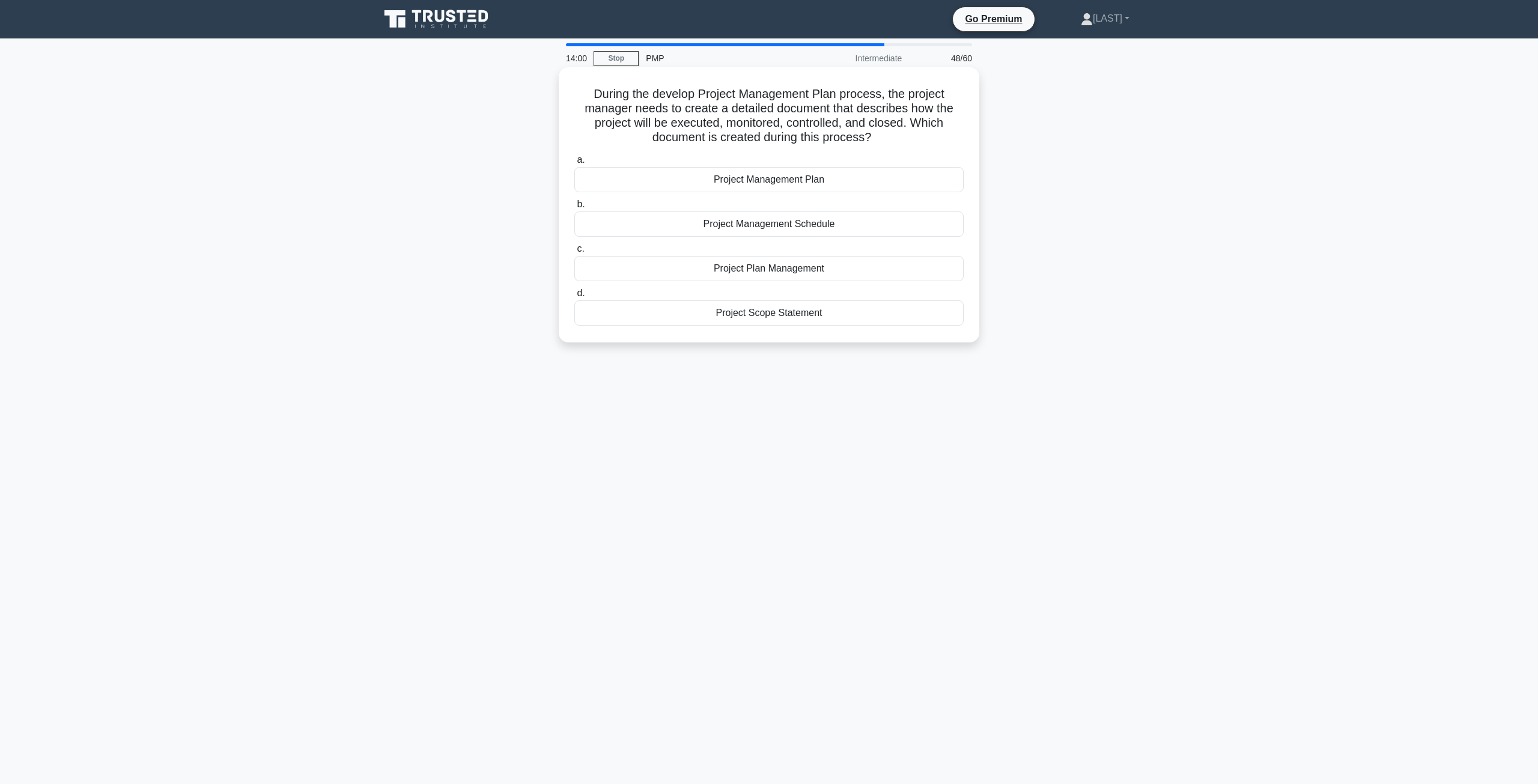 click on "Project Plan Management" at bounding box center [769, 269] 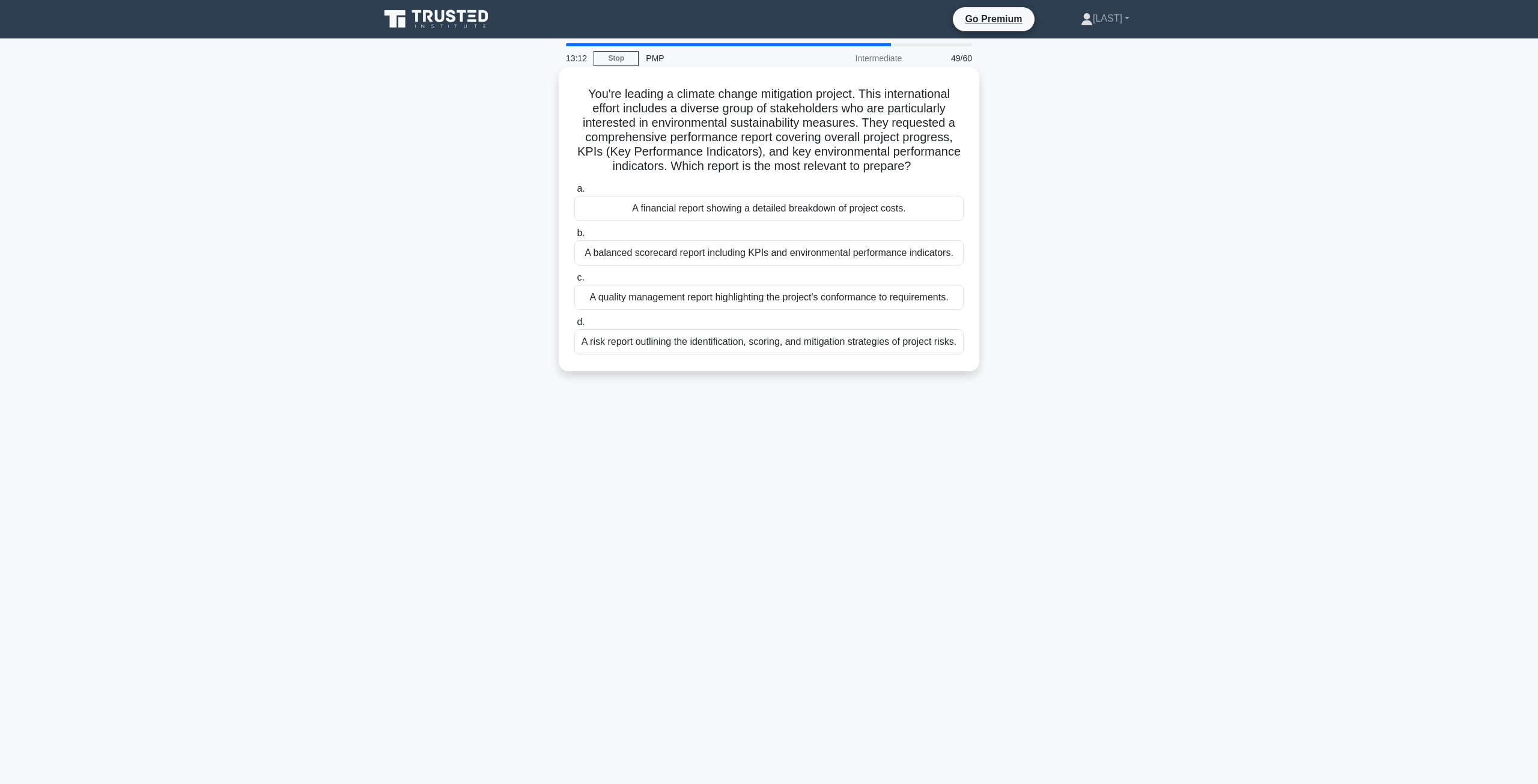click on "A balanced scorecard report including KPIs and environmental performance indicators." at bounding box center (769, 253) 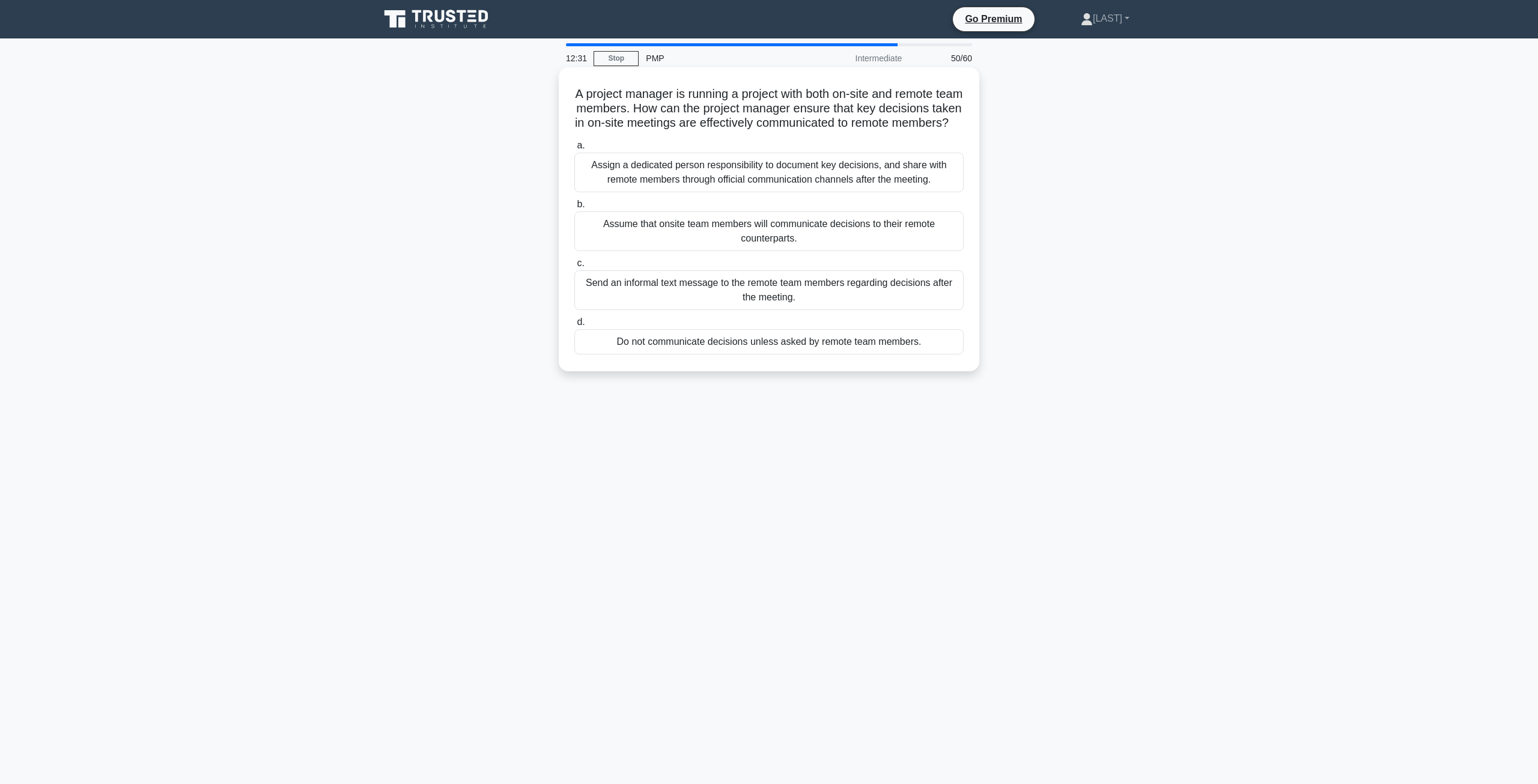 click on "Assign a dedicated person responsibility to document key decisions, and share with remote members through official communication channels after the meeting." at bounding box center (769, 172) 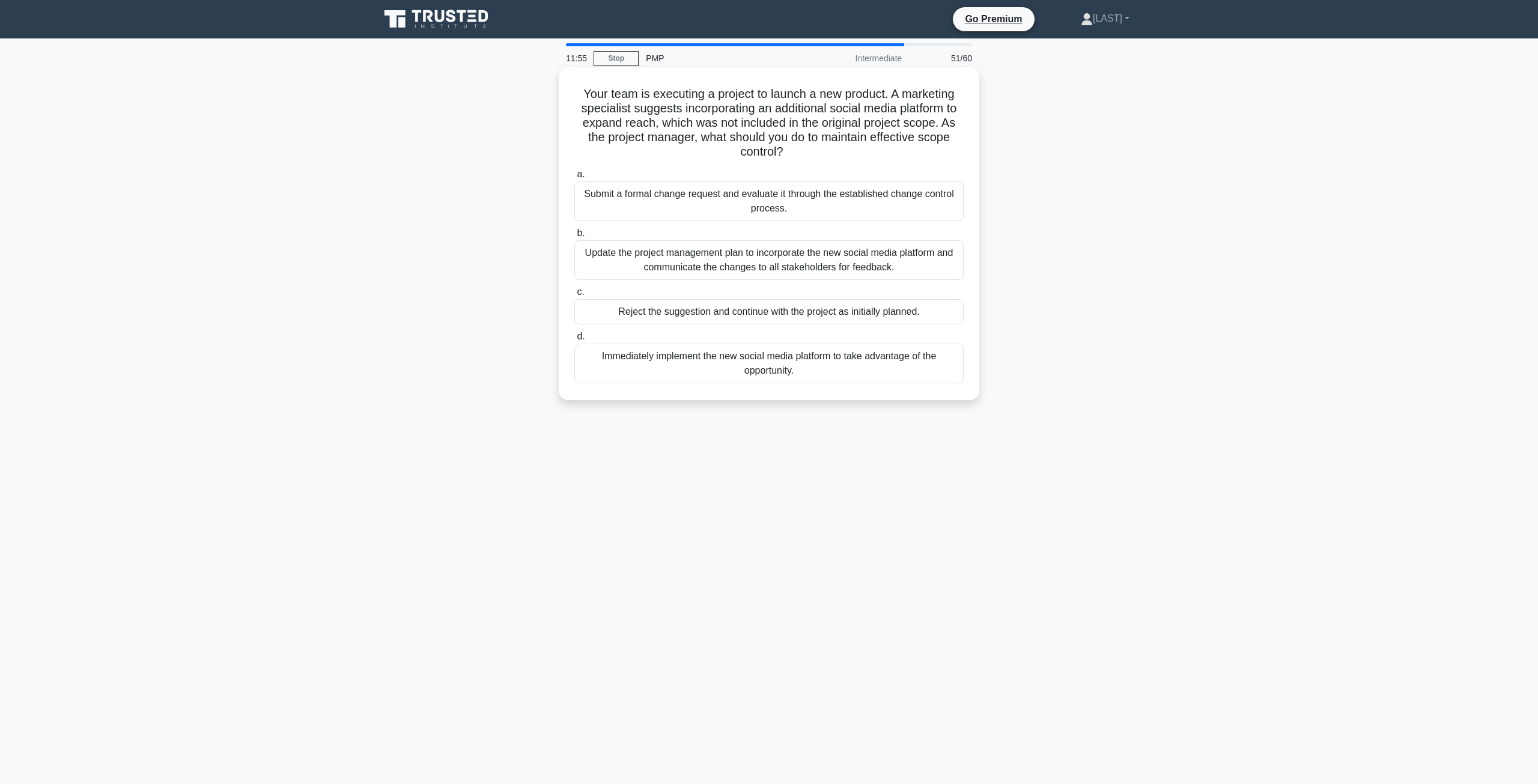 click on "Submit a formal change request and evaluate it through the established change control process." at bounding box center (769, 201) 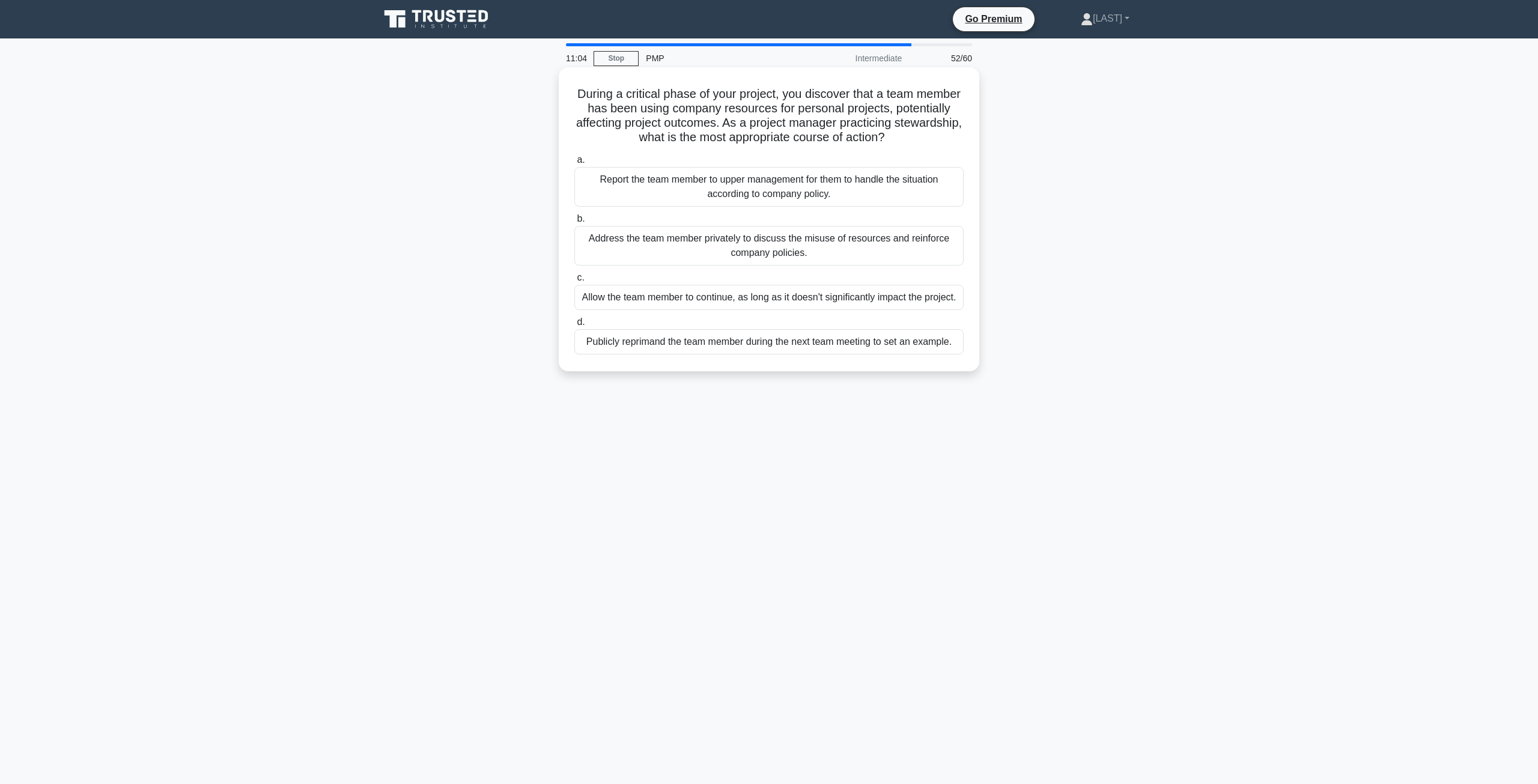 click on "Report the team member to upper management for them to handle the situation according to company policy." at bounding box center [769, 187] 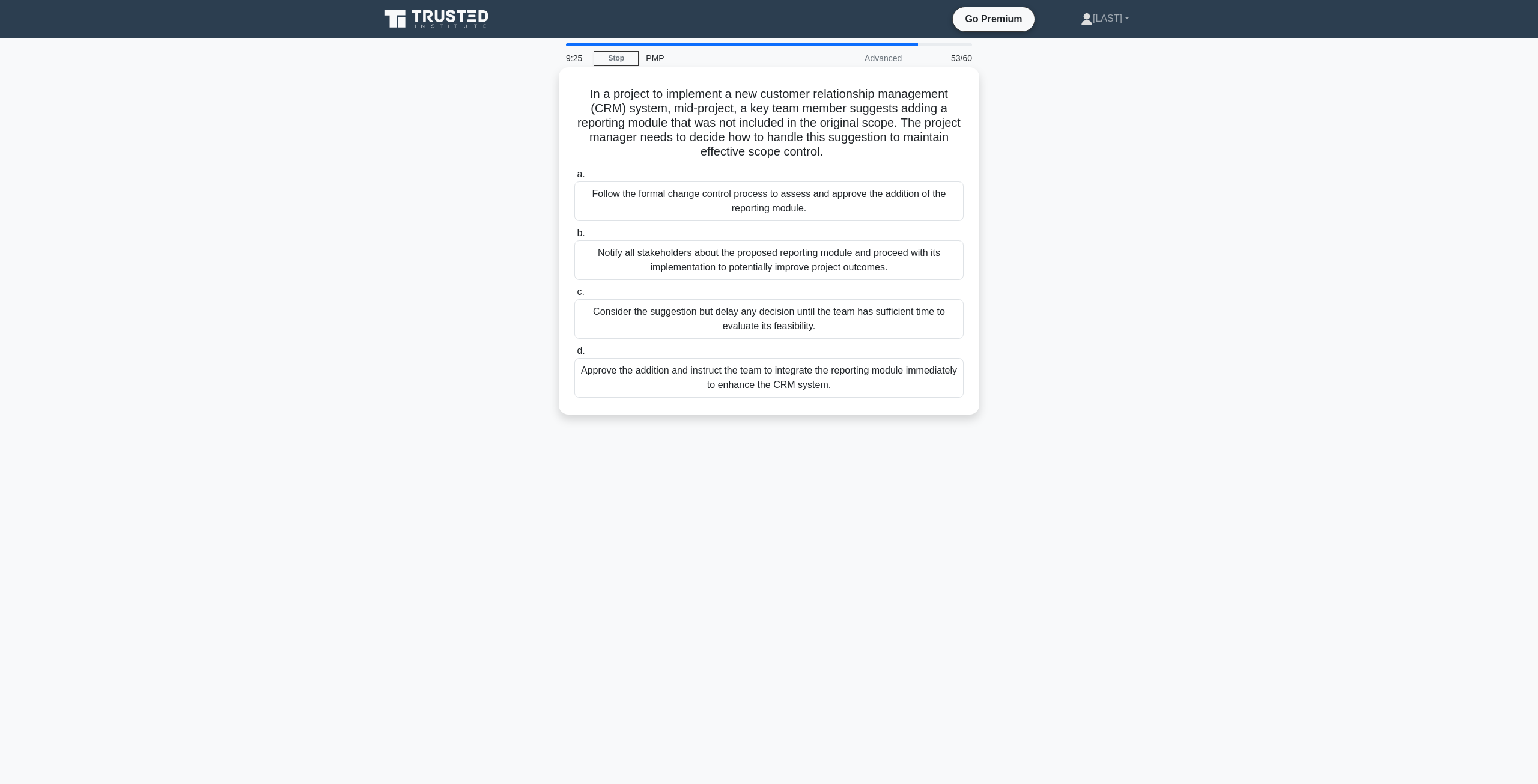 click on "Consider the suggestion but delay any decision until the team has sufficient time to evaluate its feasibility." at bounding box center [769, 319] 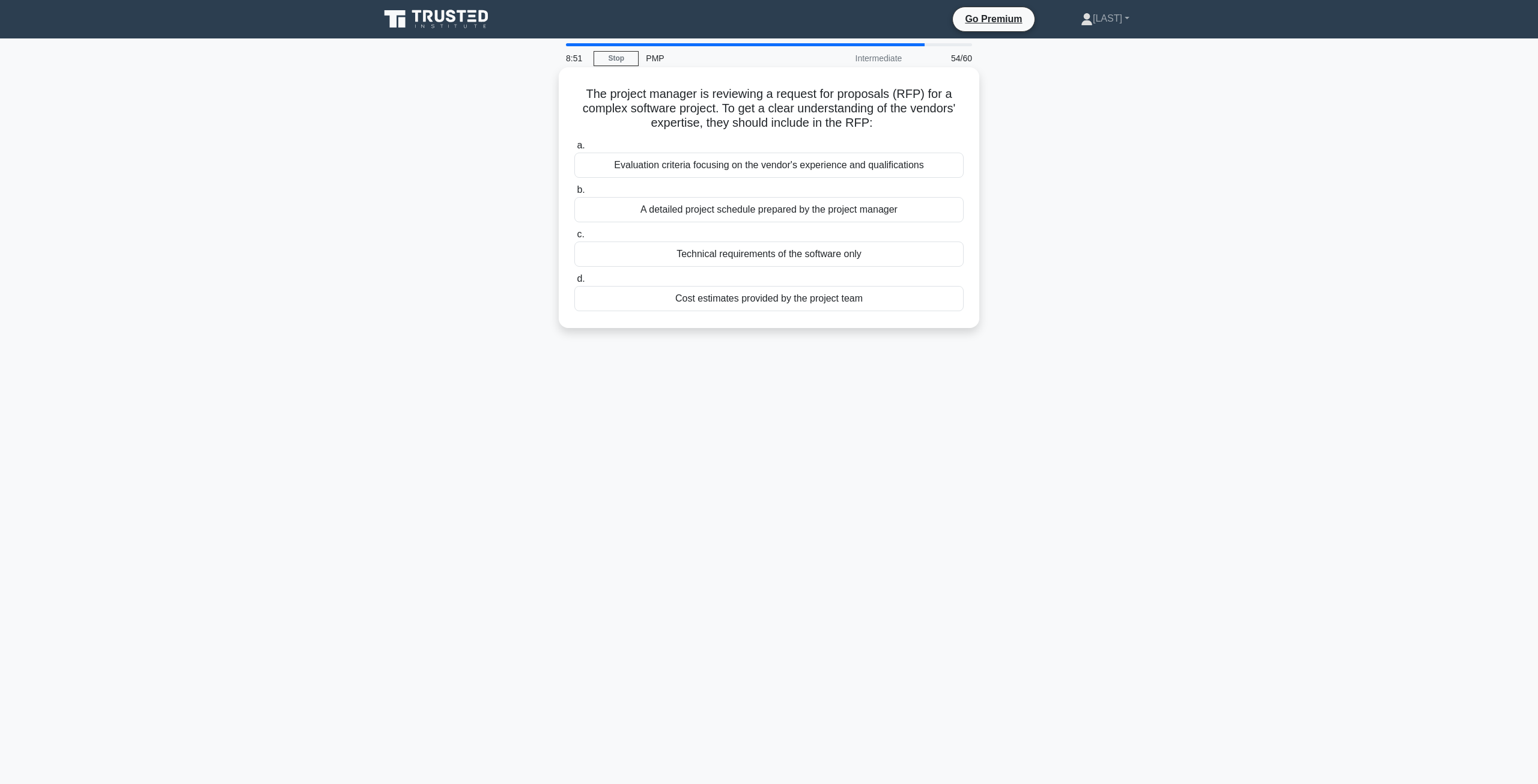 click on "Evaluation criteria focusing on the vendor's experience and qualifications" at bounding box center (769, 165) 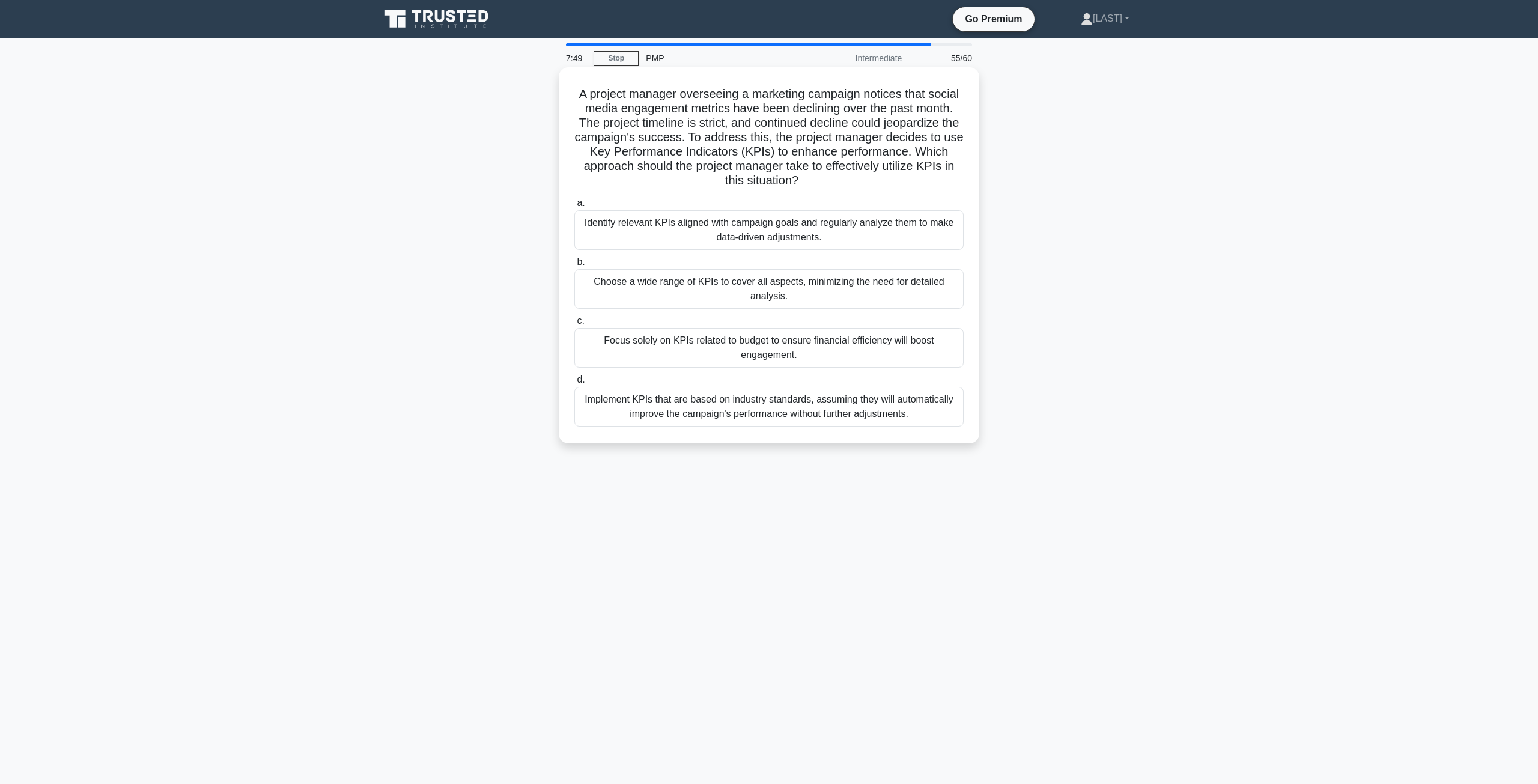 click on "Identify relevant KPIs aligned with campaign goals and regularly analyze them to make data-driven adjustments." at bounding box center [769, 230] 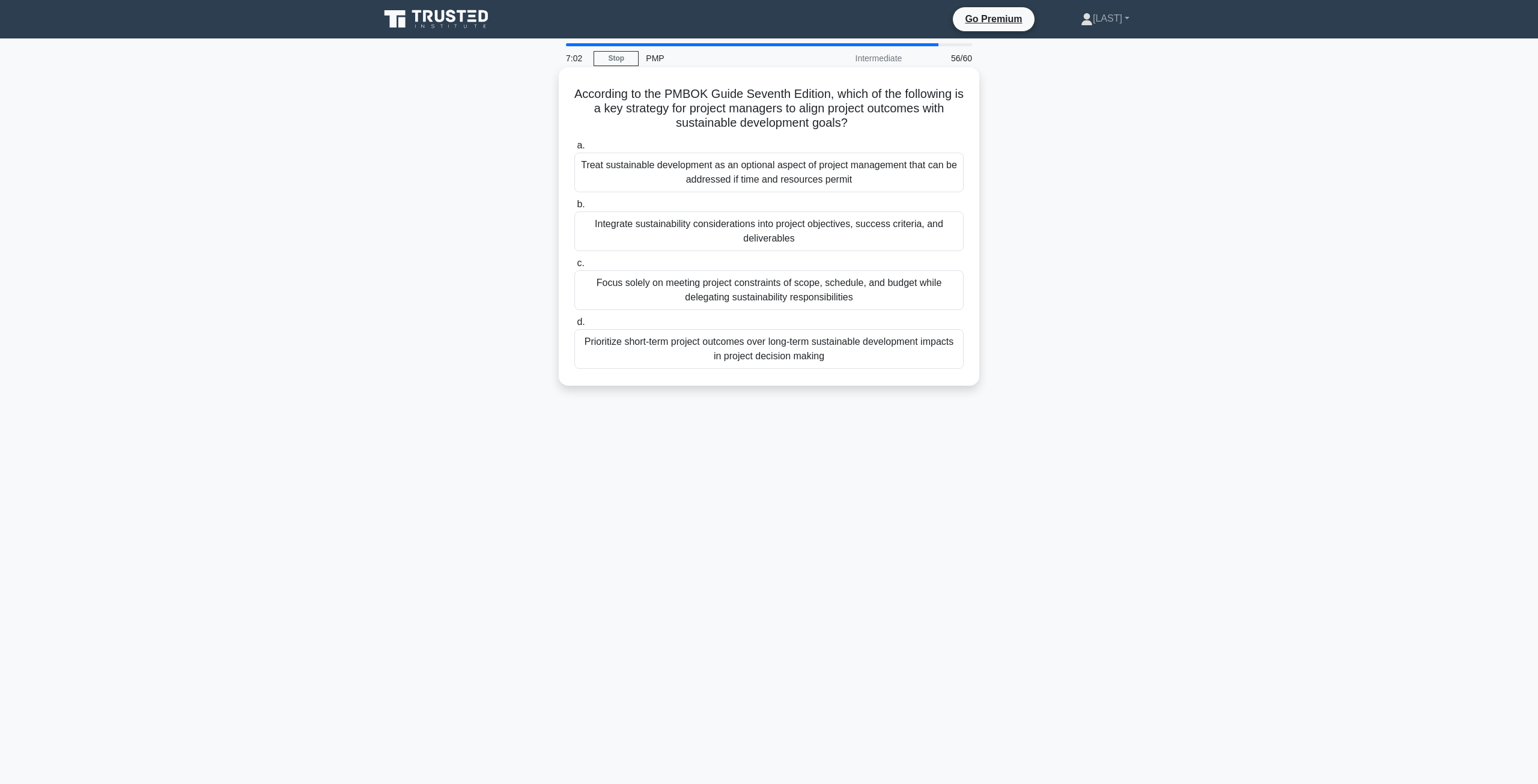click on "Integrate sustainability considerations into project objectives, success criteria, and deliverables" at bounding box center [769, 231] 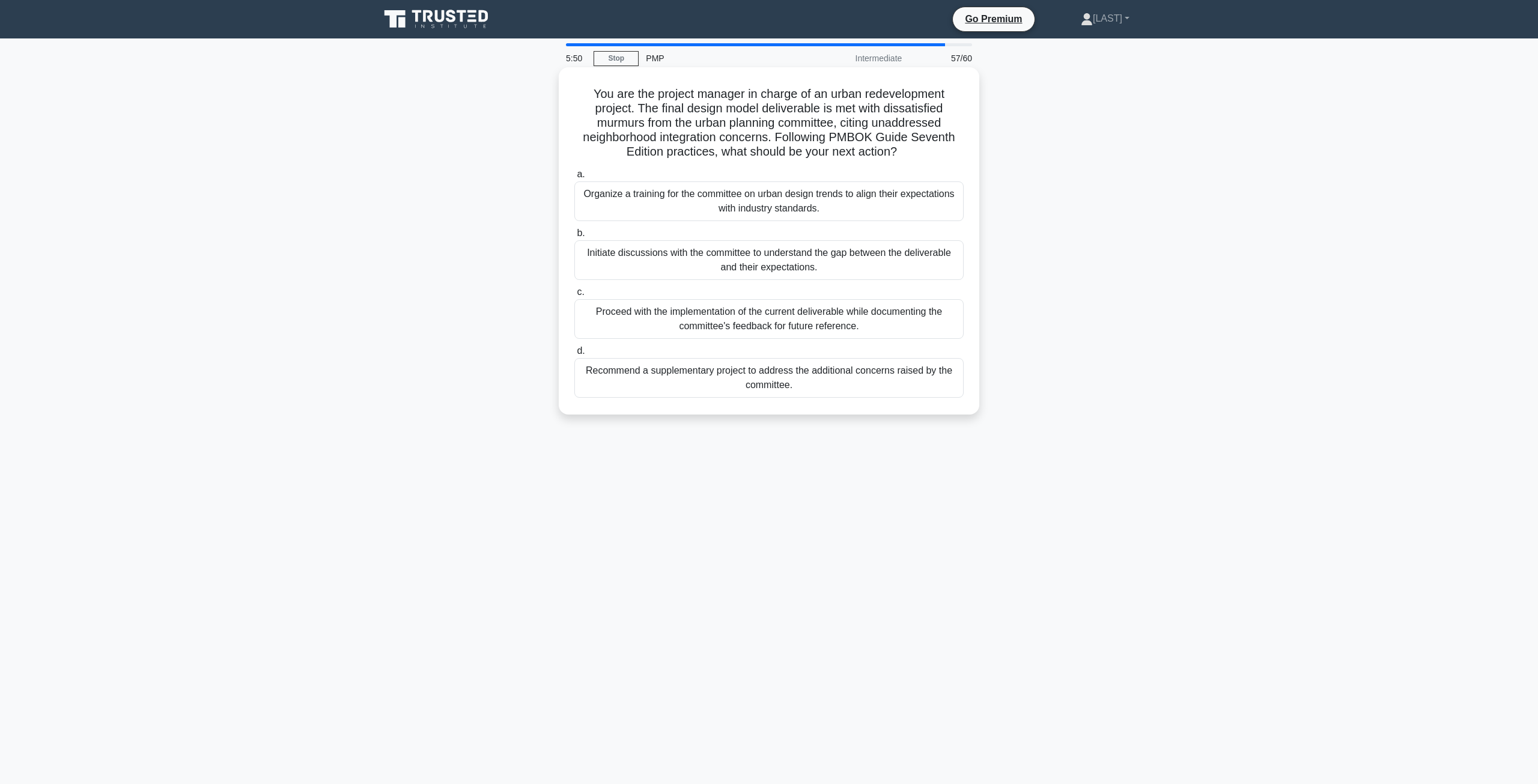 click on "Initiate discussions with the committee to understand the gap between the deliverable and their expectations." at bounding box center [769, 260] 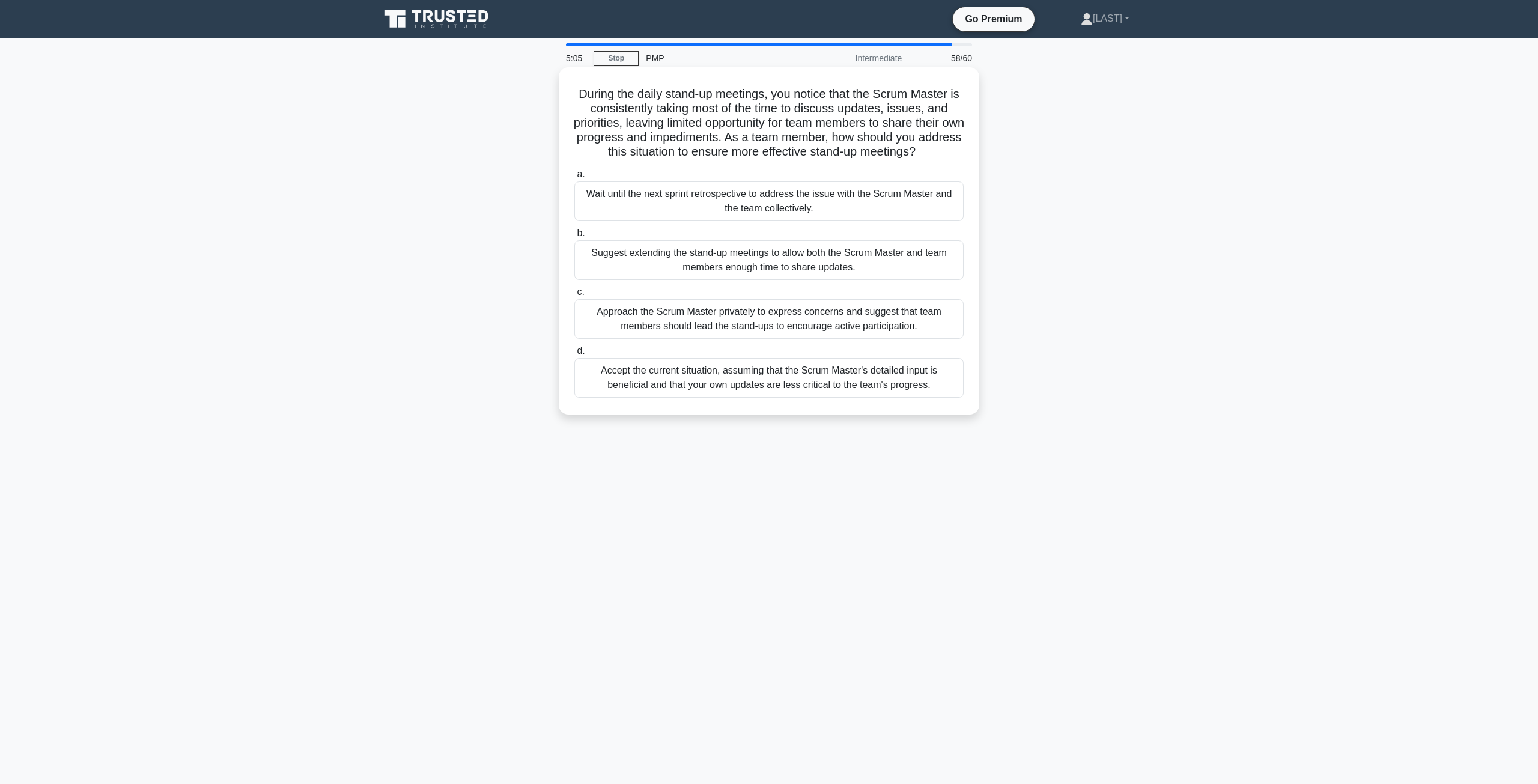 click on "Approach the Scrum Master privately to express concerns and suggest that team members should lead the stand-ups to encourage active participation." at bounding box center (769, 319) 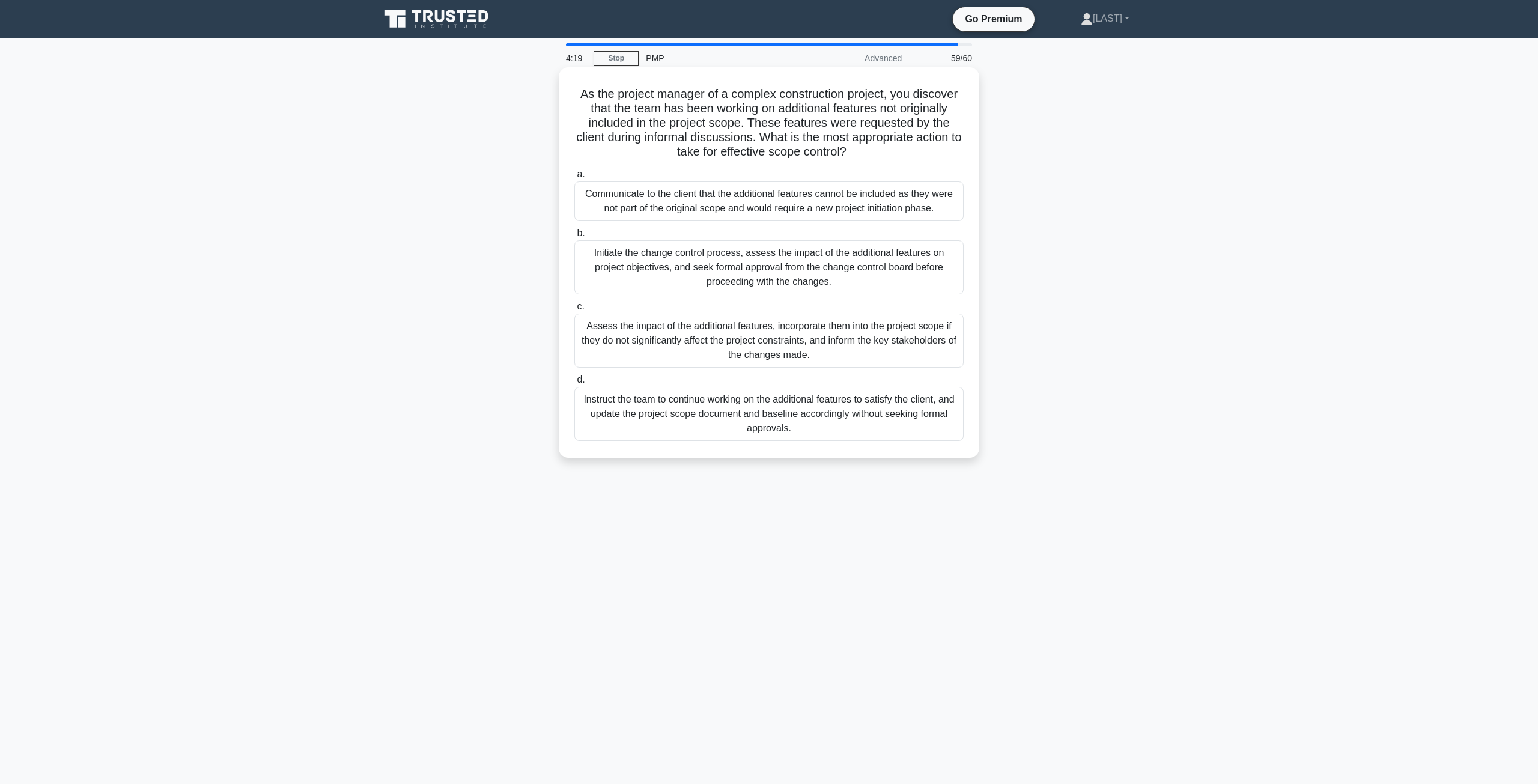 click on "Assess the impact of the additional features, incorporate them into the project scope if they do not significantly affect the project constraints, and inform the key stakeholders of the changes made." at bounding box center (769, 341) 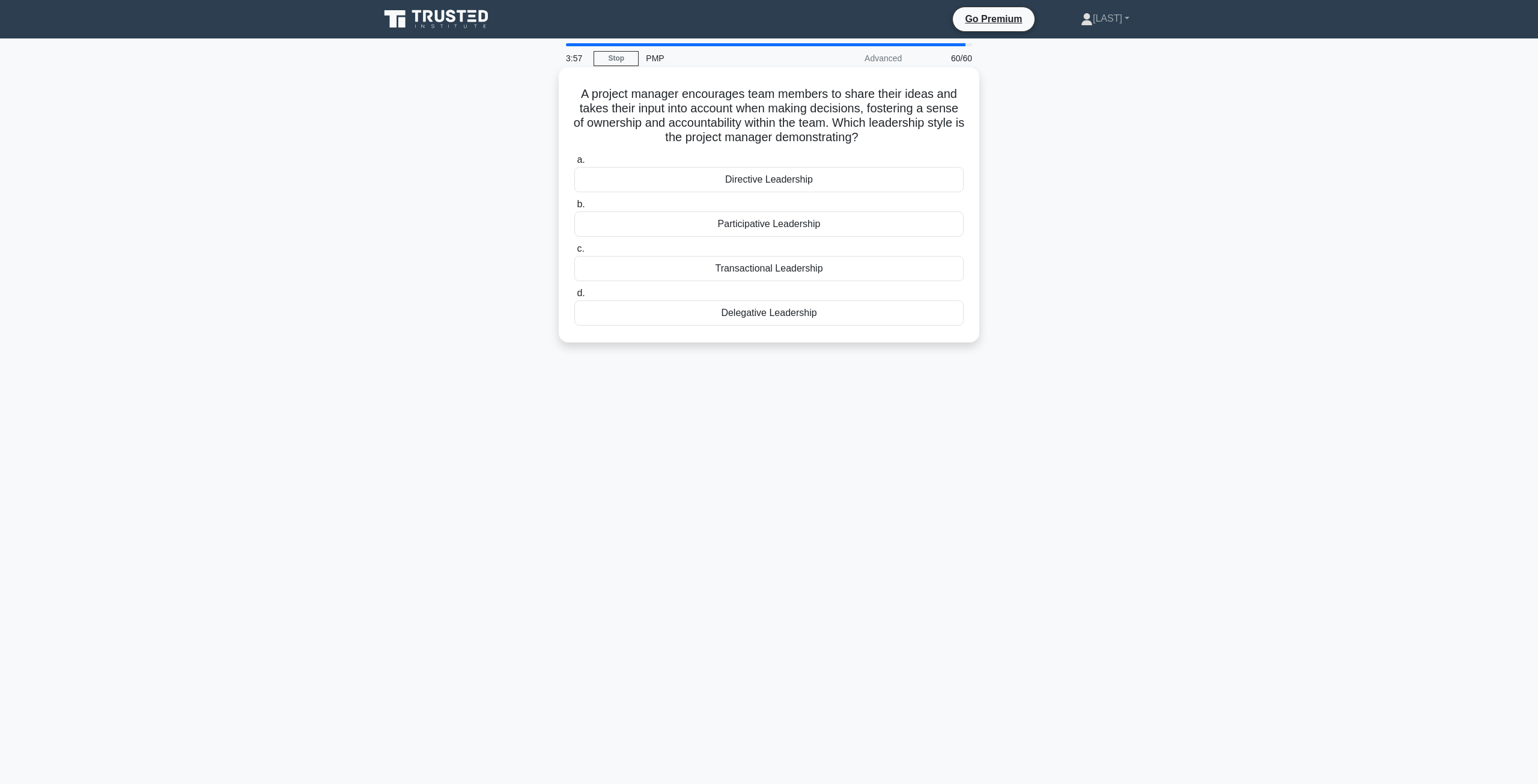 click on "Participative Leadership" at bounding box center [769, 224] 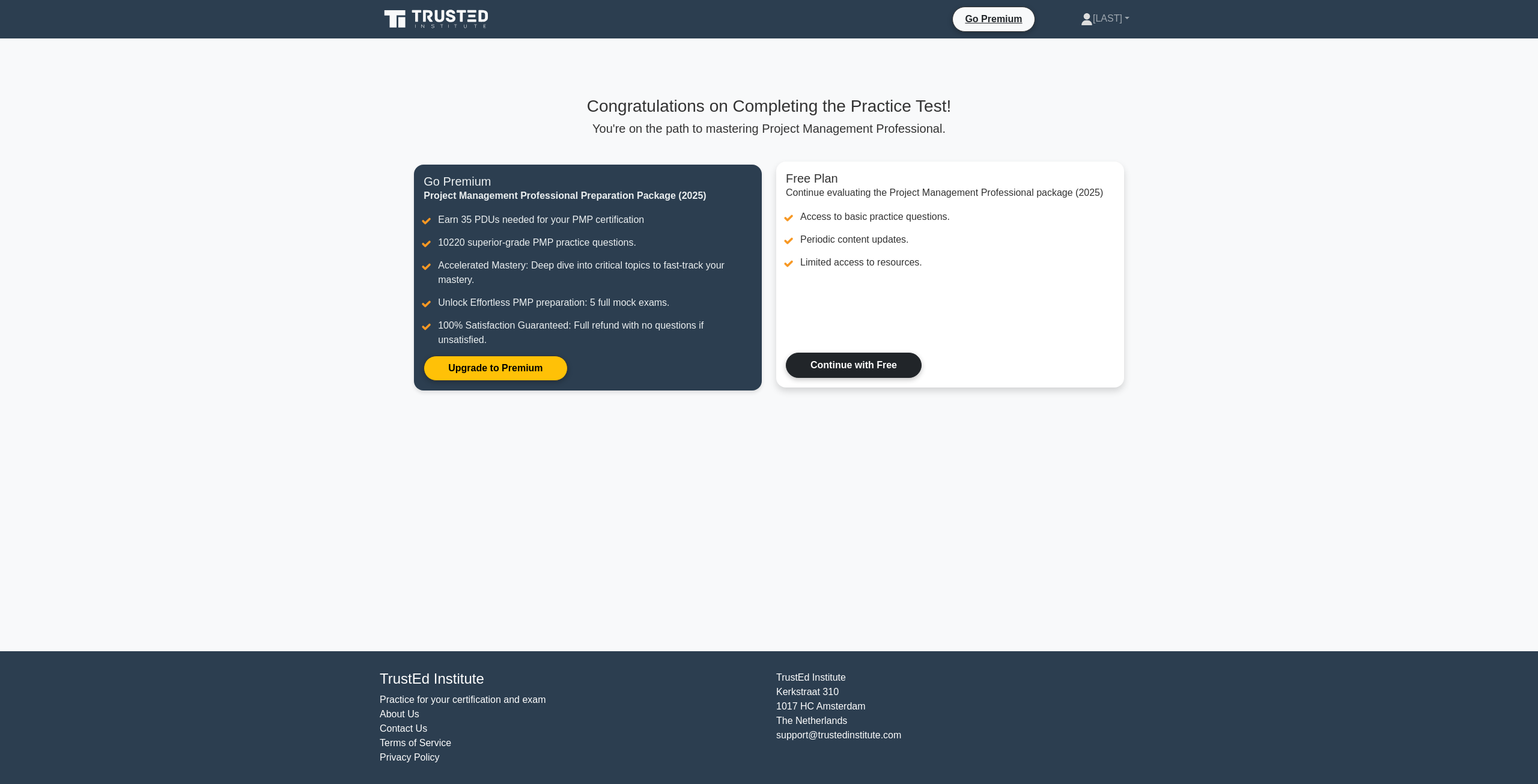 scroll, scrollTop: 0, scrollLeft: 0, axis: both 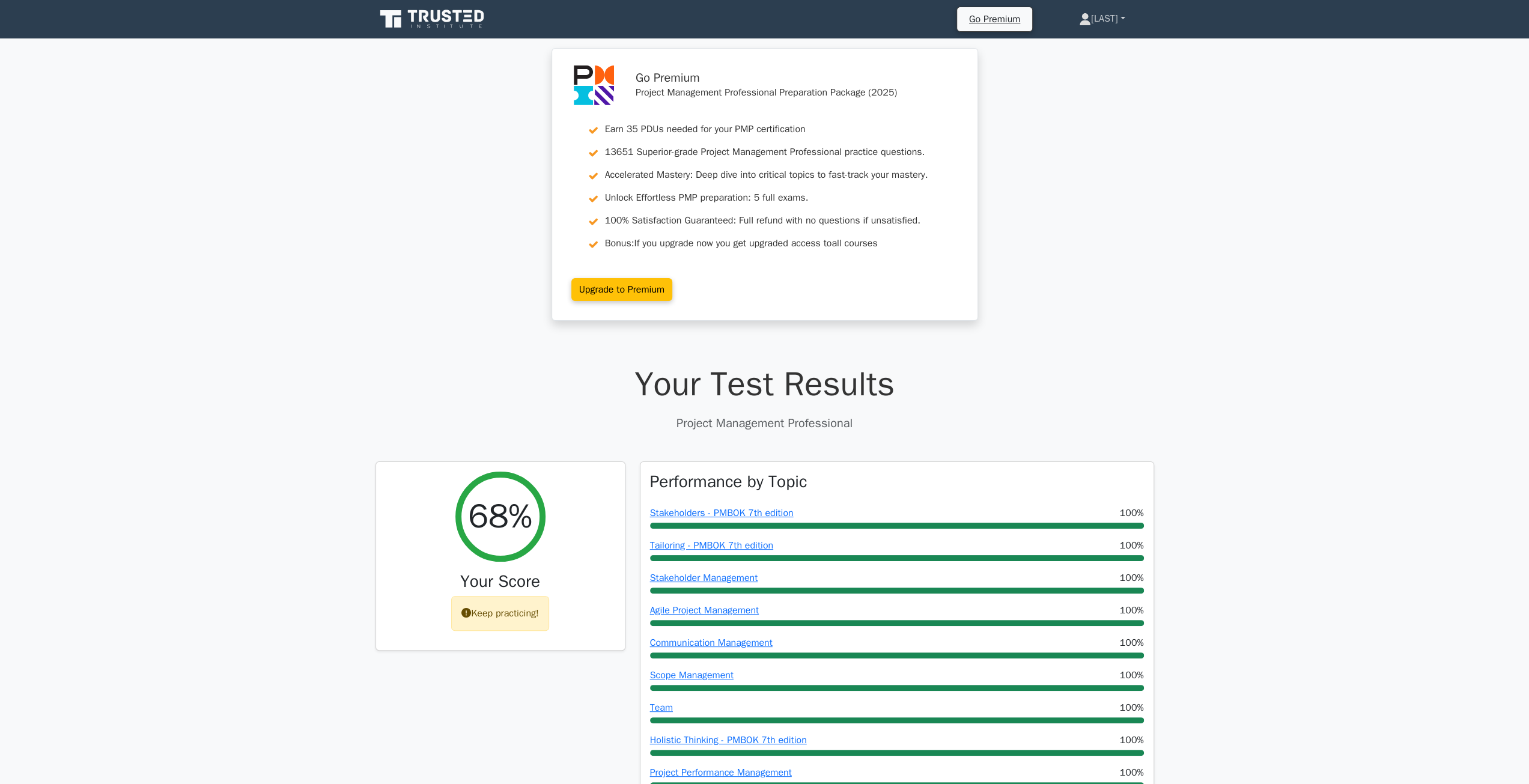 click on "[LAST]" at bounding box center [1102, 19] 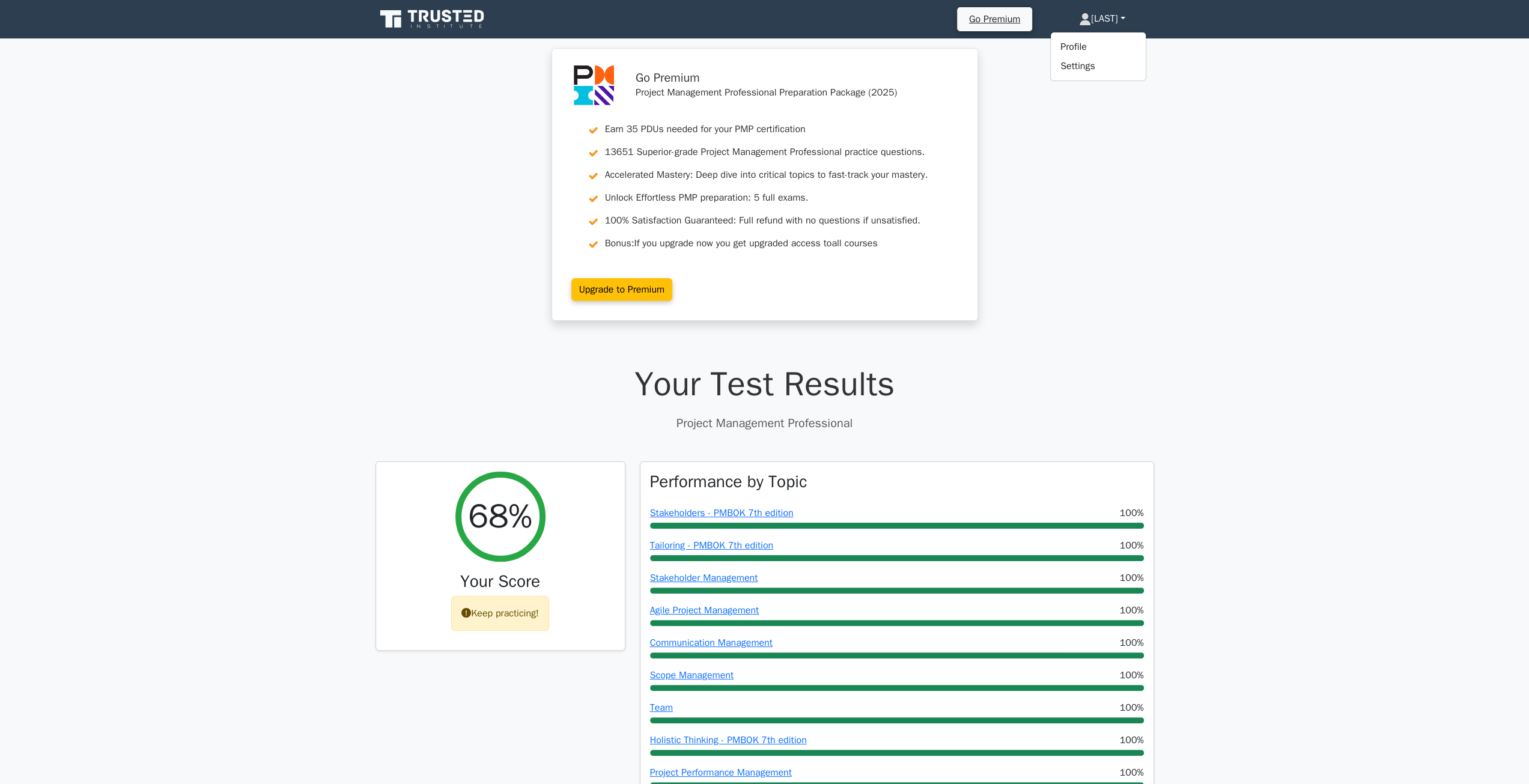 click on "Go Premium
Project Management Professional Preparation Package (2025)
Earn 35 PDUs needed for your PMP certification
13651 Superior-grade  Project Management Professional practice questions.
Accelerated Mastery: Deep dive into critical topics to fast-track your mastery.
Unlock Effortless PMP preparation: 5 full exams.
100% Satisfaction Guaranteed: Full refund with no questions if unsatisfied.
Bonus: all courses" at bounding box center (764, 192) 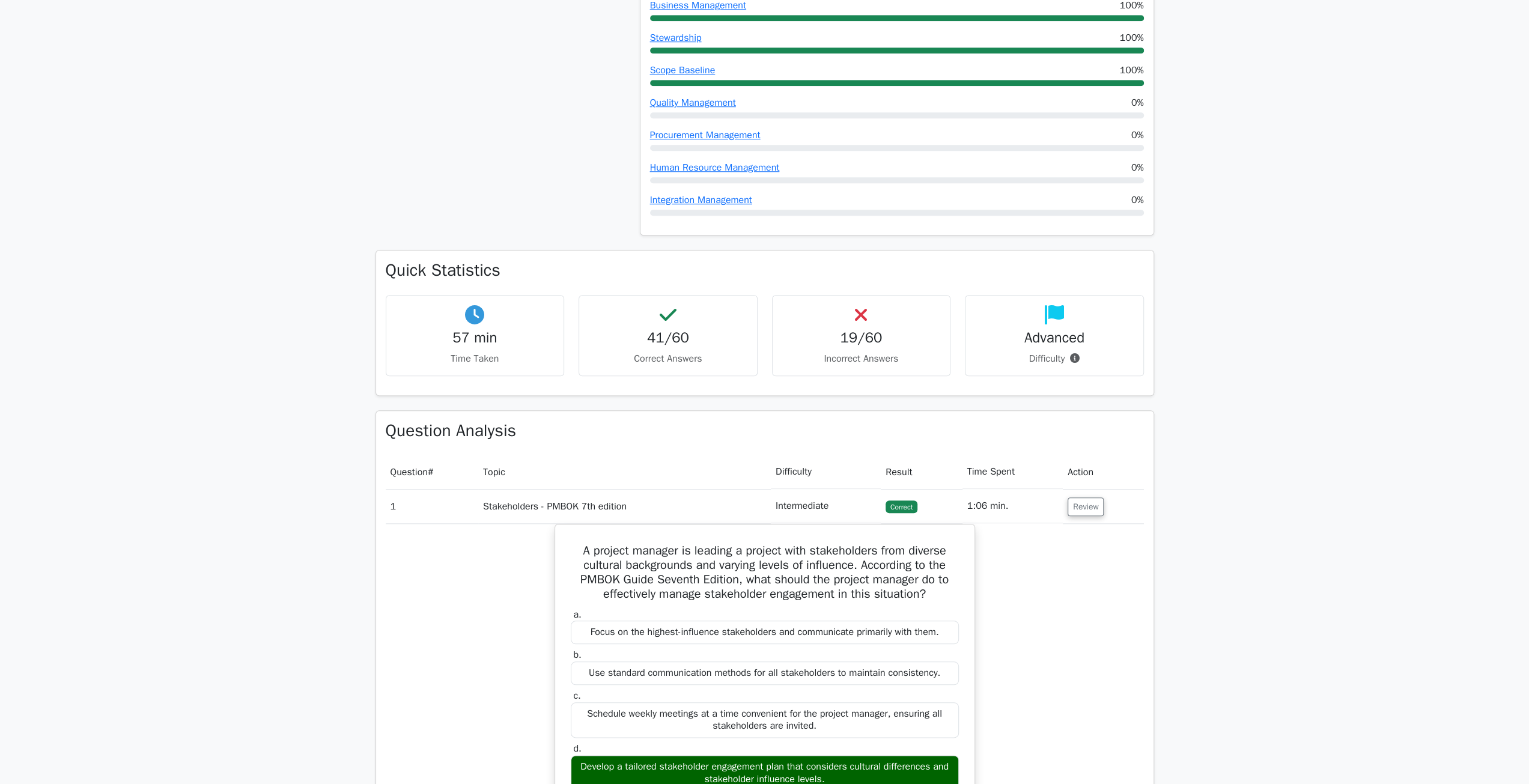 scroll, scrollTop: 1021, scrollLeft: 0, axis: vertical 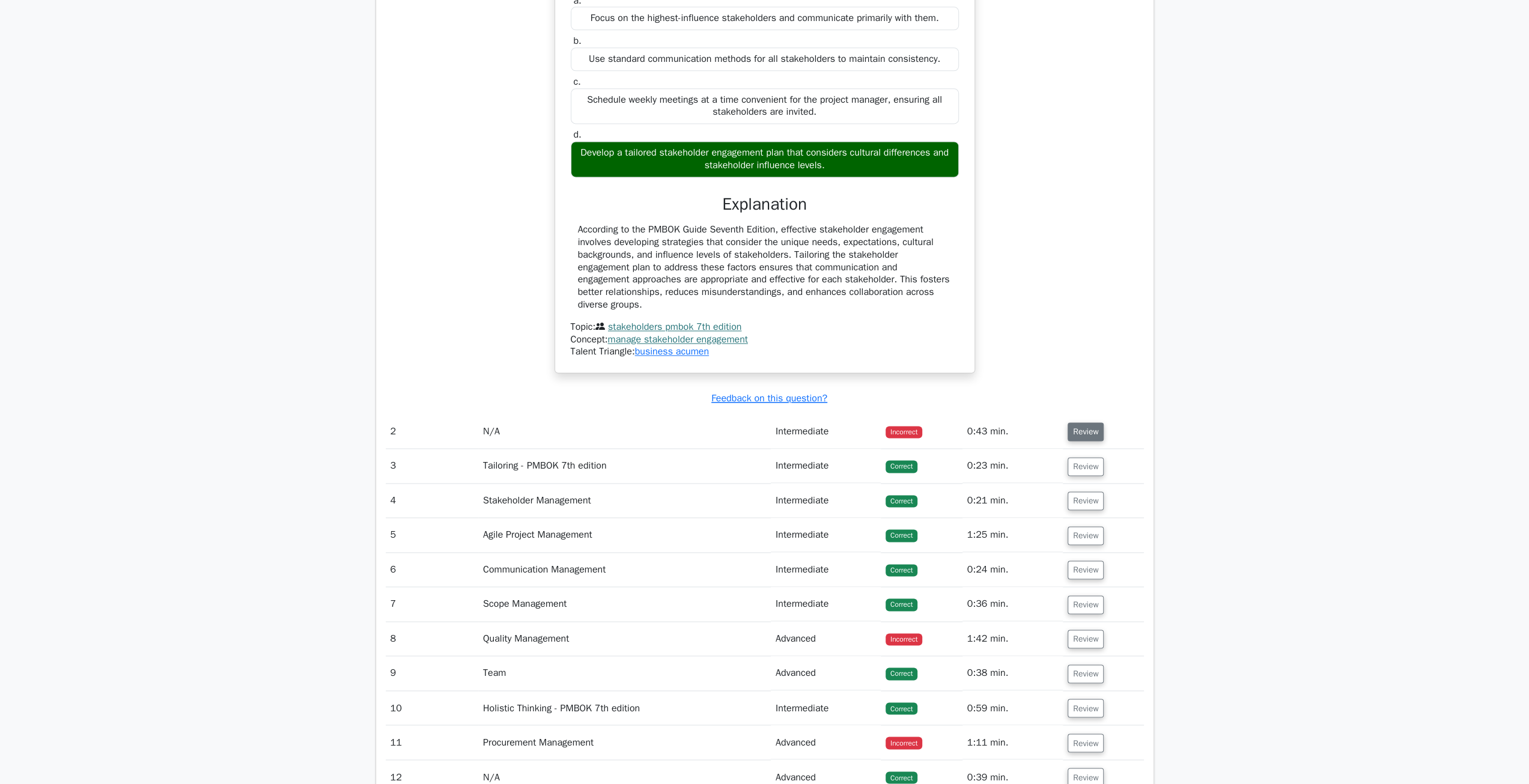click on "Review" at bounding box center (1086, 431) 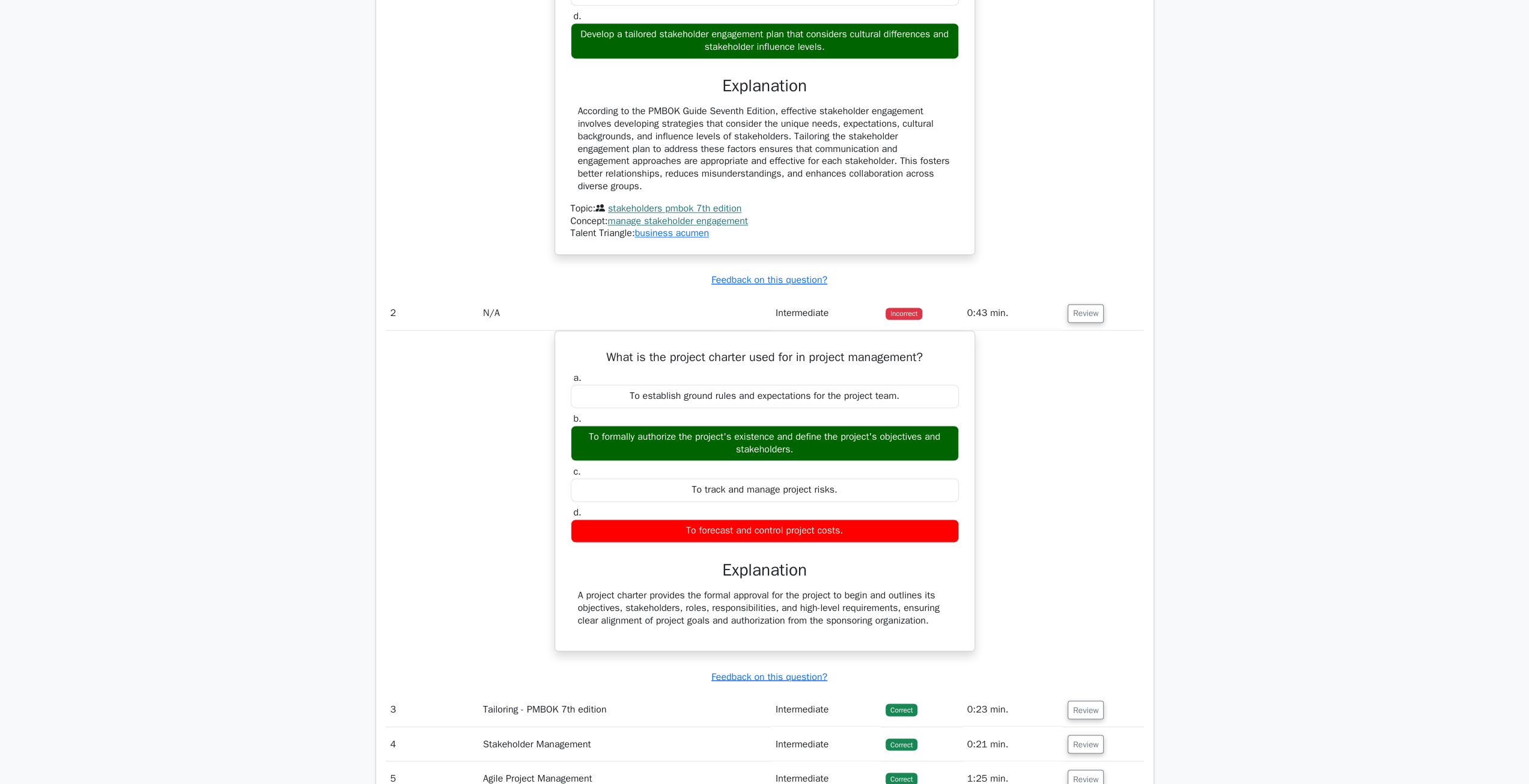 scroll, scrollTop: 1725, scrollLeft: 0, axis: vertical 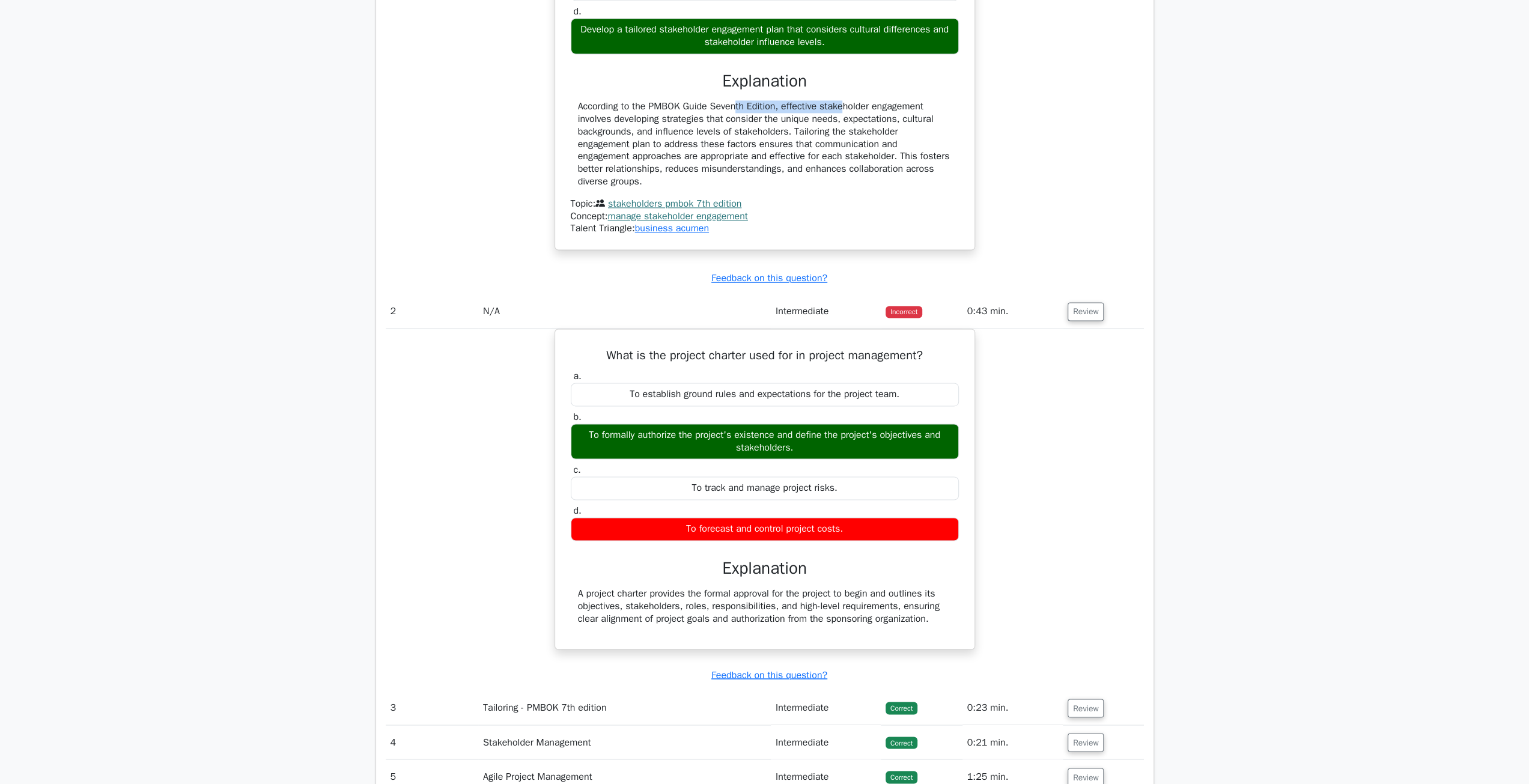 drag, startPoint x: 654, startPoint y: 102, endPoint x: 780, endPoint y: 99, distance: 126.03571 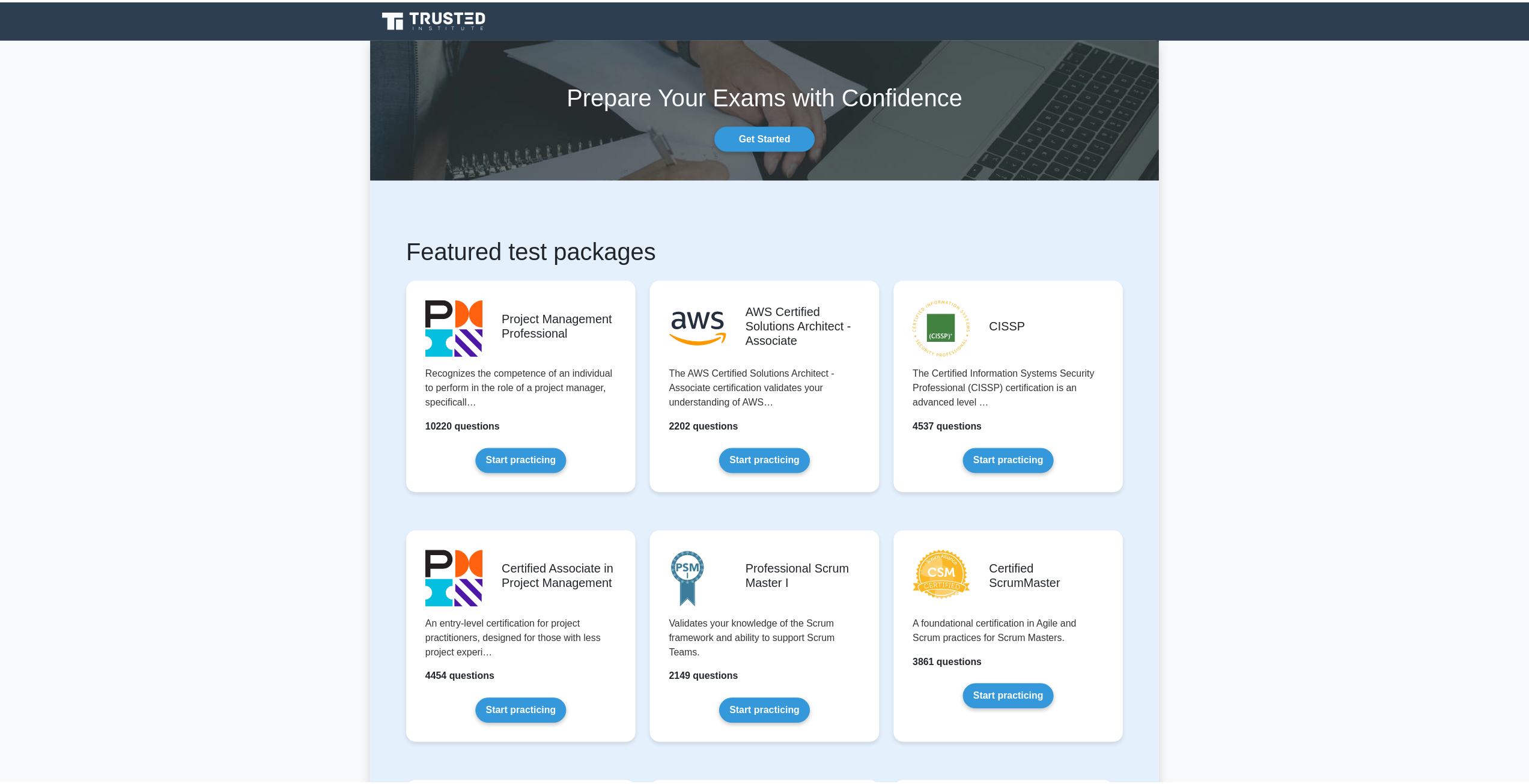 scroll, scrollTop: 0, scrollLeft: 0, axis: both 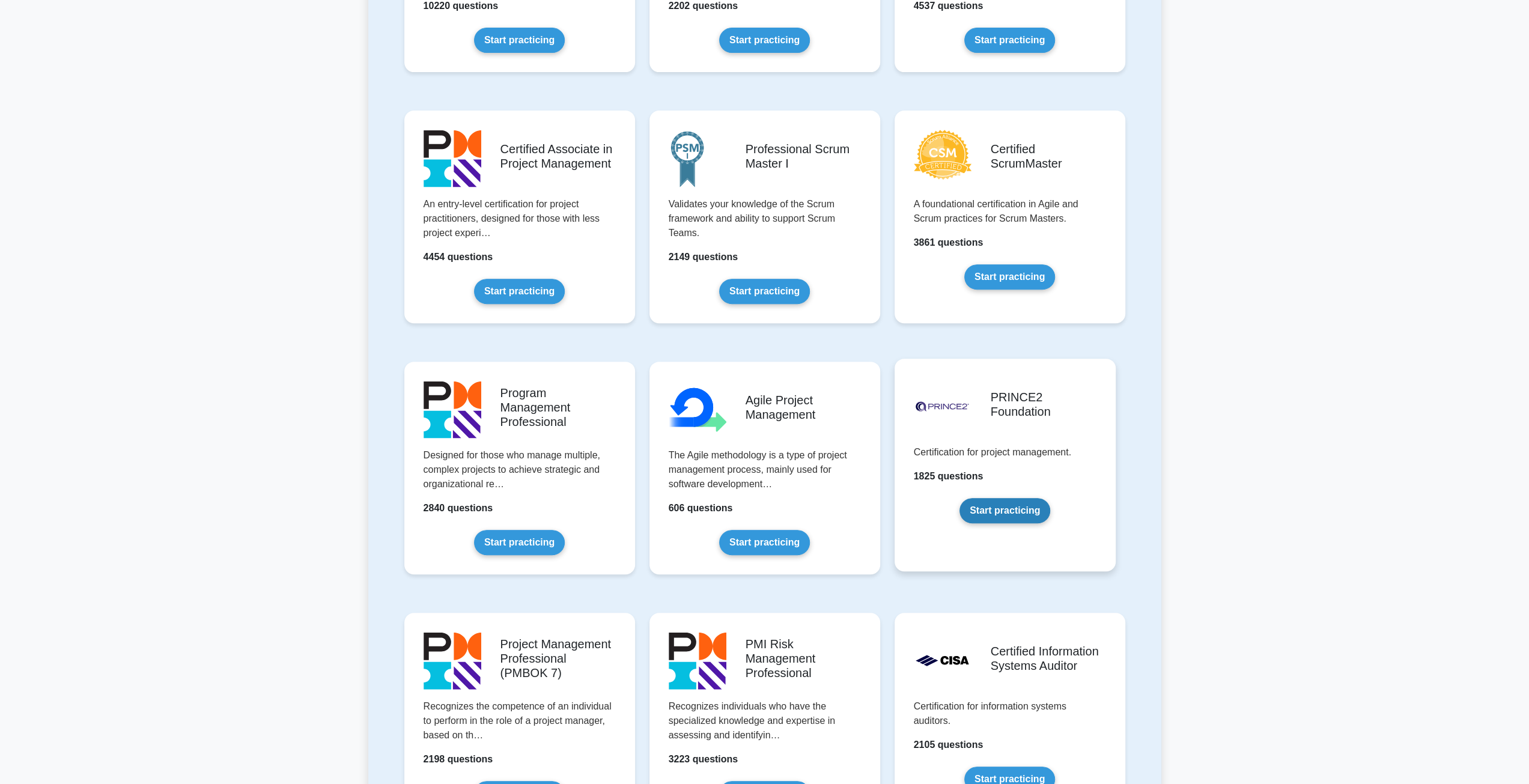 click on "Start practicing" at bounding box center [1005, 511] 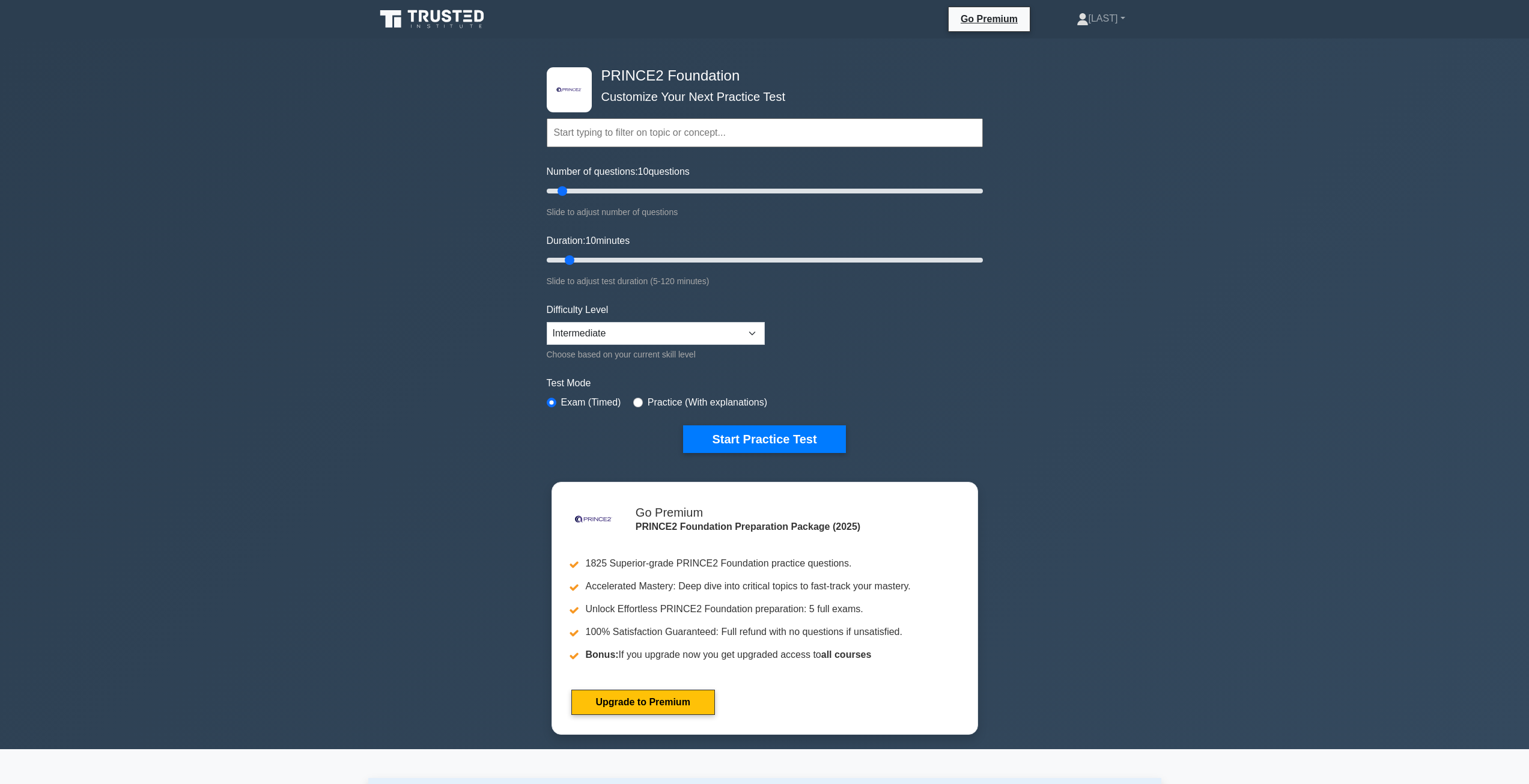 scroll, scrollTop: 0, scrollLeft: 0, axis: both 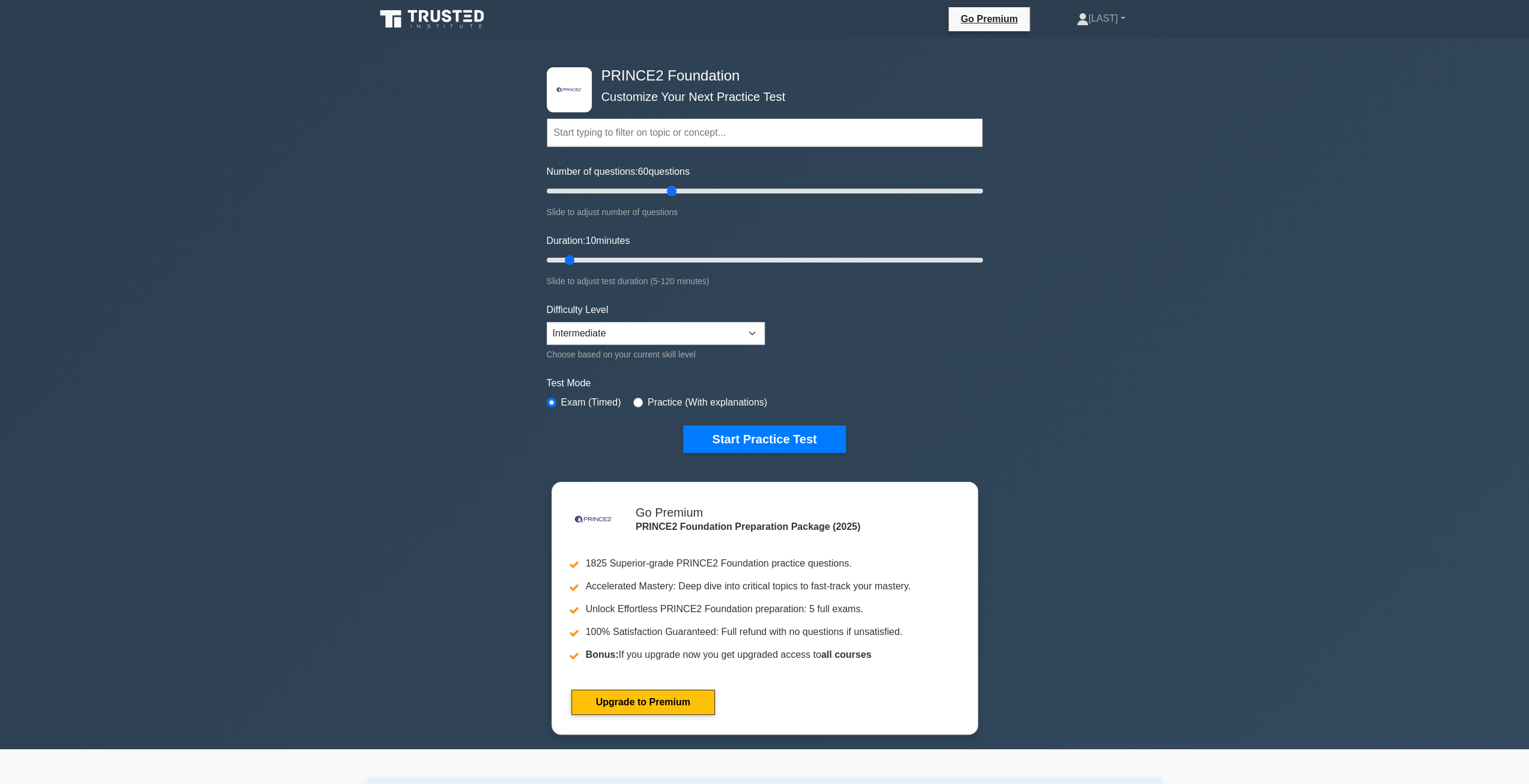 drag, startPoint x: 562, startPoint y: 189, endPoint x: 668, endPoint y: 196, distance: 106.23088 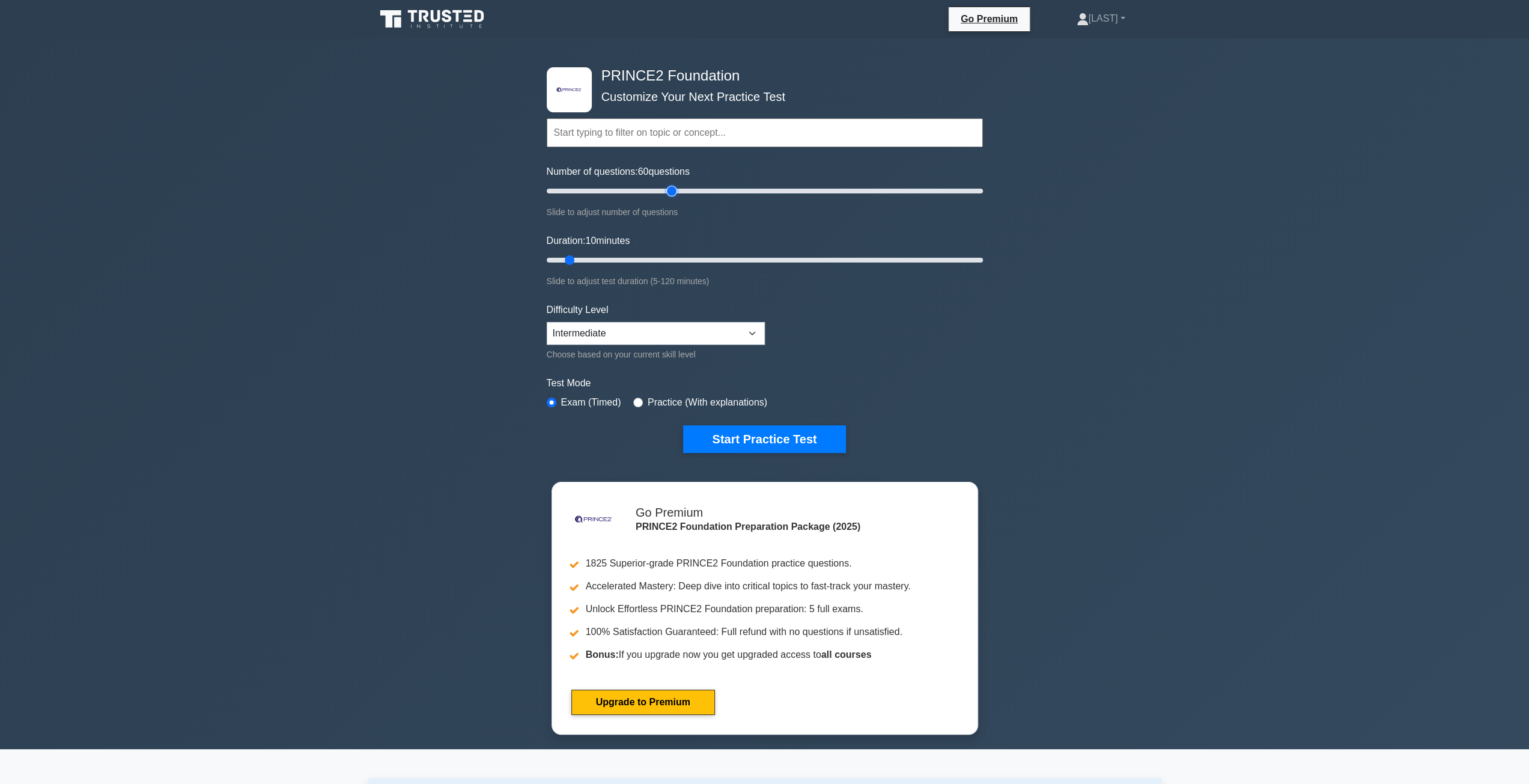type on "60" 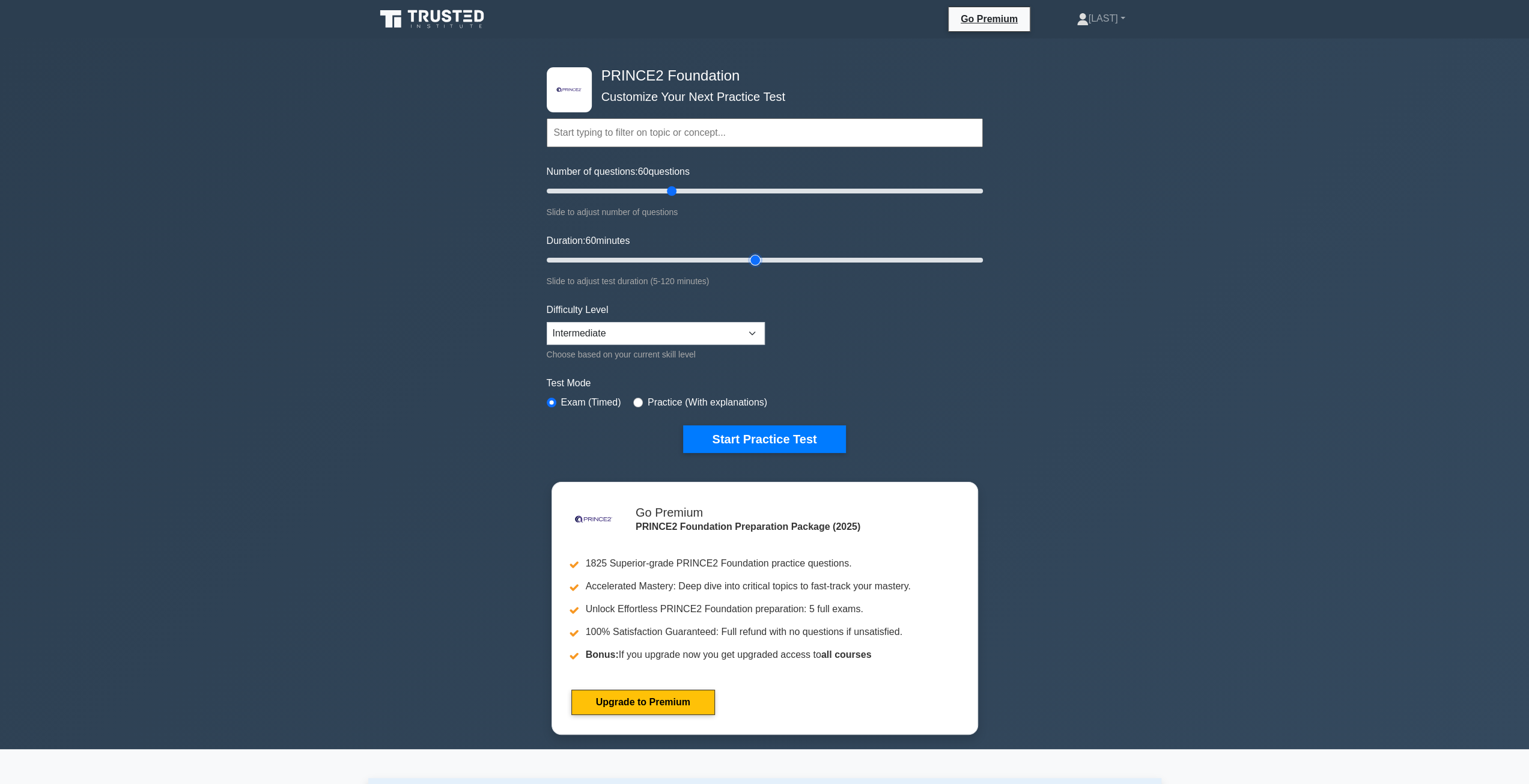 drag, startPoint x: 571, startPoint y: 259, endPoint x: 747, endPoint y: 257, distance: 176.0114 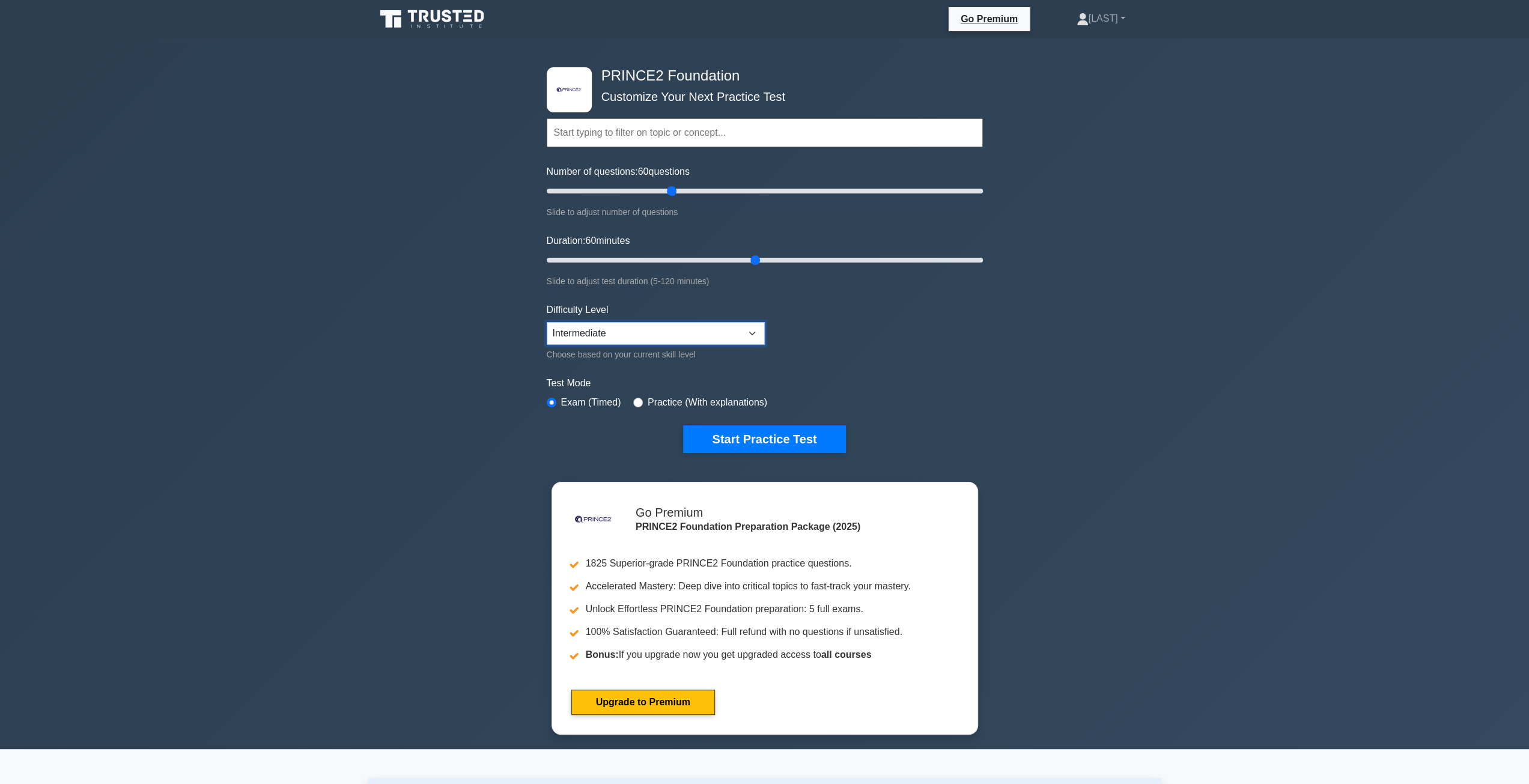 click on "Beginner
Intermediate
Expert" at bounding box center (655, 333) 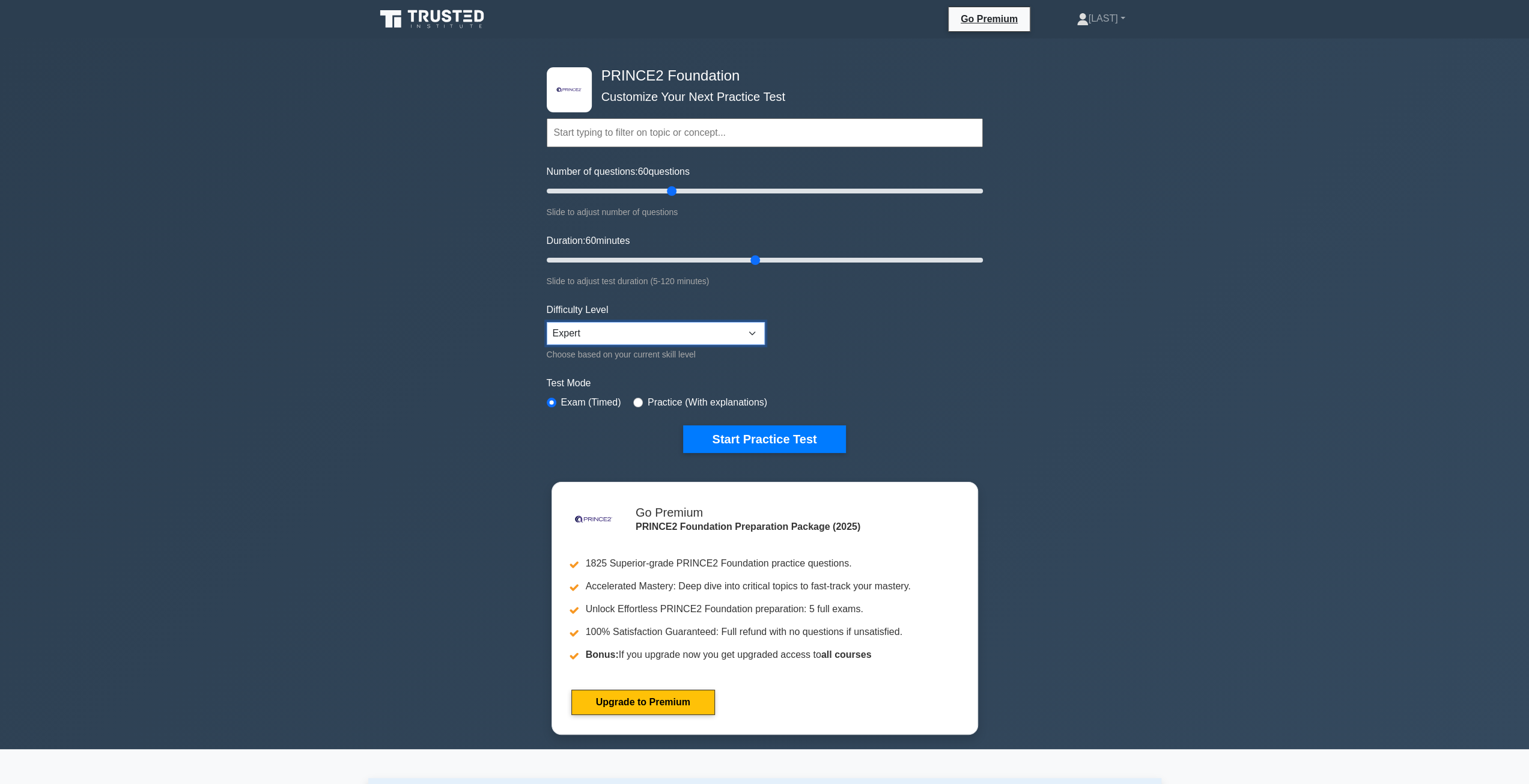 click on "Beginner
Intermediate
Expert" at bounding box center (655, 333) 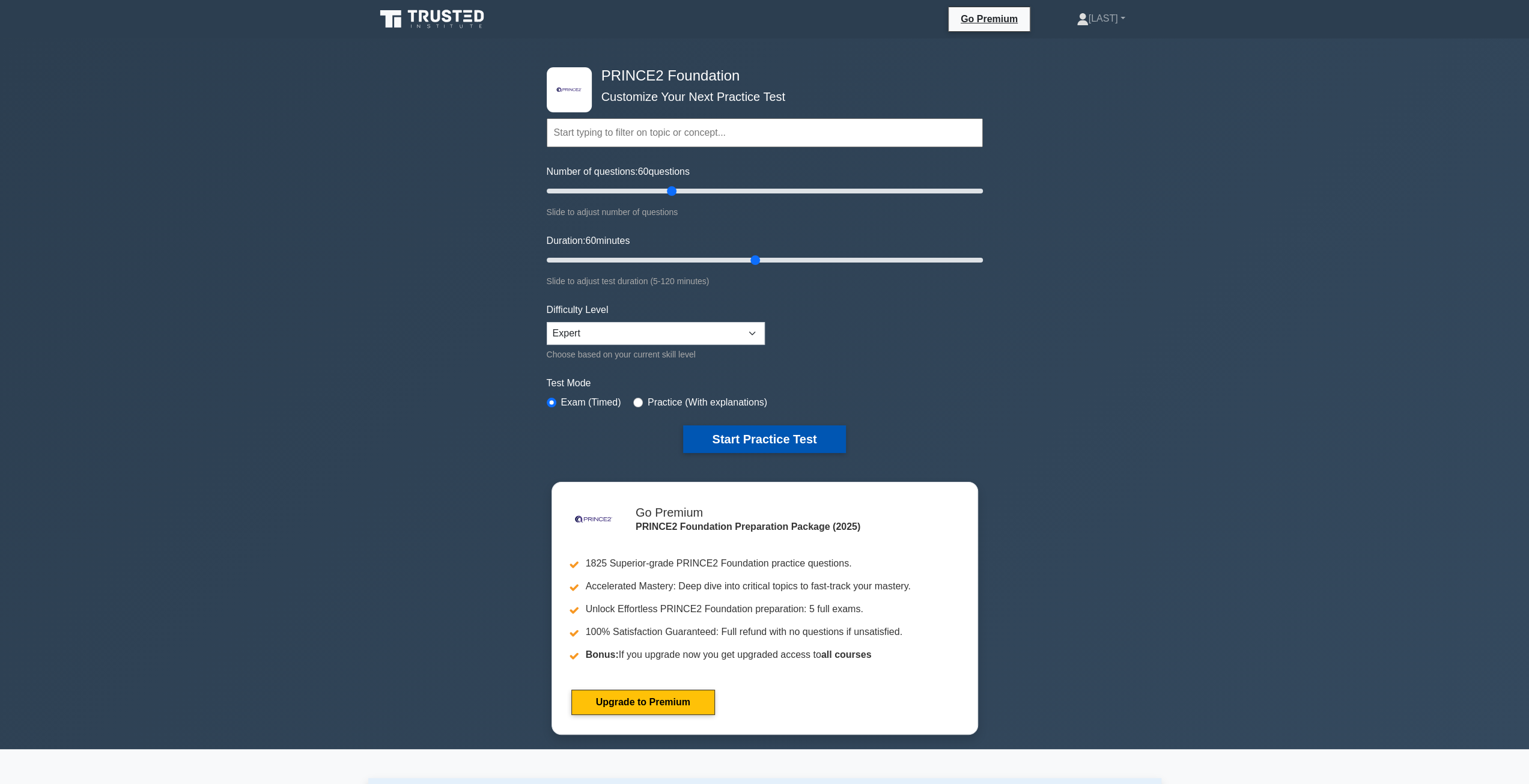 click on "Start Practice Test" at bounding box center [764, 439] 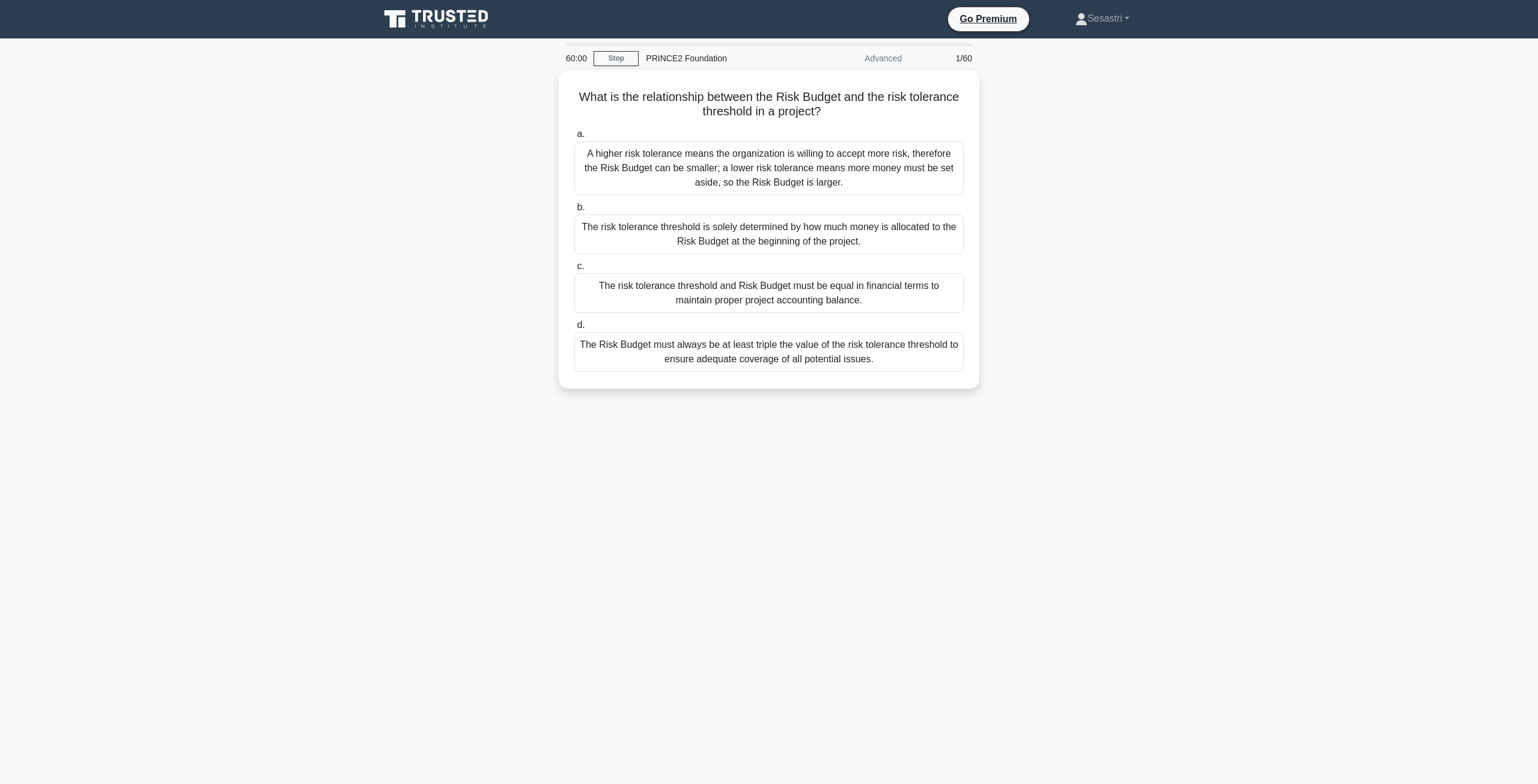scroll, scrollTop: 0, scrollLeft: 0, axis: both 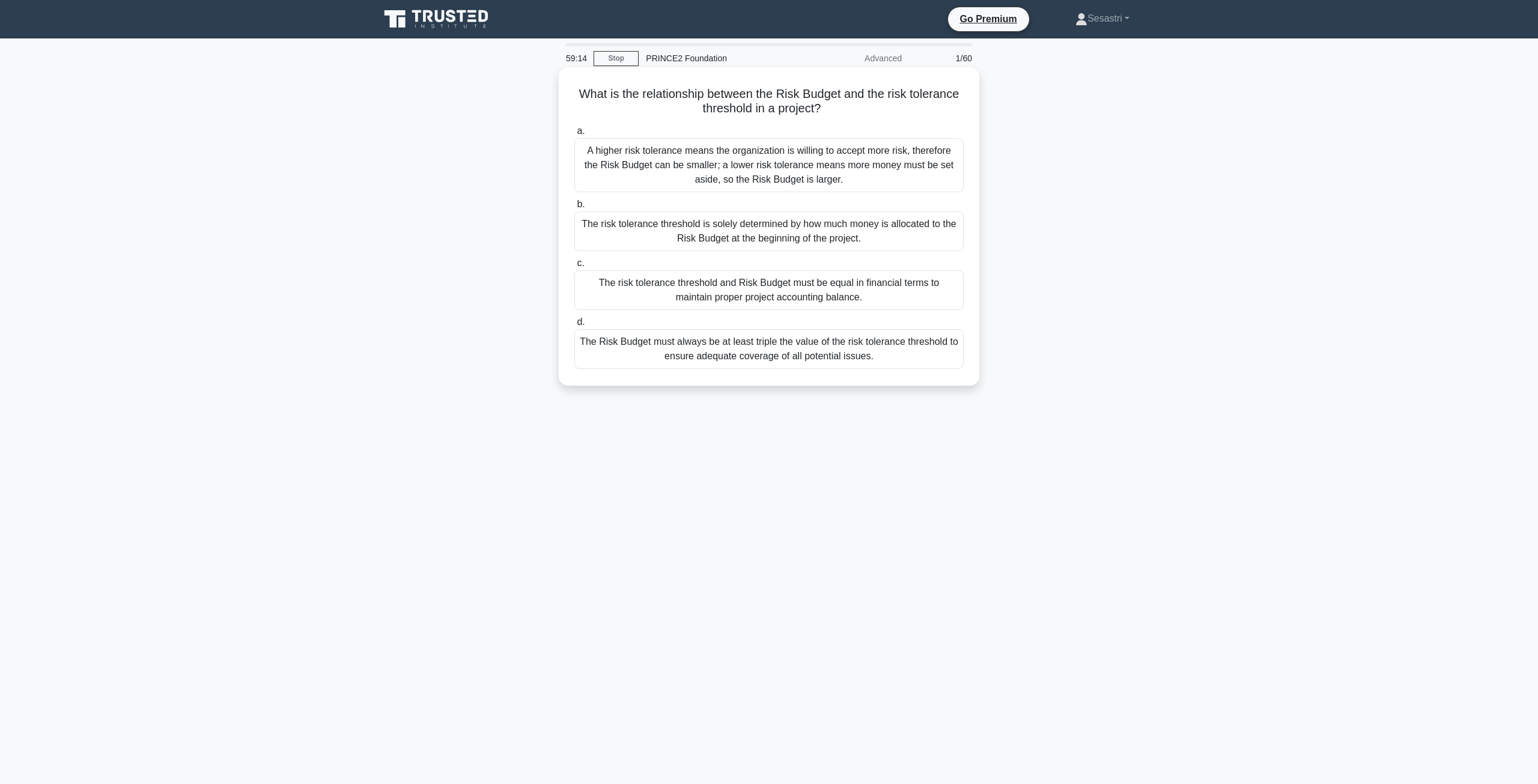 click on "The risk tolerance threshold is solely determined by how much money is allocated to the Risk Budget at the beginning of the project." at bounding box center [769, 231] 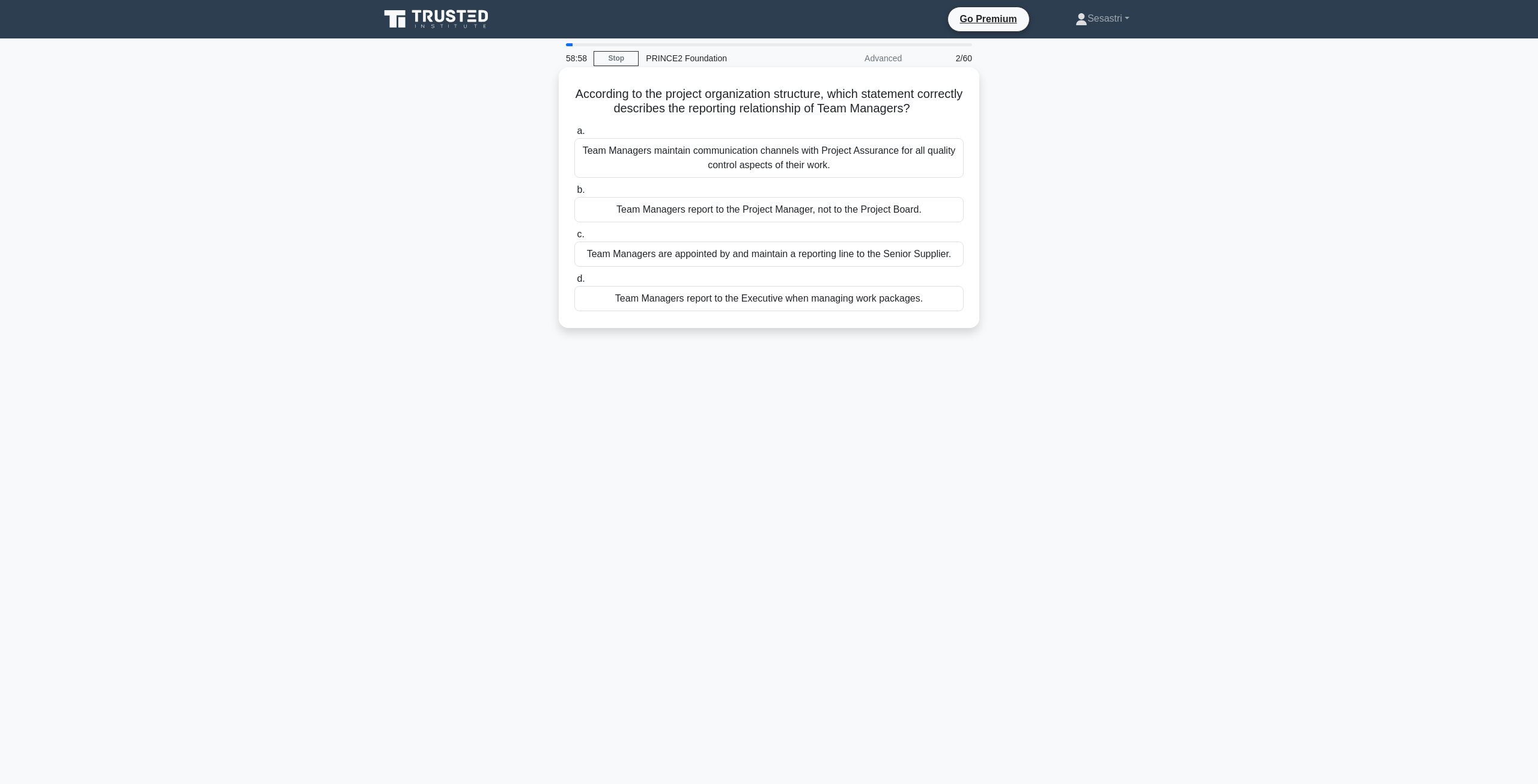 click on "Team Managers report to the Project Manager, not to the Project Board." at bounding box center [769, 210] 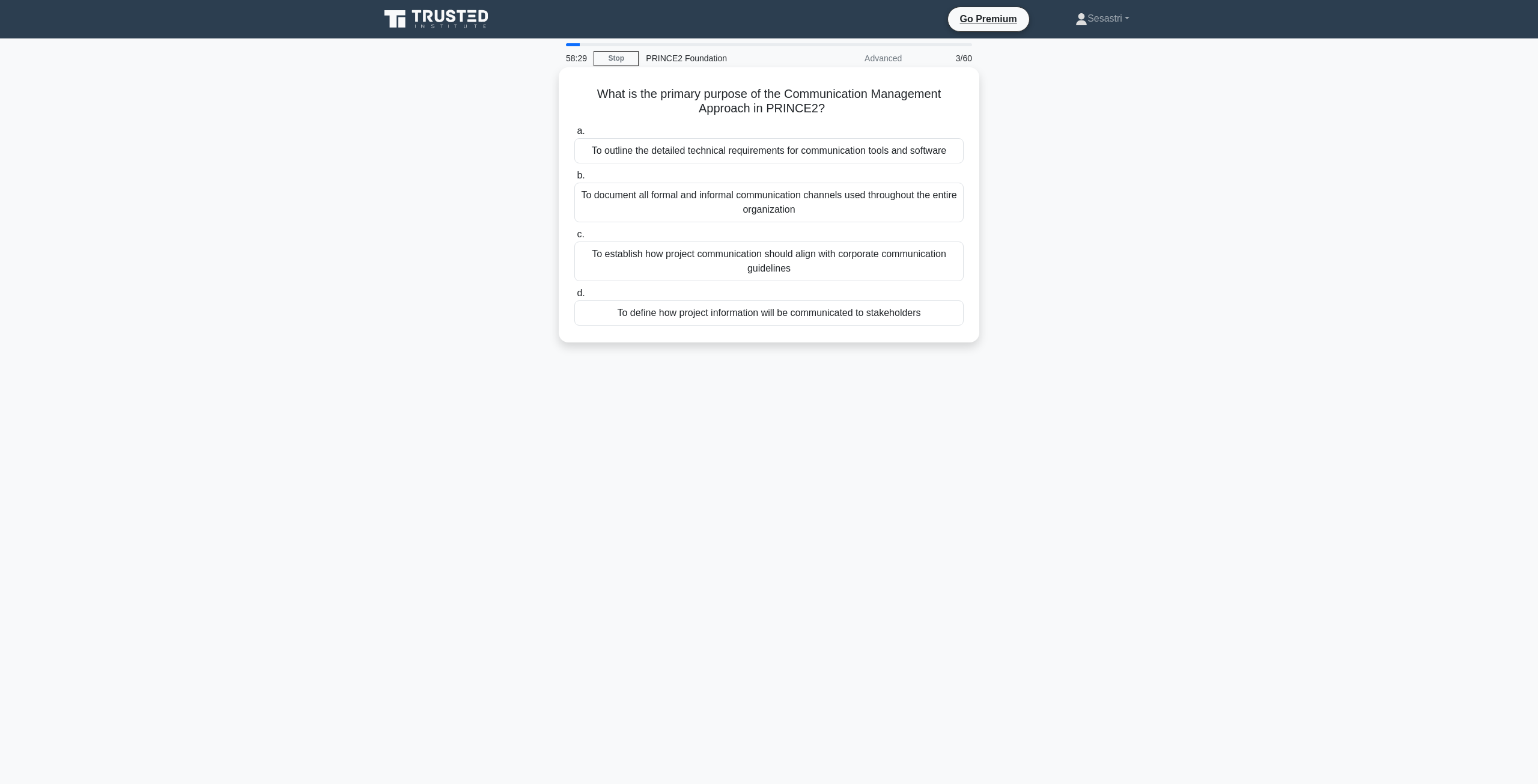click on "To define how project information will be communicated to stakeholders" at bounding box center (769, 313) 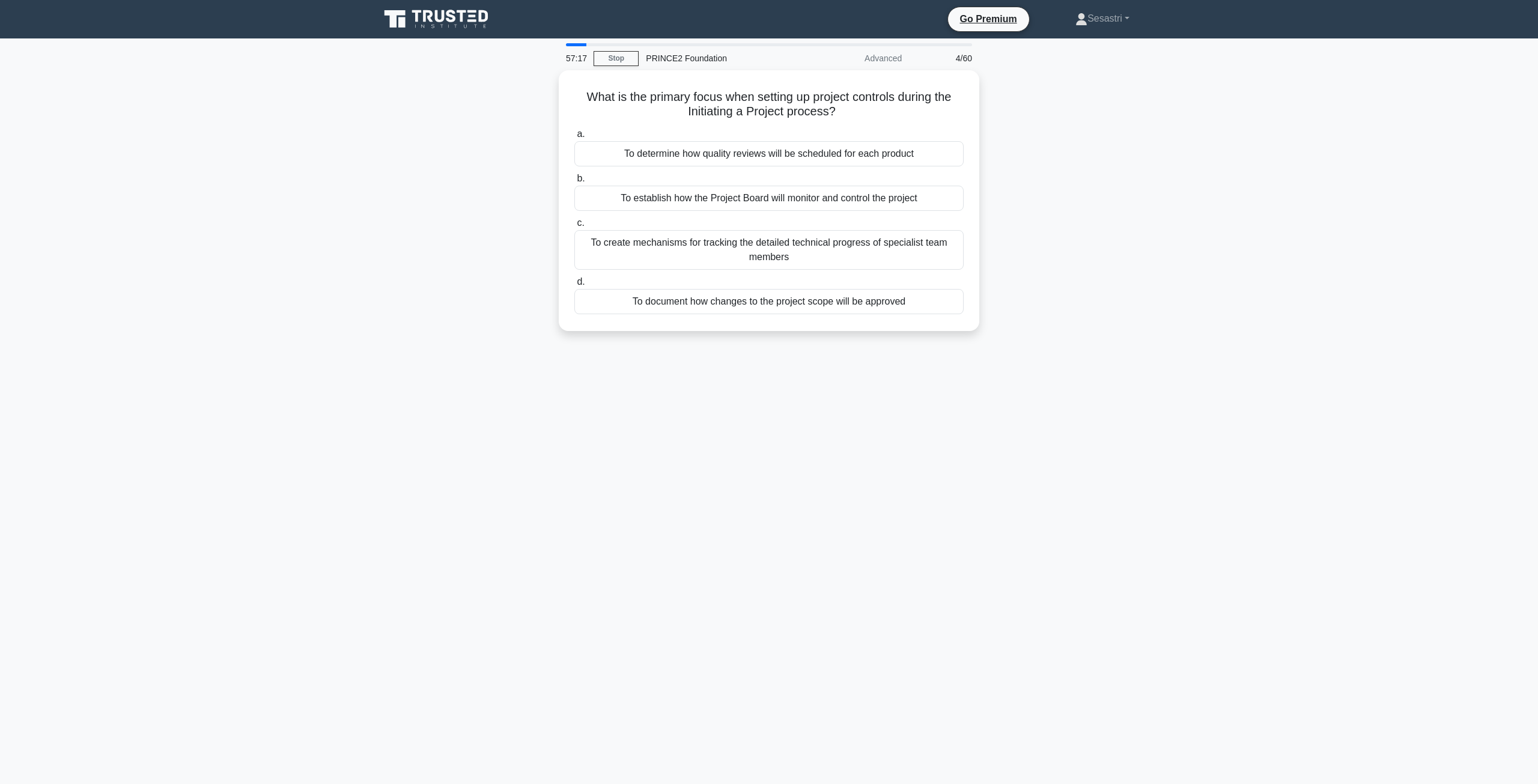 click 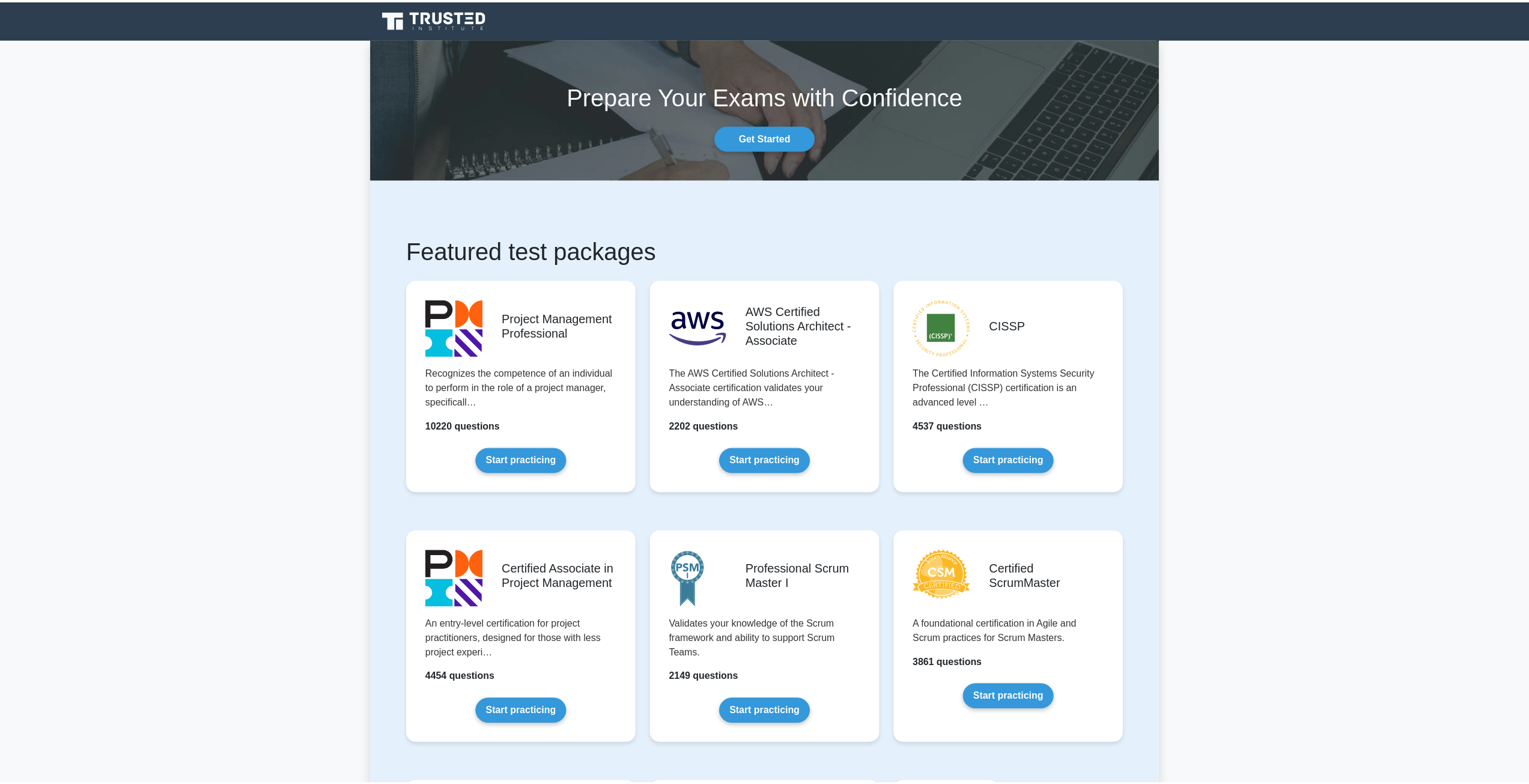 scroll, scrollTop: 0, scrollLeft: 0, axis: both 